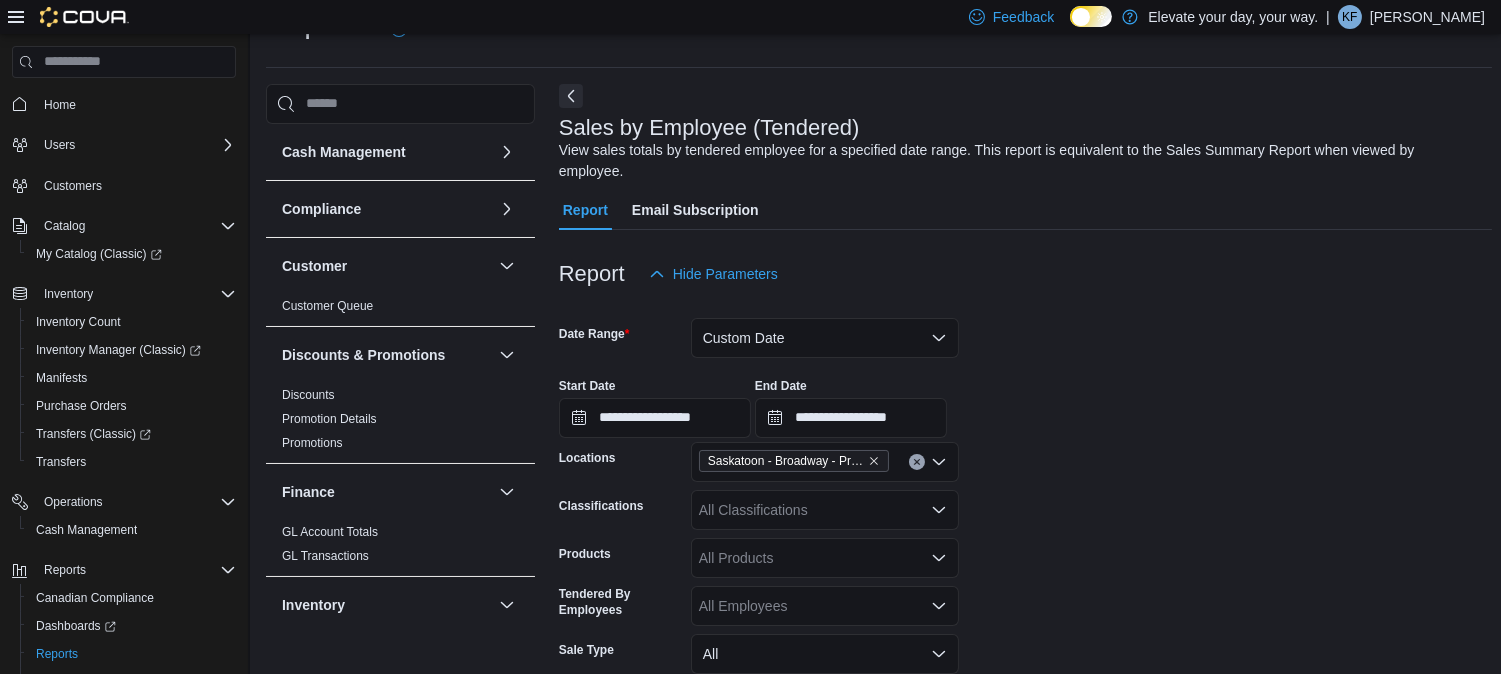 scroll, scrollTop: 48, scrollLeft: 0, axis: vertical 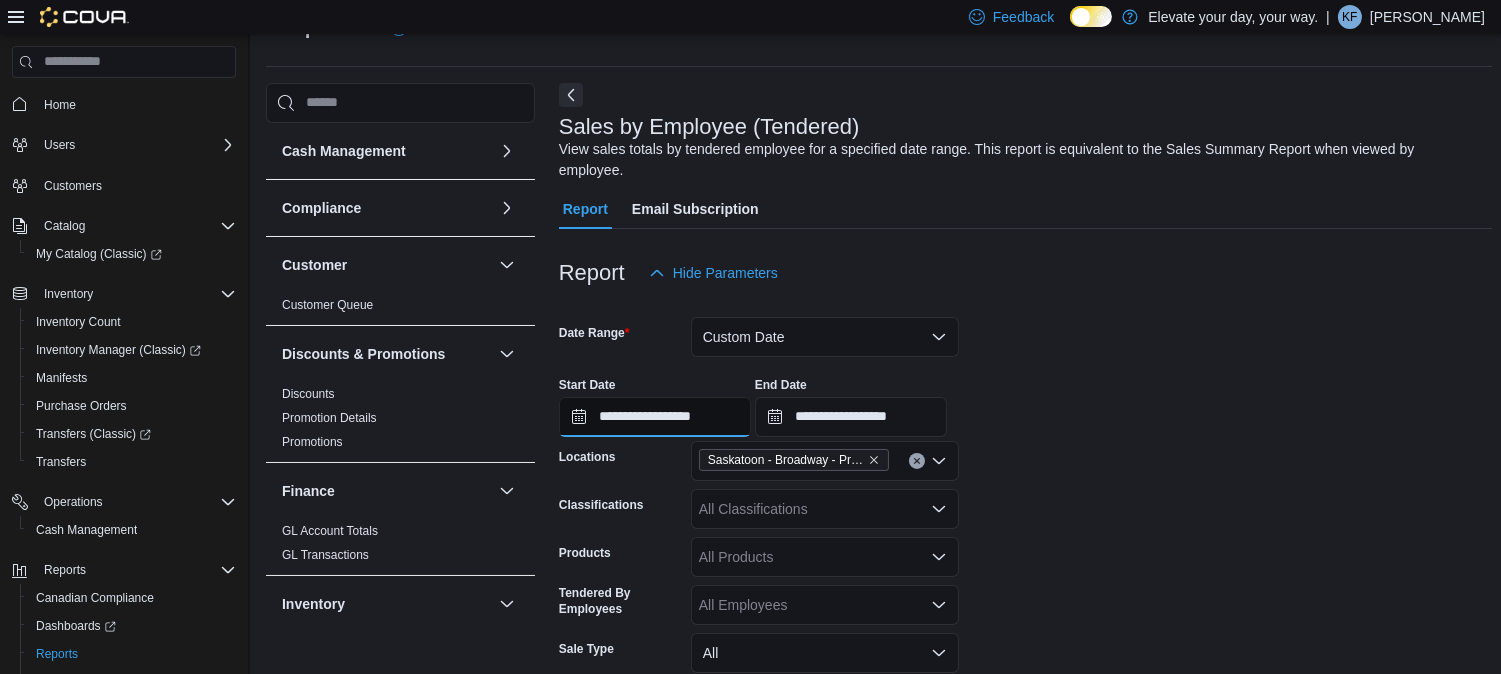 click on "**********" at bounding box center [655, 417] 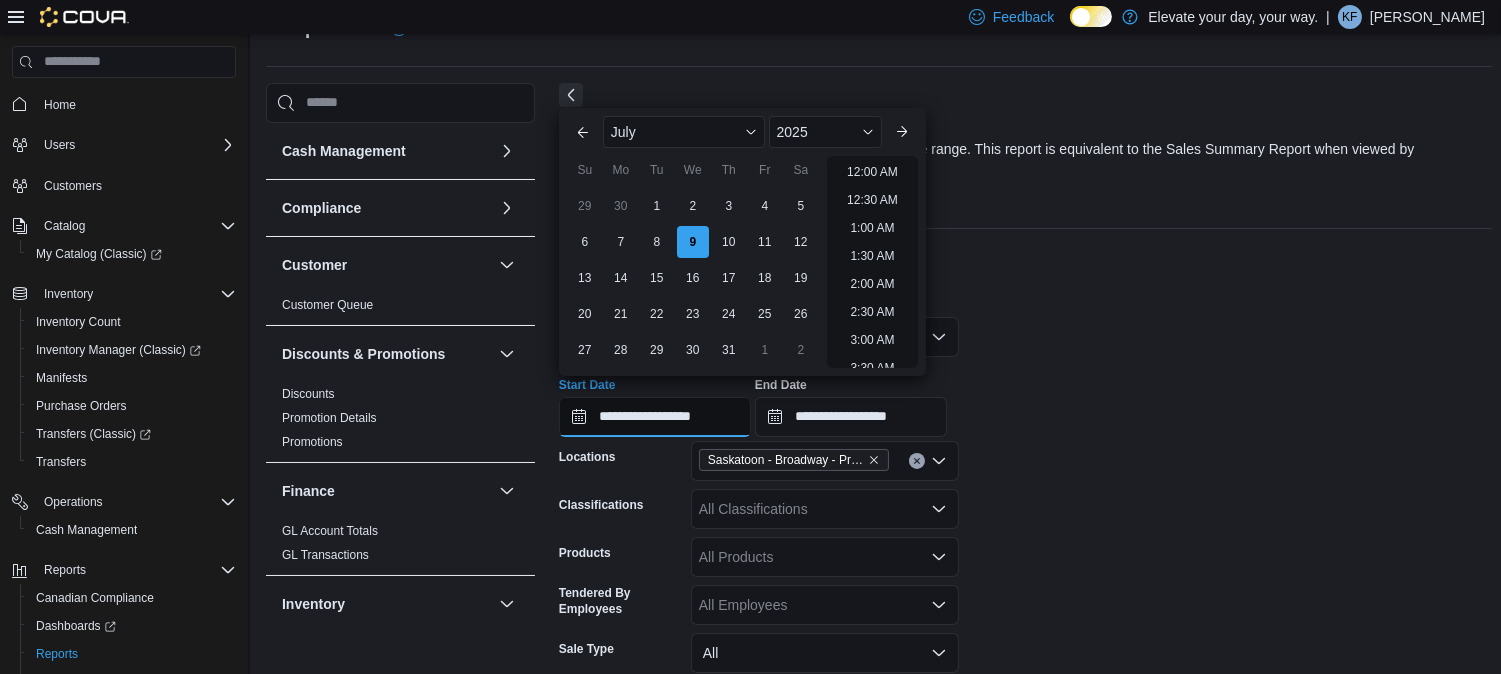 scroll, scrollTop: 902, scrollLeft: 0, axis: vertical 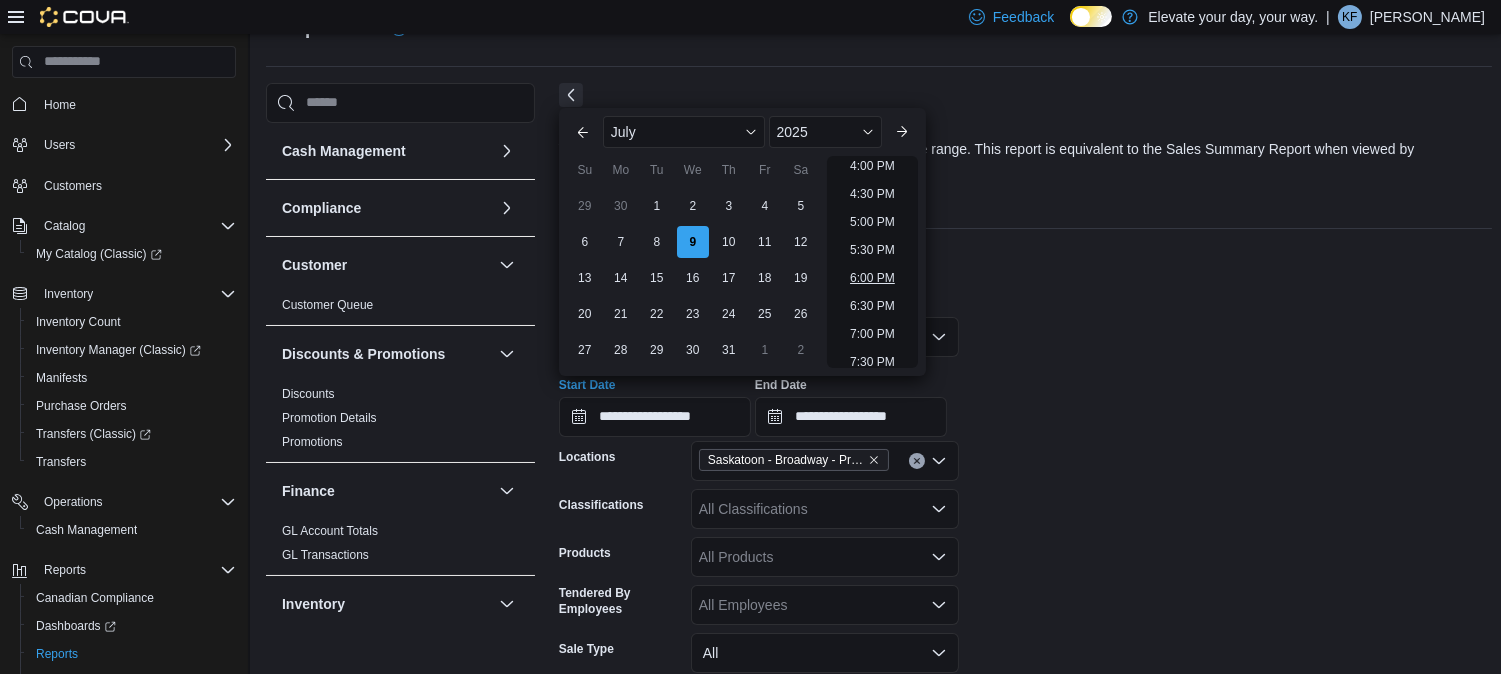 drag, startPoint x: 833, startPoint y: 285, endPoint x: 852, endPoint y: 274, distance: 21.954498 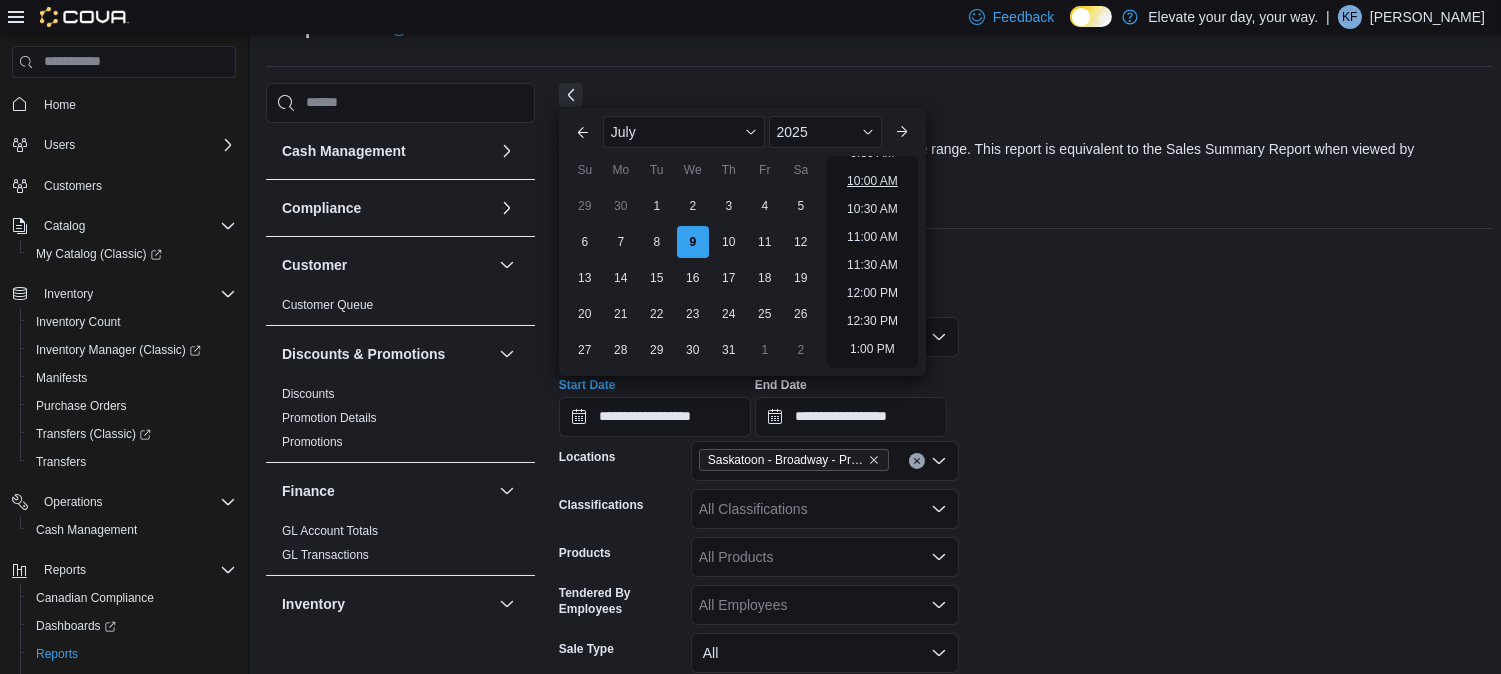 scroll, scrollTop: 548, scrollLeft: 0, axis: vertical 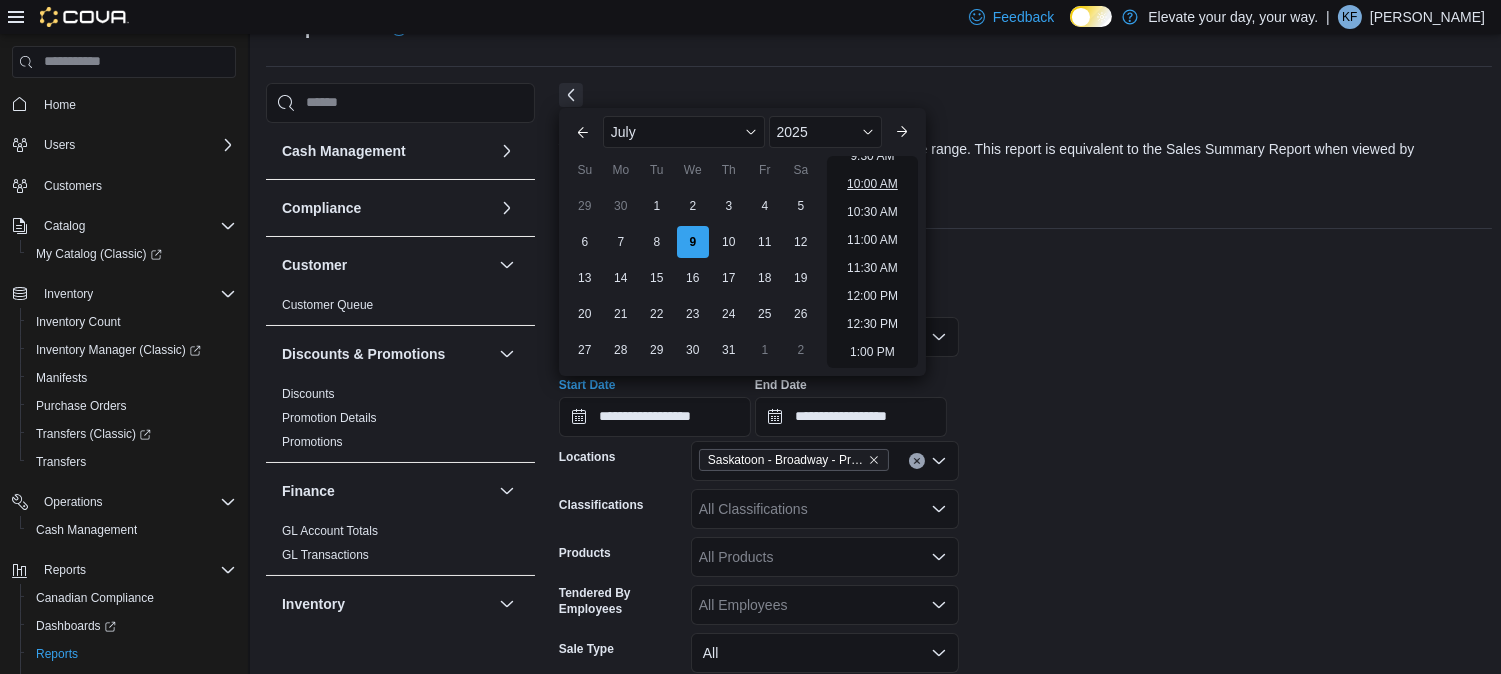 click on "10:00 AM" at bounding box center [872, 184] 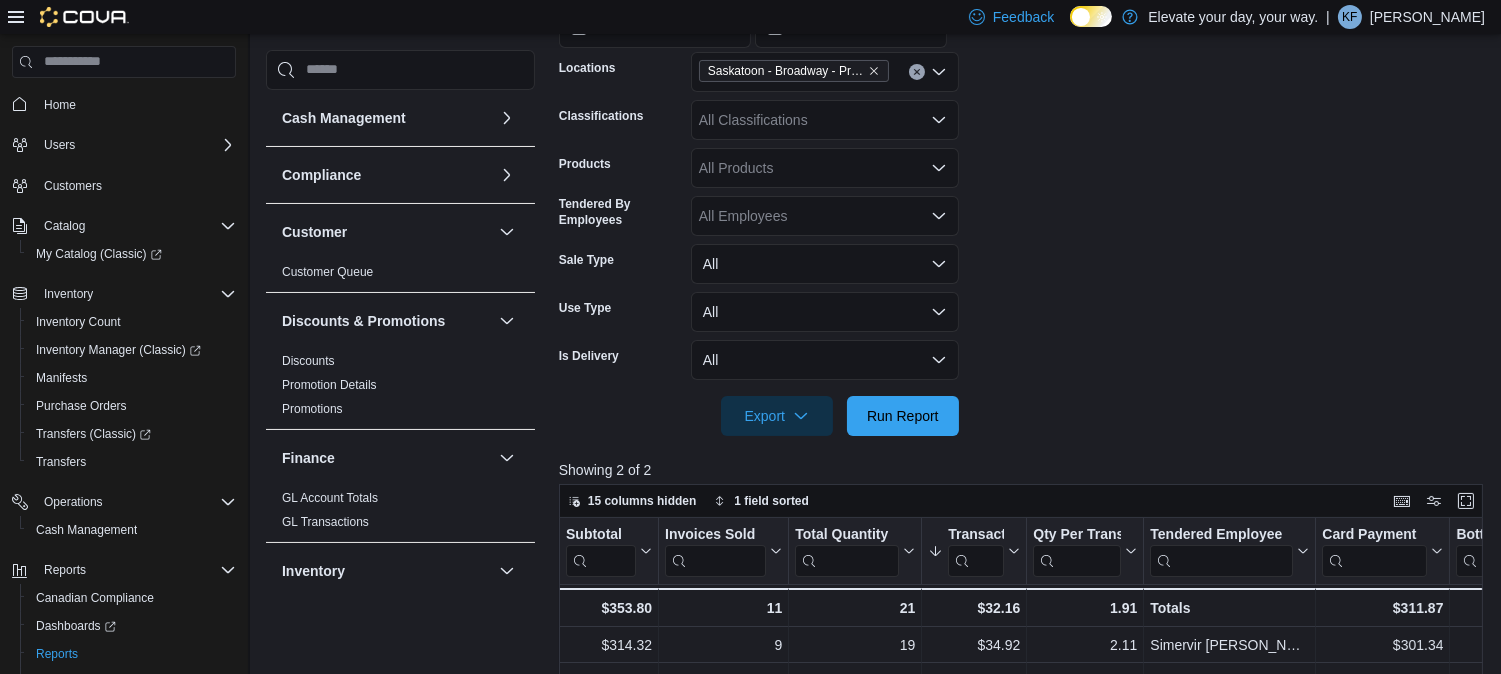 scroll, scrollTop: 462, scrollLeft: 0, axis: vertical 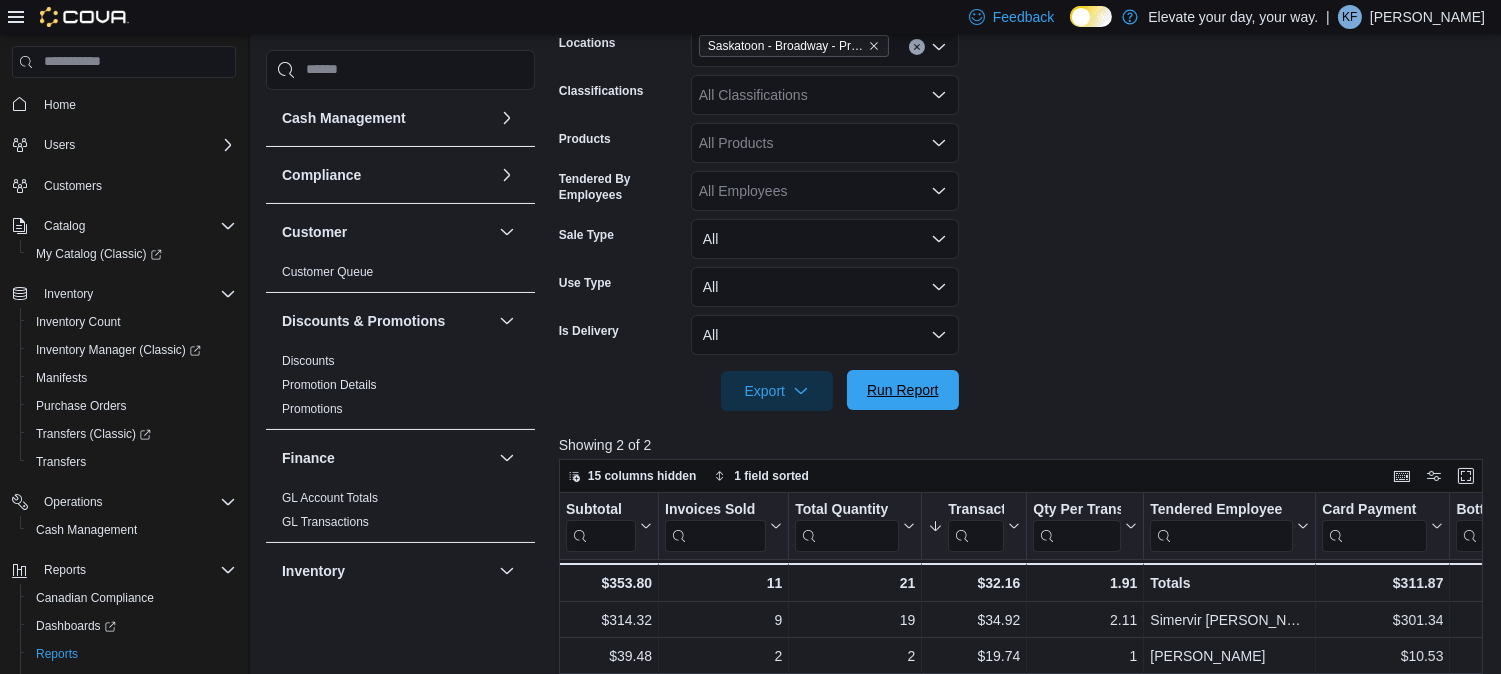 click on "Run Report" at bounding box center [903, 390] 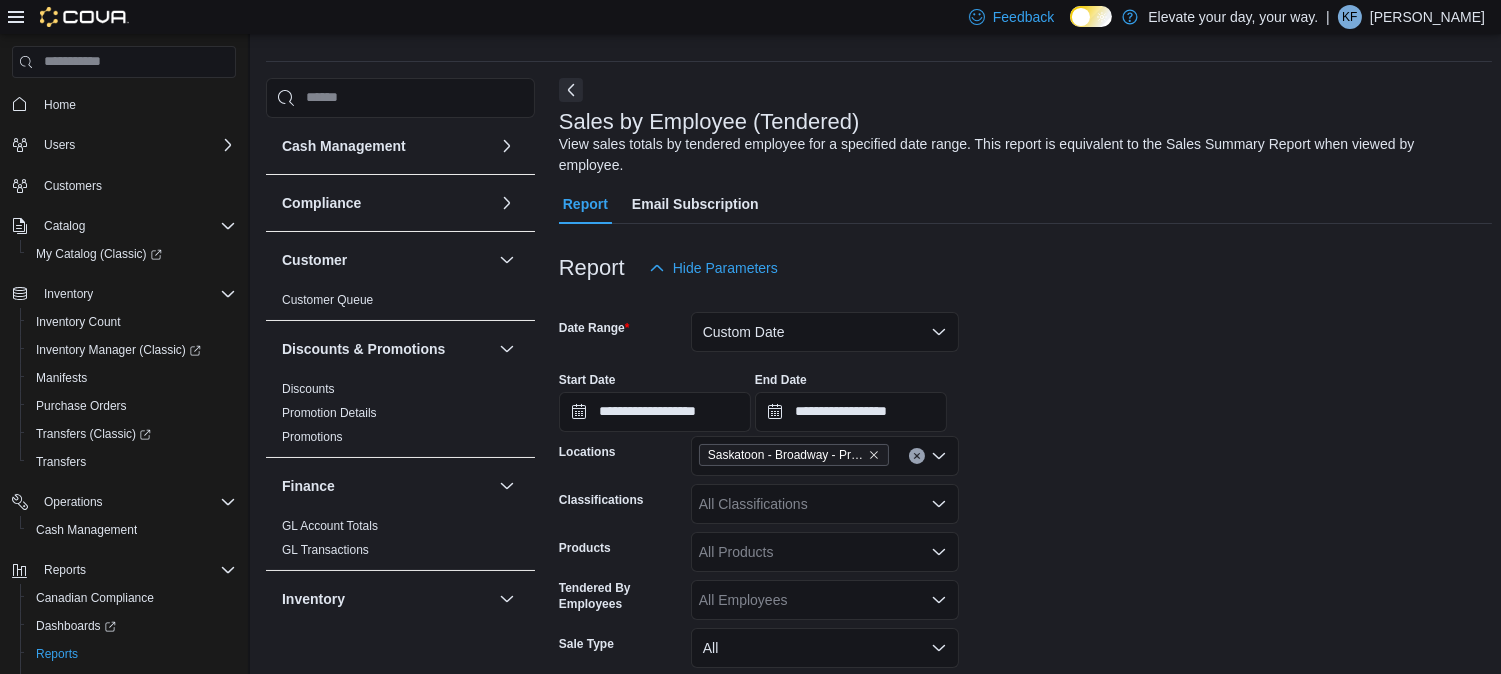 scroll, scrollTop: 0, scrollLeft: 0, axis: both 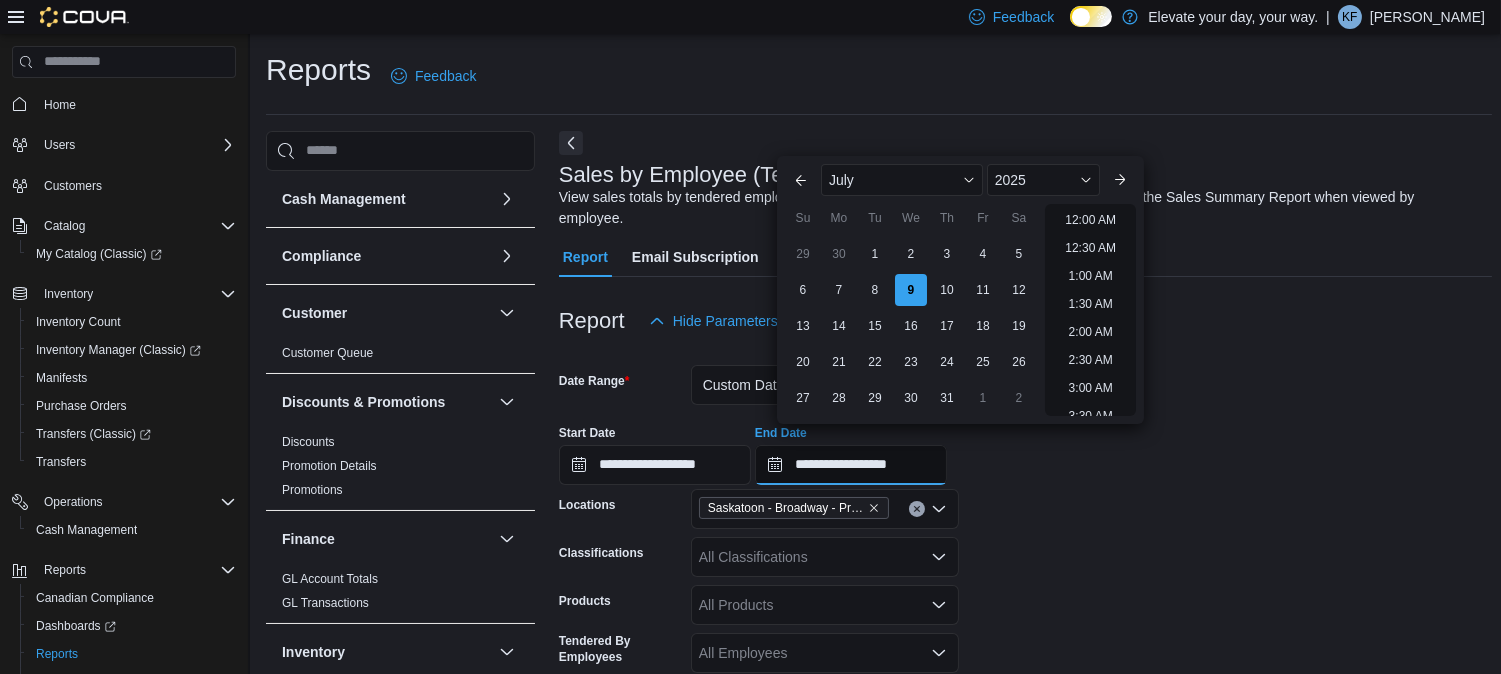 click on "**********" at bounding box center [851, 465] 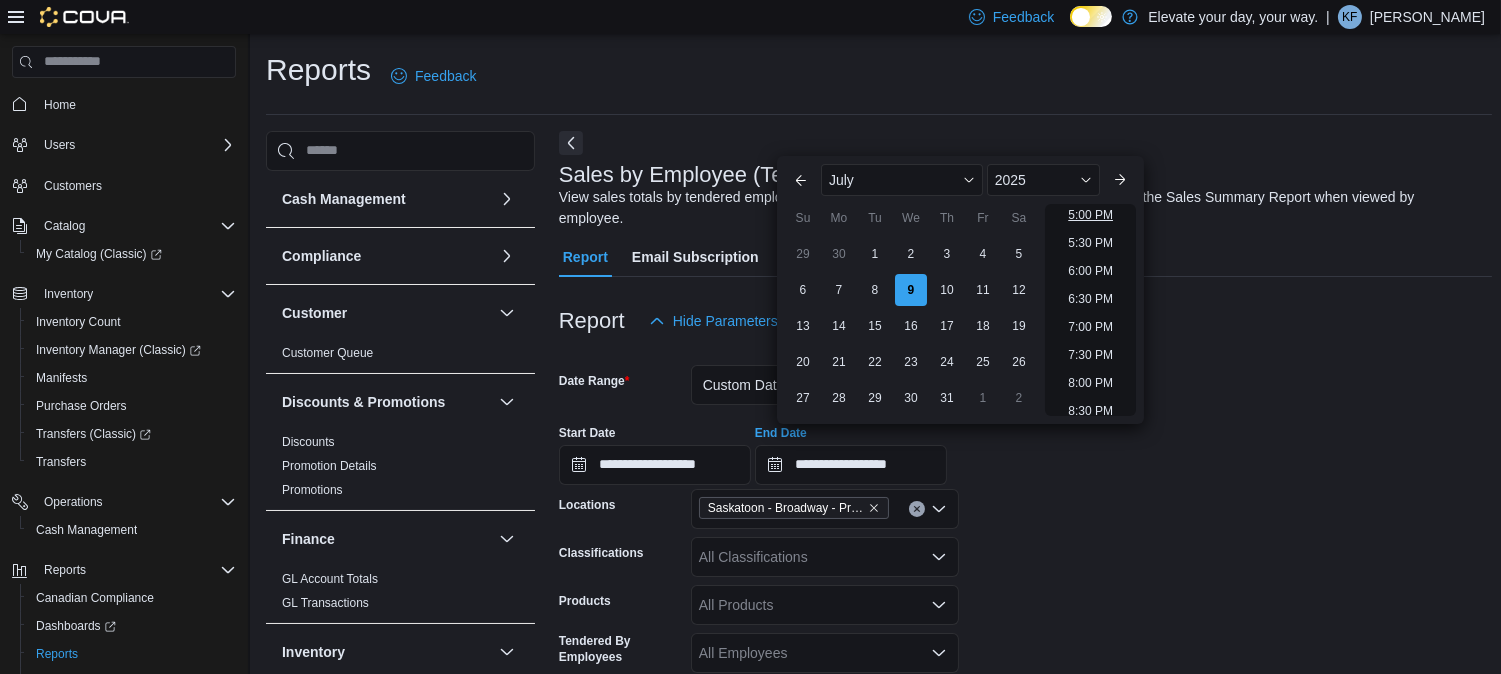 click on "5:00 PM" at bounding box center [1090, 215] 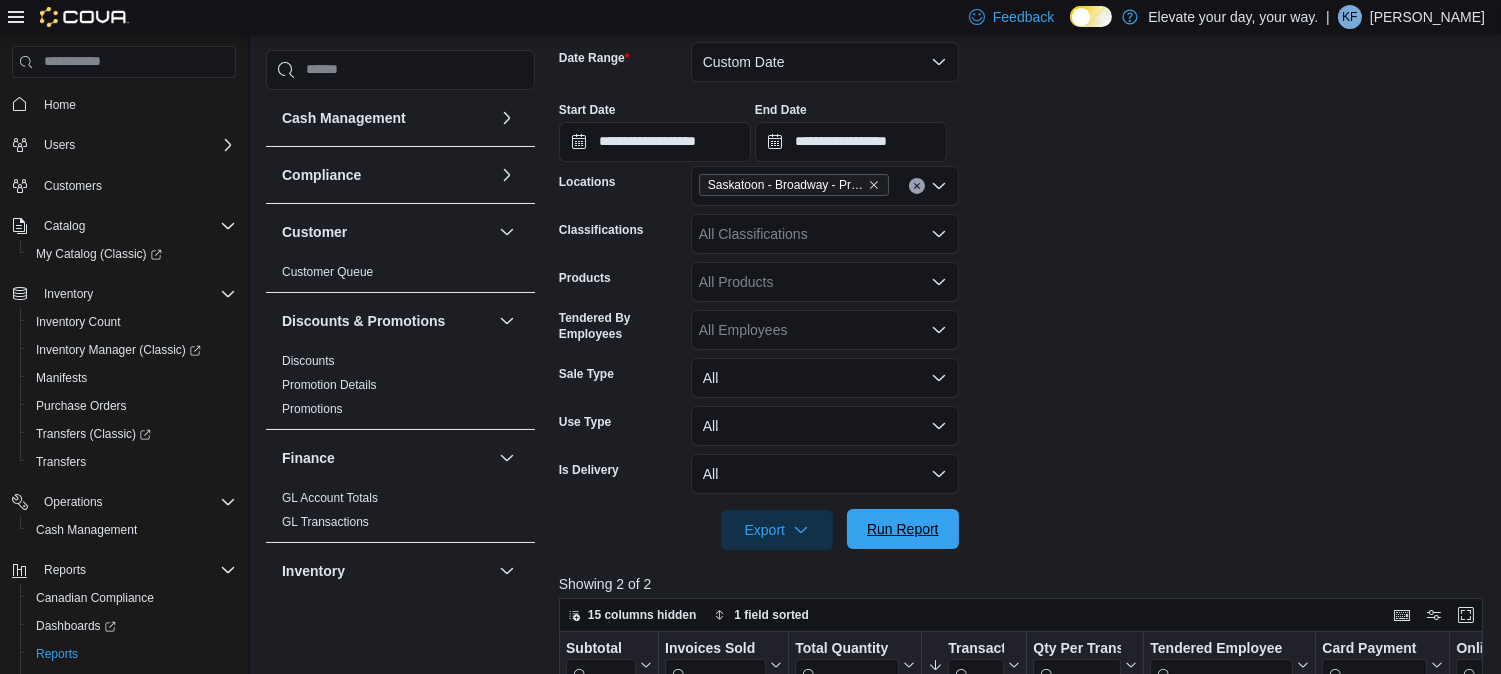 click on "Run Report" at bounding box center (903, 529) 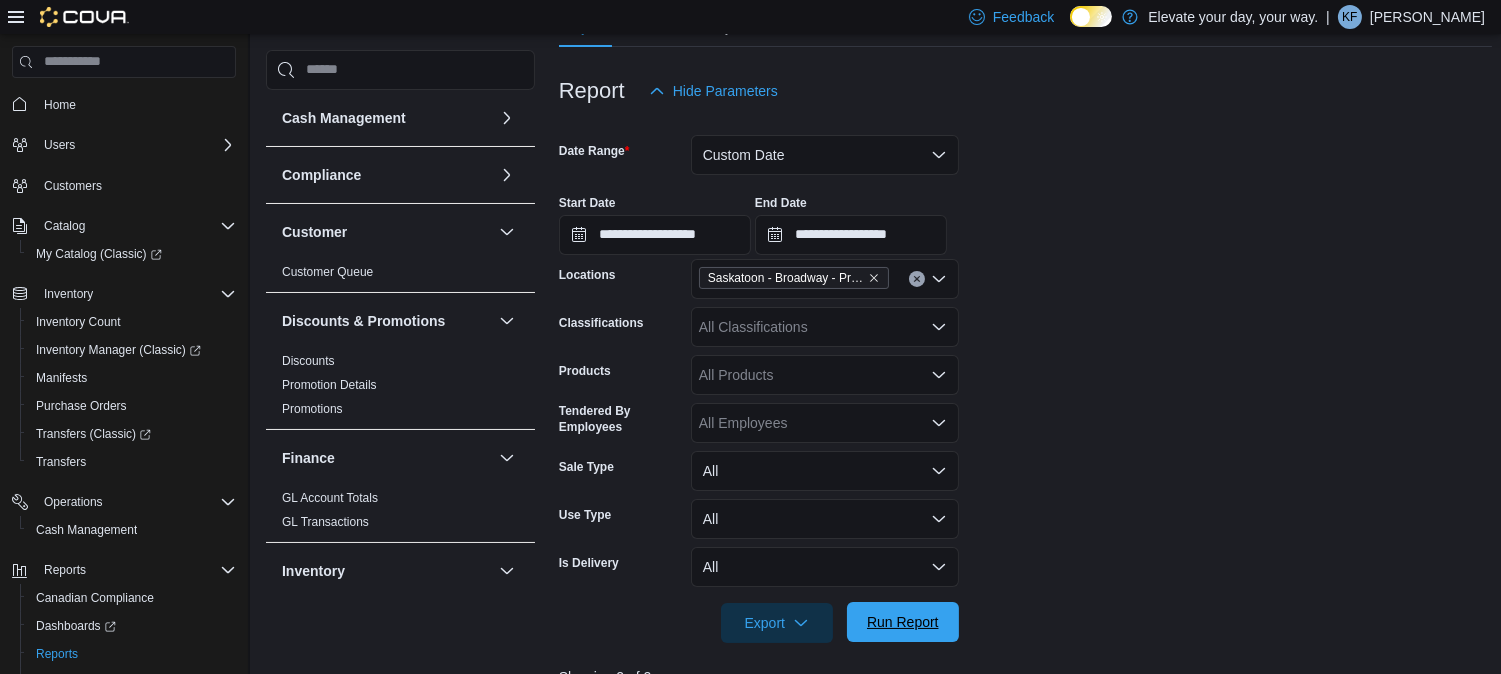 scroll, scrollTop: 222, scrollLeft: 0, axis: vertical 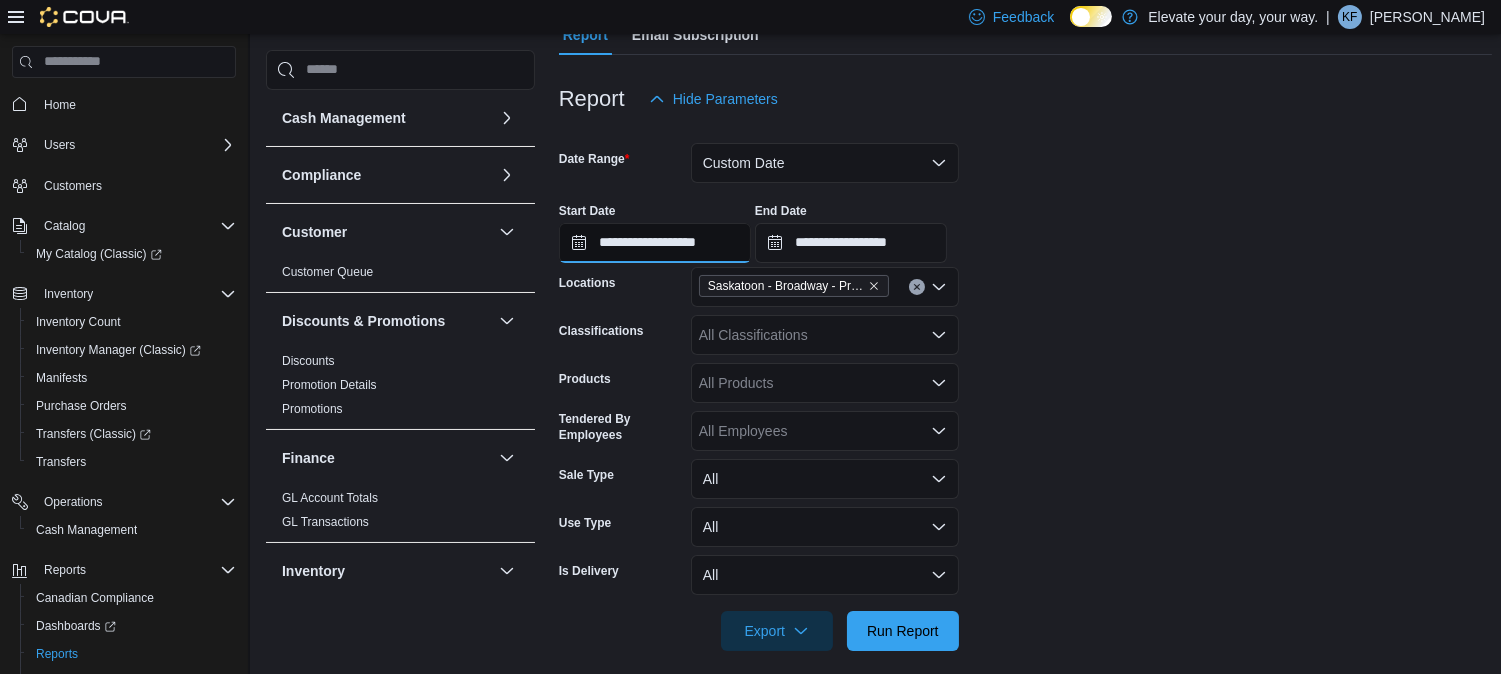 click on "**********" at bounding box center (655, 243) 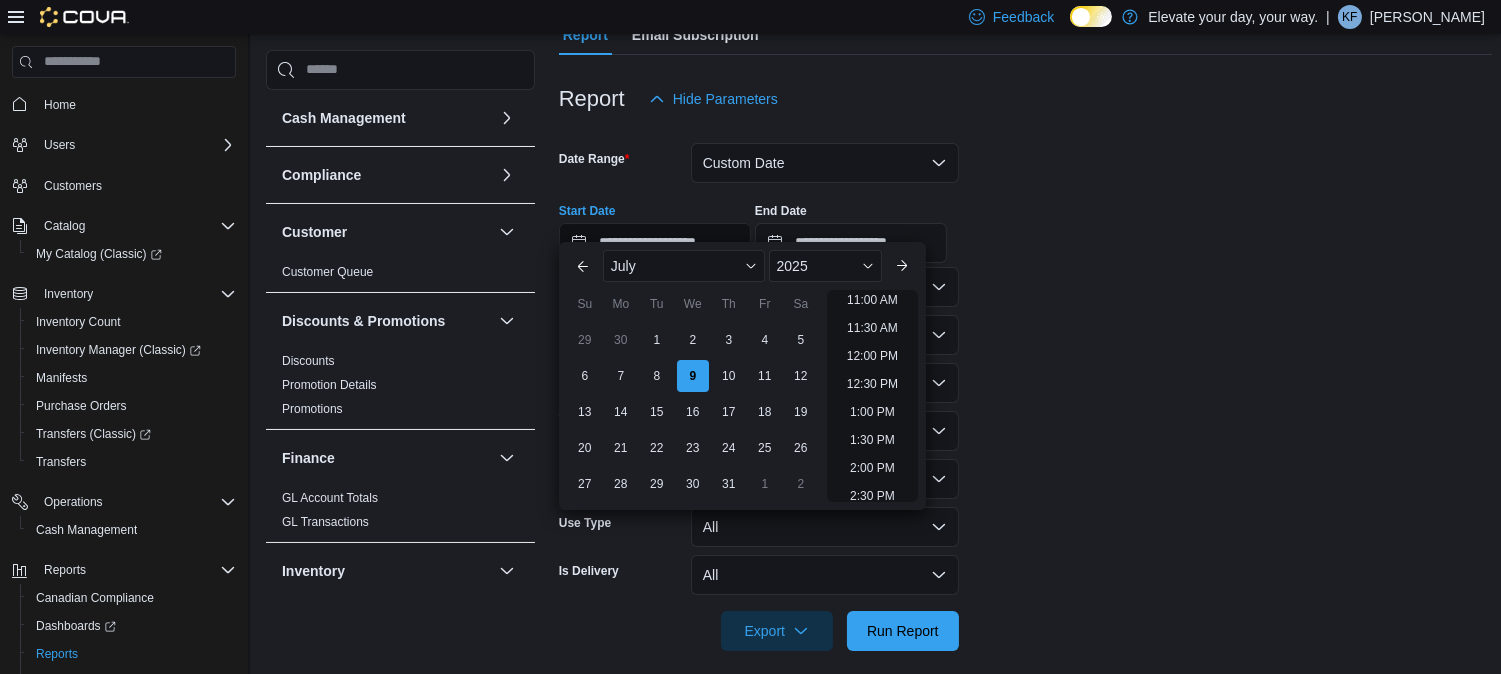 scroll, scrollTop: 846, scrollLeft: 0, axis: vertical 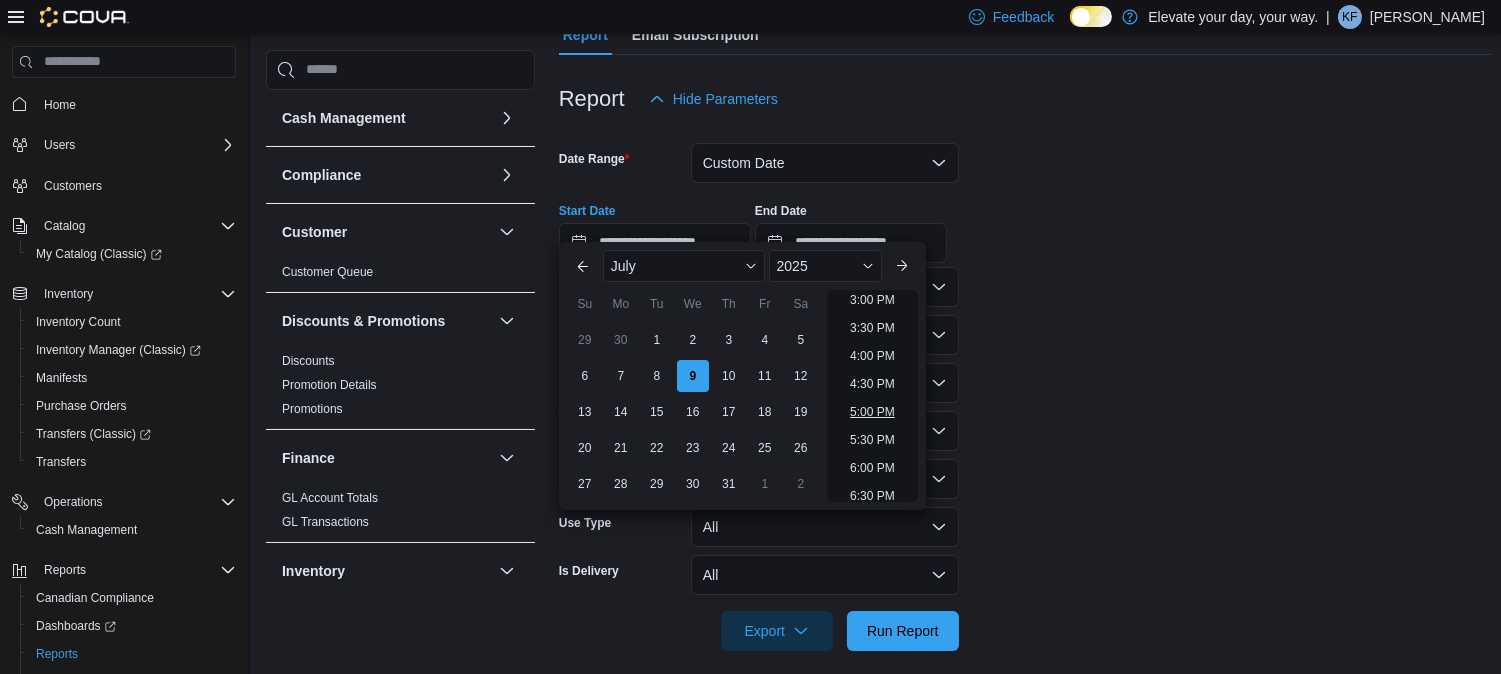 click on "5:00 PM" at bounding box center [872, 412] 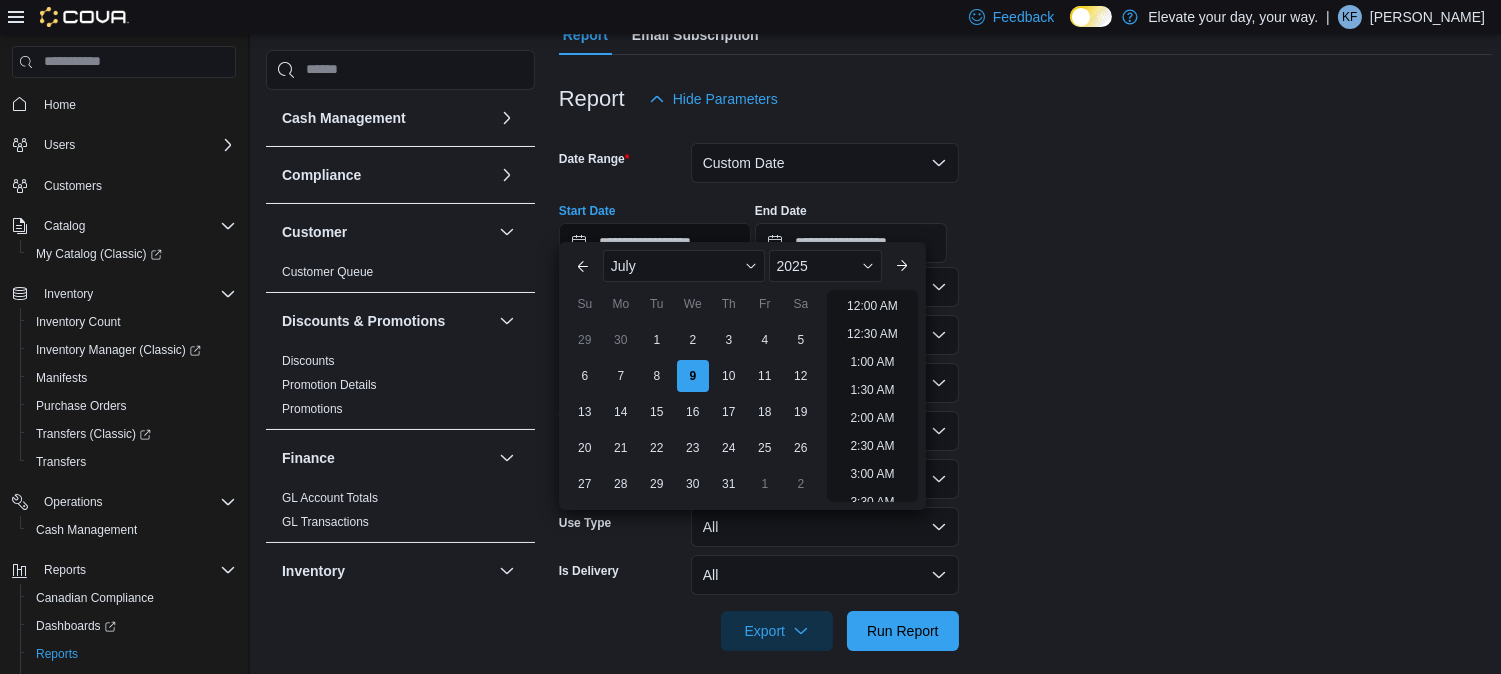 click on "**********" at bounding box center [655, 243] 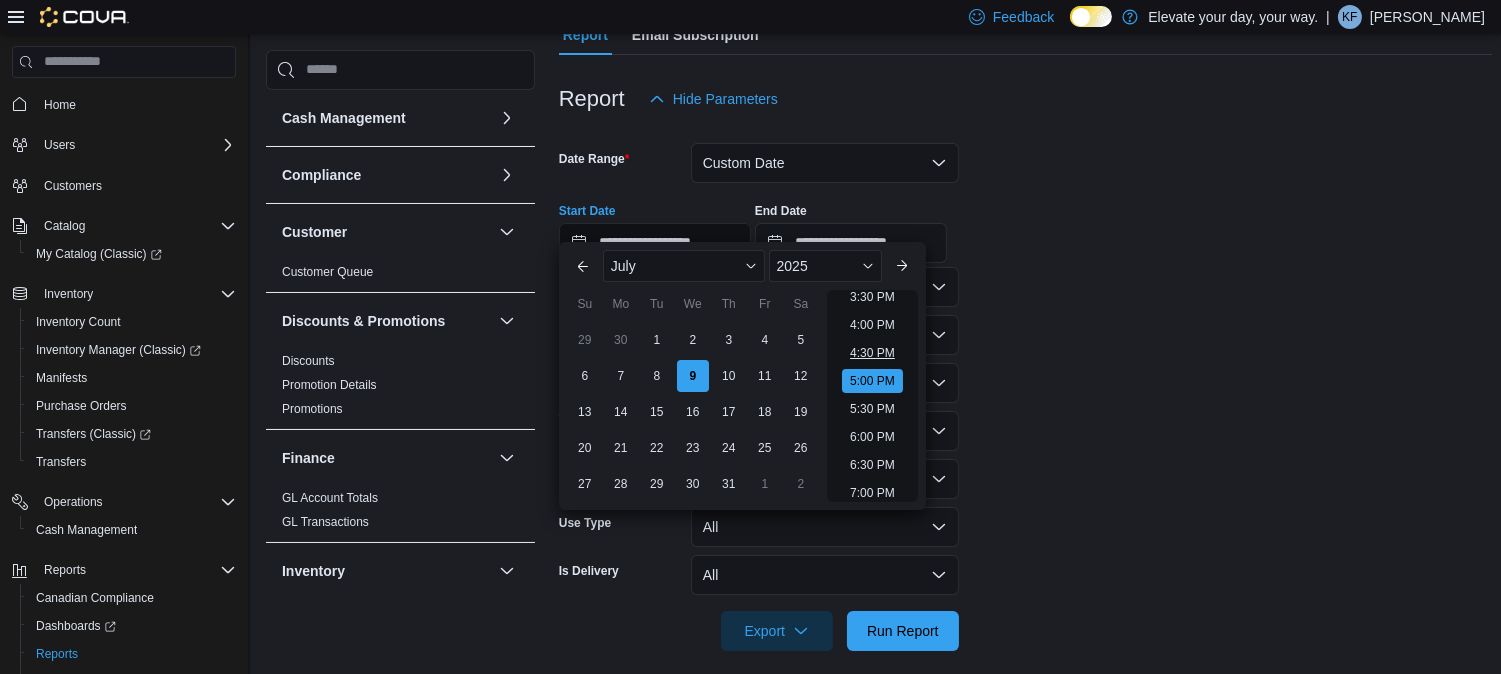 scroll, scrollTop: 876, scrollLeft: 0, axis: vertical 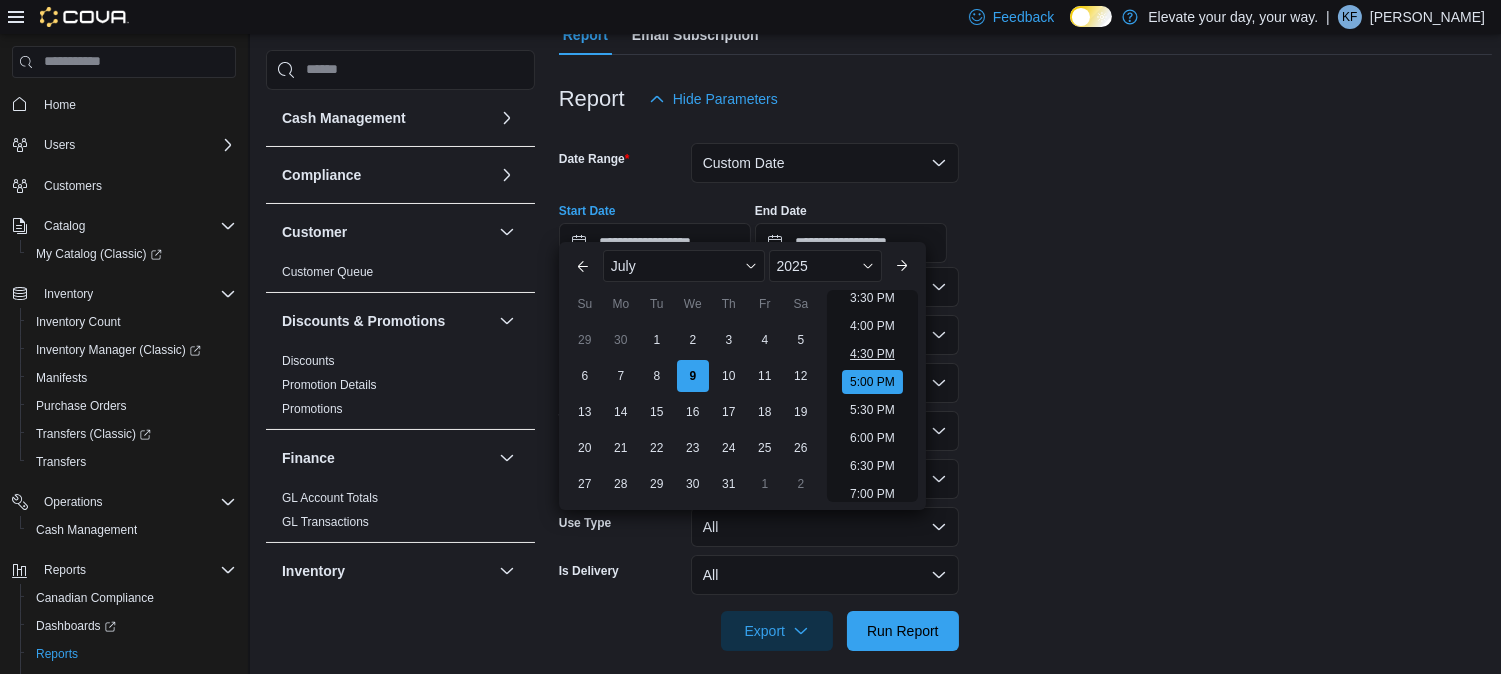 click on "4:00 PM" at bounding box center [872, 326] 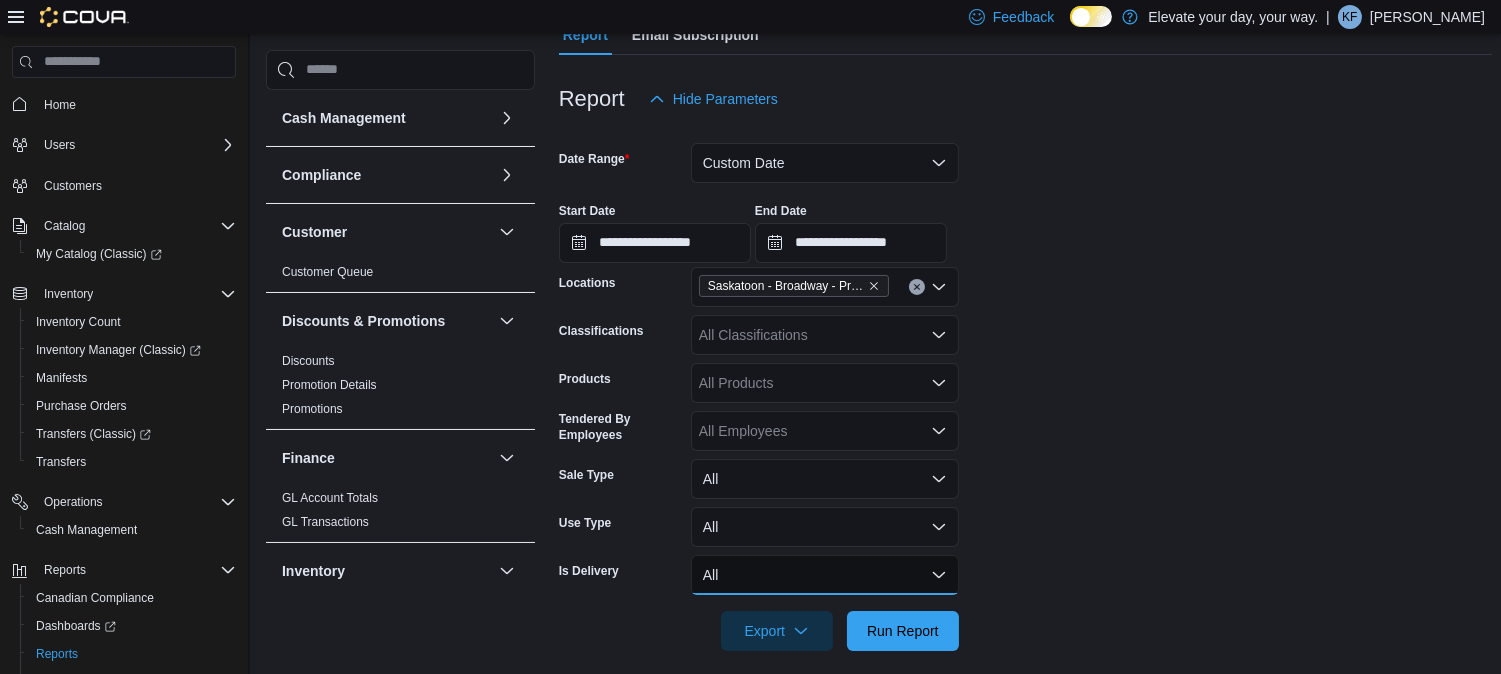 click on "All" at bounding box center [825, 575] 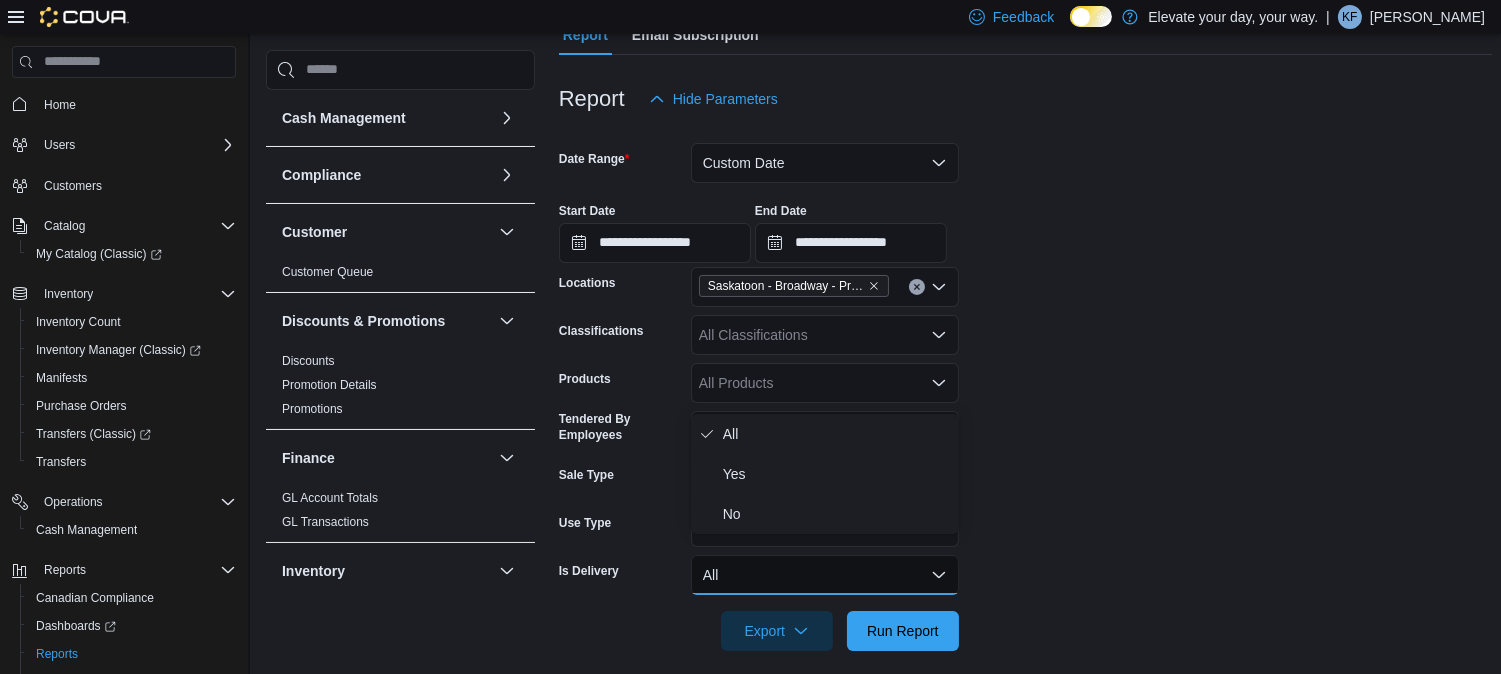 click at bounding box center (1026, 603) 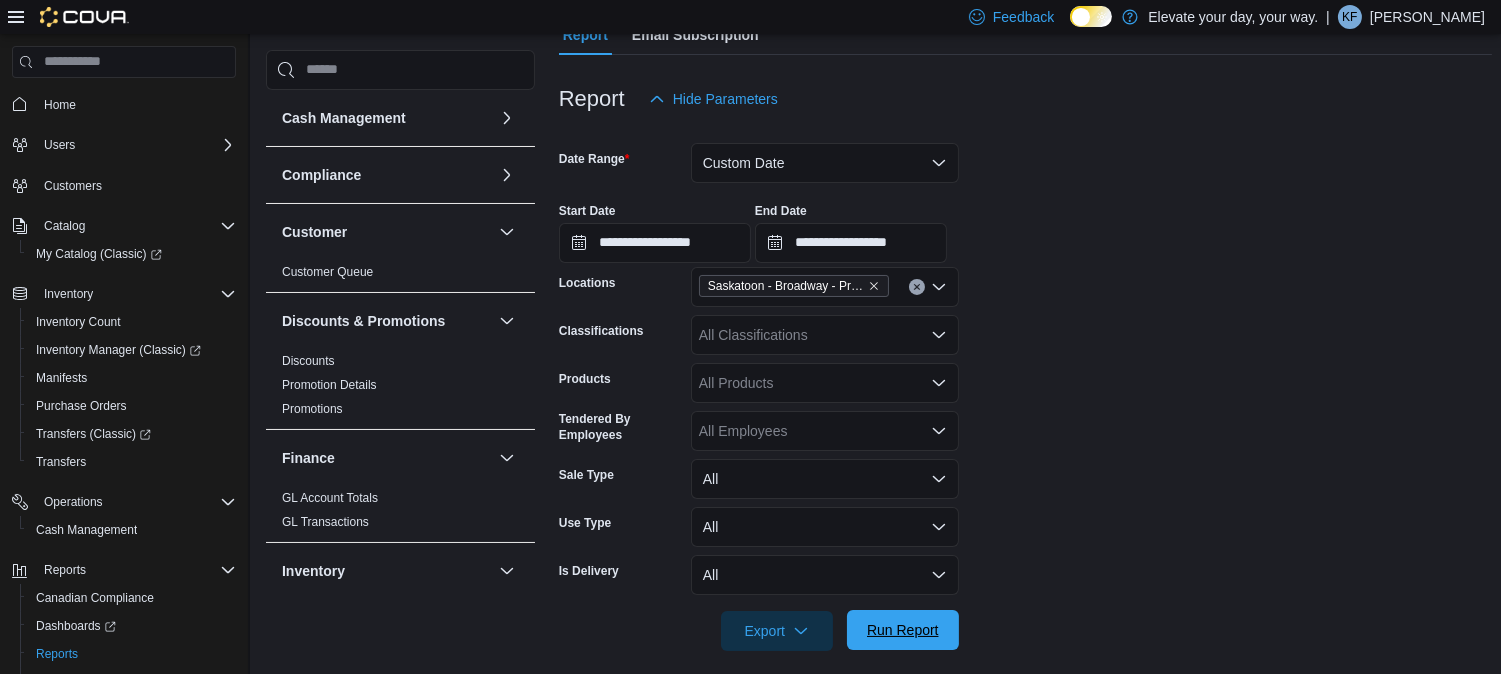 click on "Run Report" at bounding box center (903, 630) 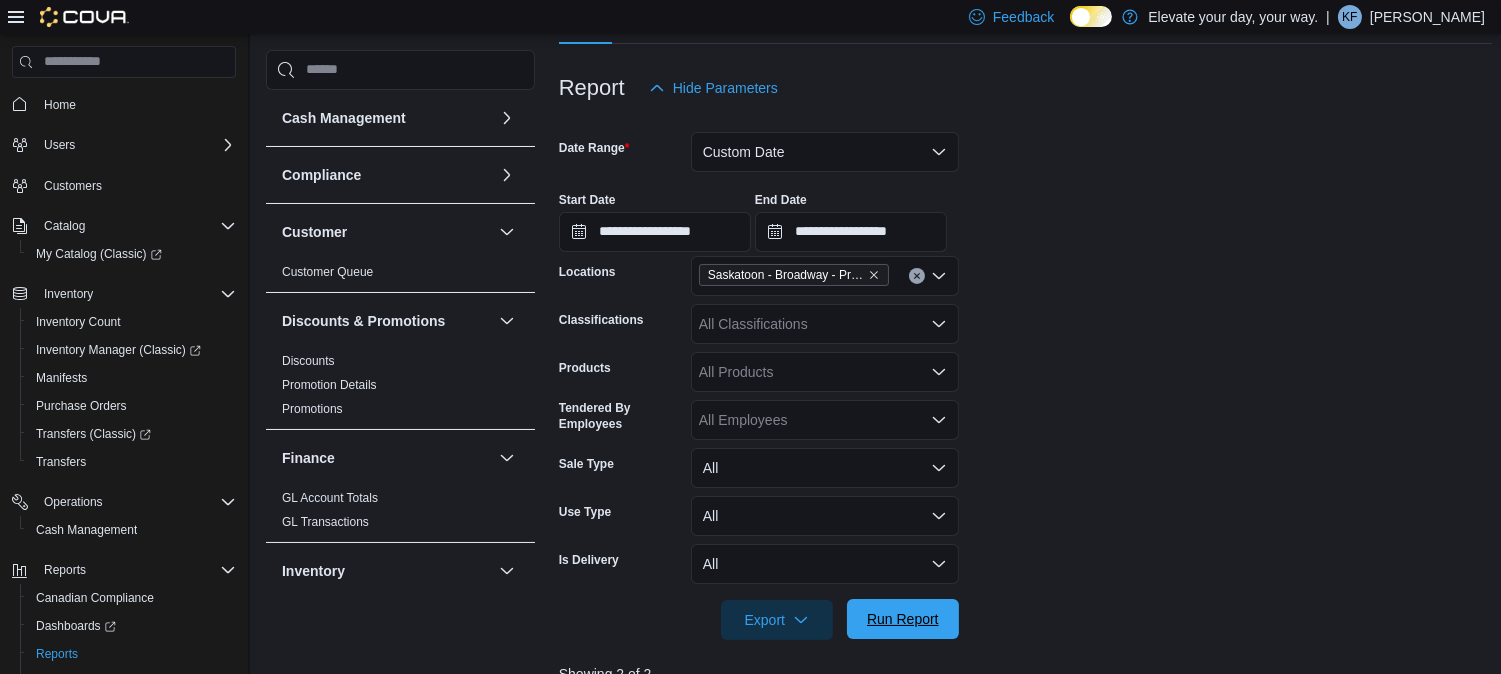 scroll, scrollTop: 0, scrollLeft: 0, axis: both 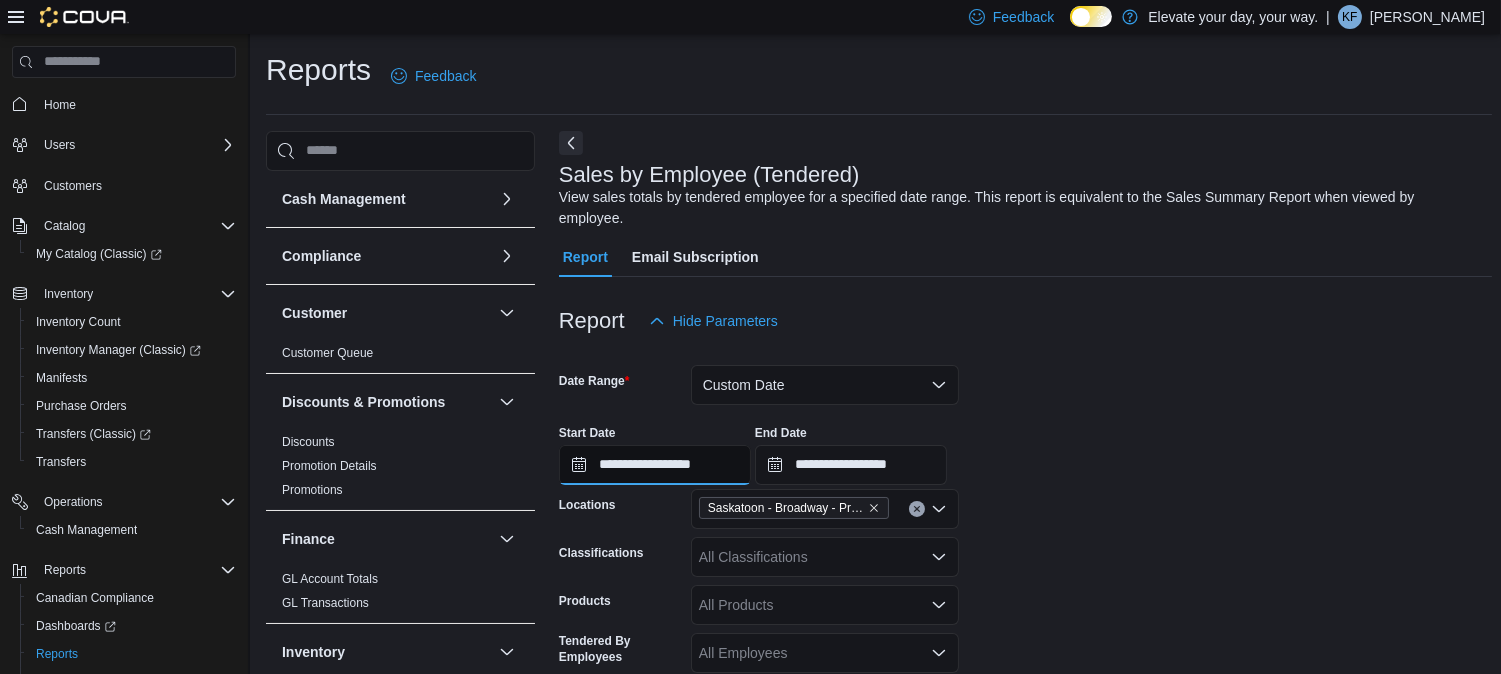 click on "**********" at bounding box center (655, 465) 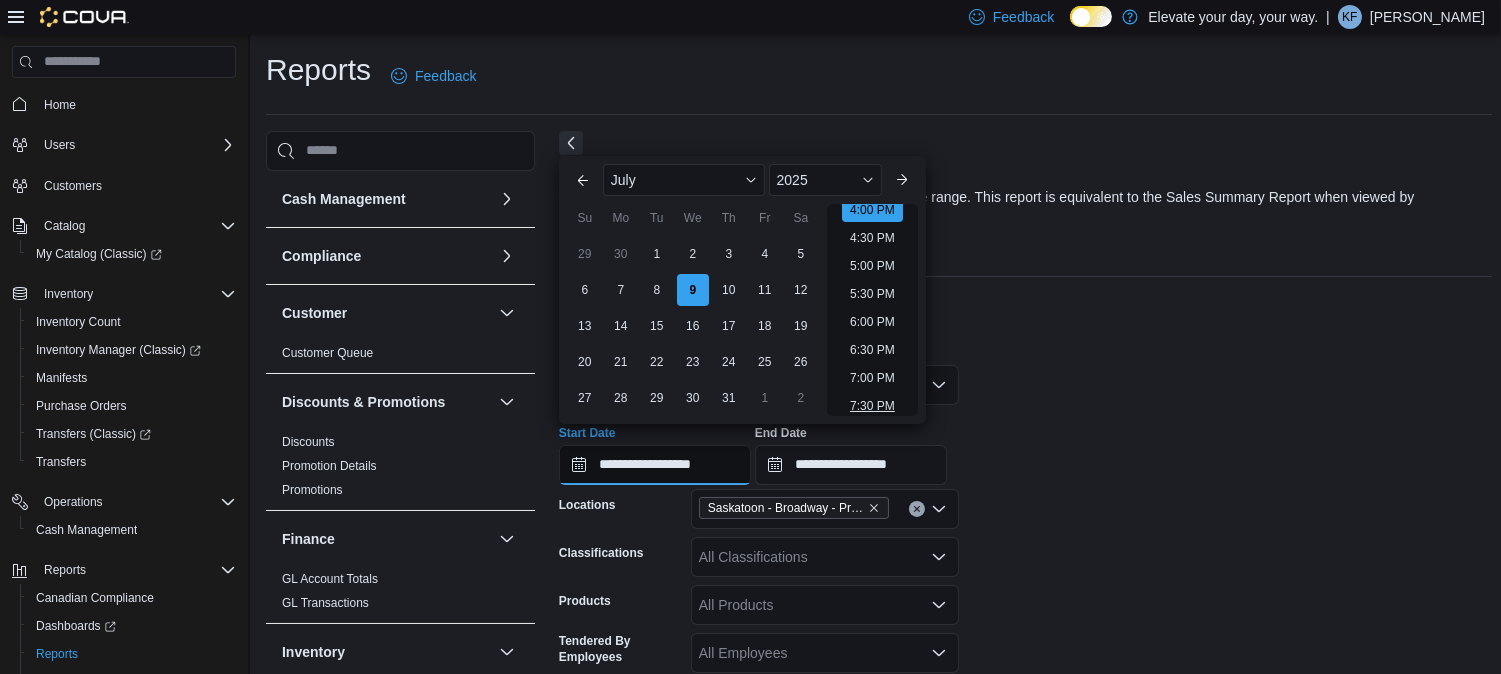 scroll, scrollTop: 905, scrollLeft: 0, axis: vertical 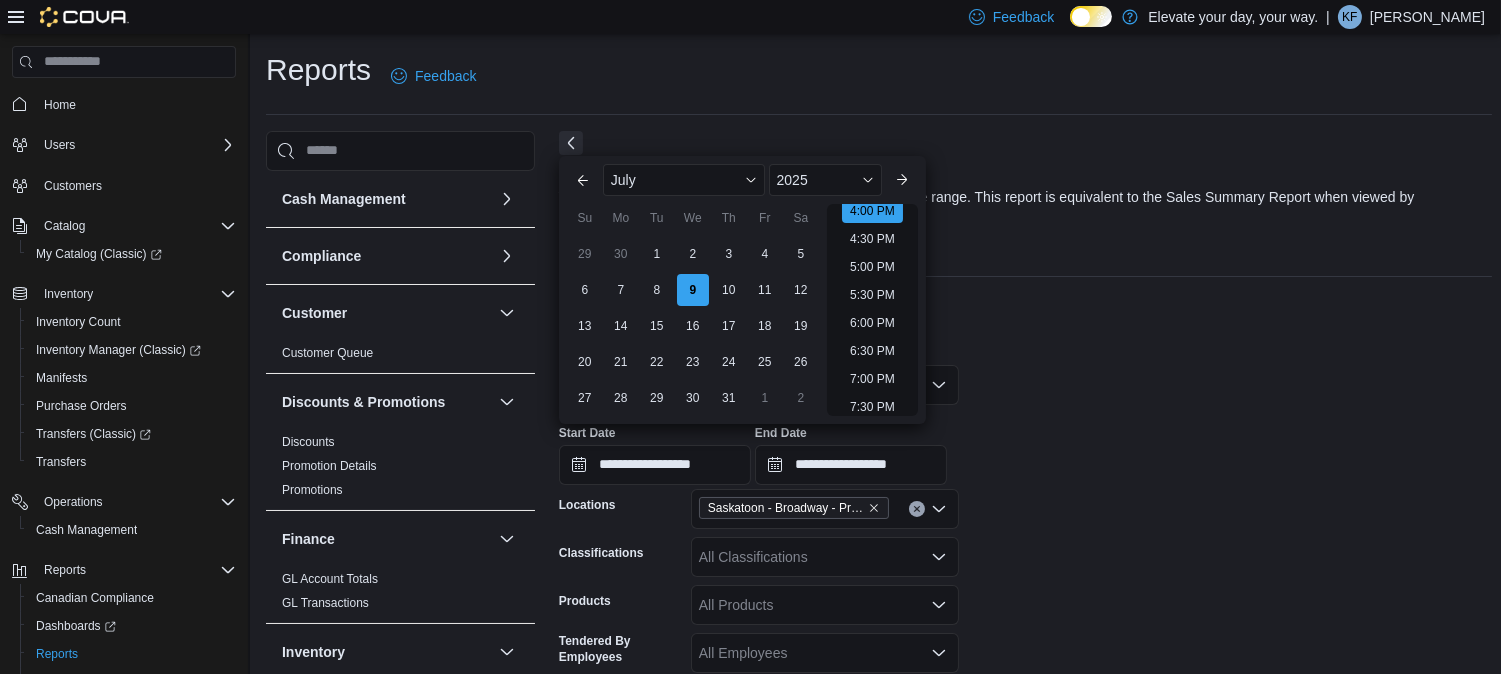 click on "End Date" at bounding box center (851, 433) 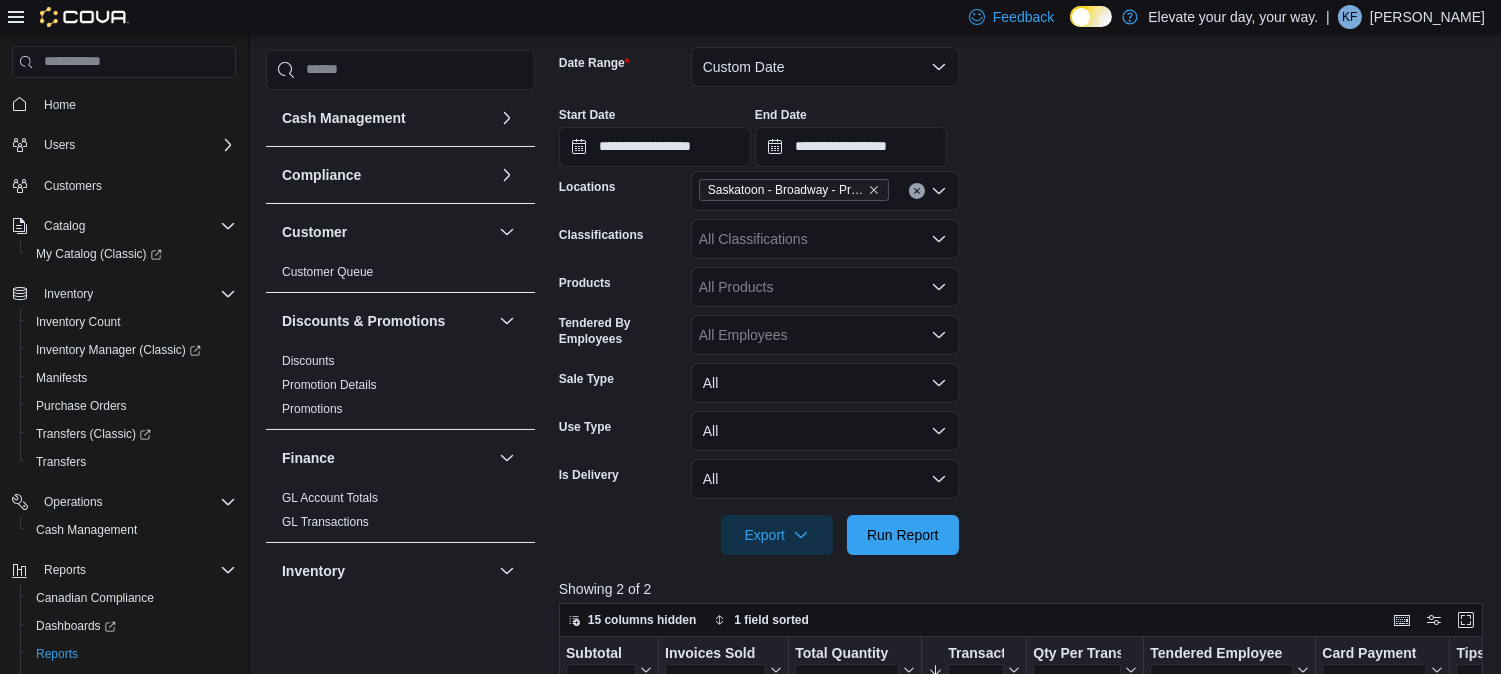 scroll, scrollTop: 315, scrollLeft: 0, axis: vertical 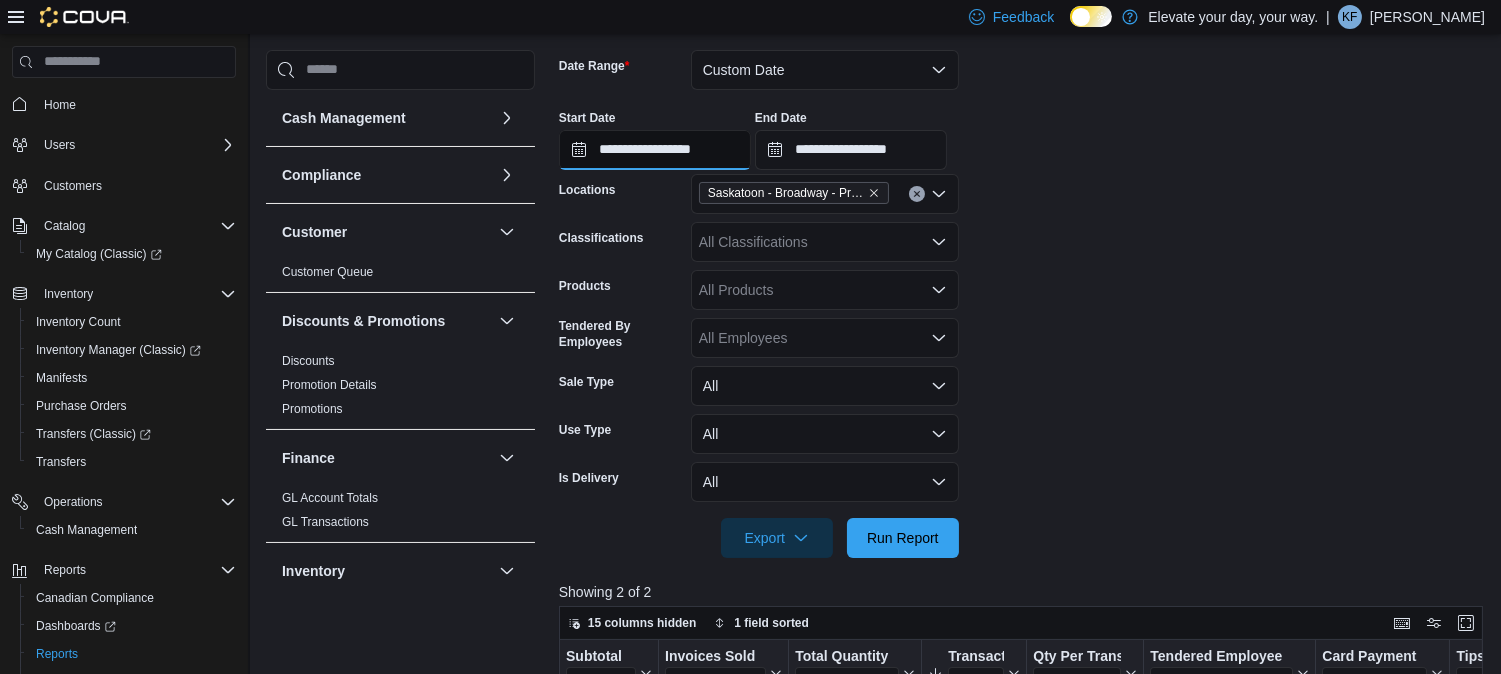 click on "**********" at bounding box center [655, 150] 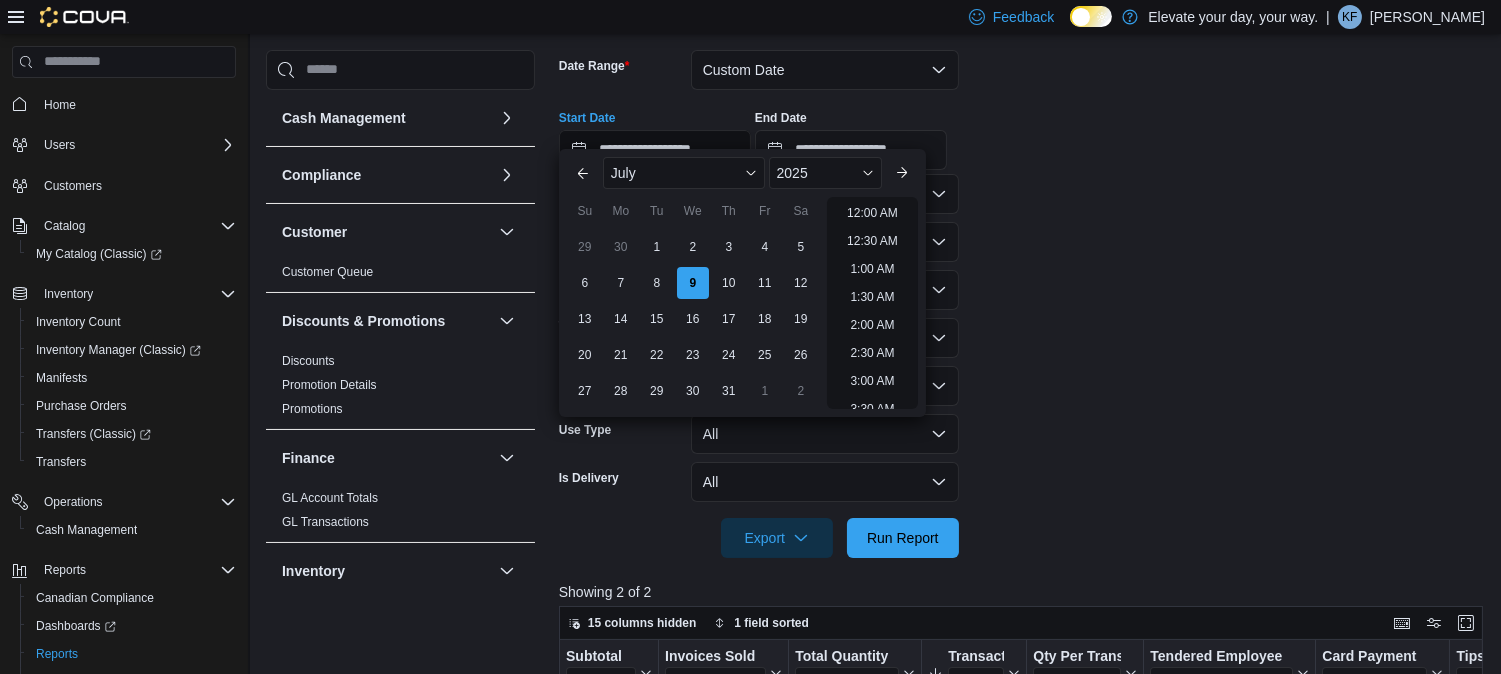 scroll, scrollTop: 957, scrollLeft: 0, axis: vertical 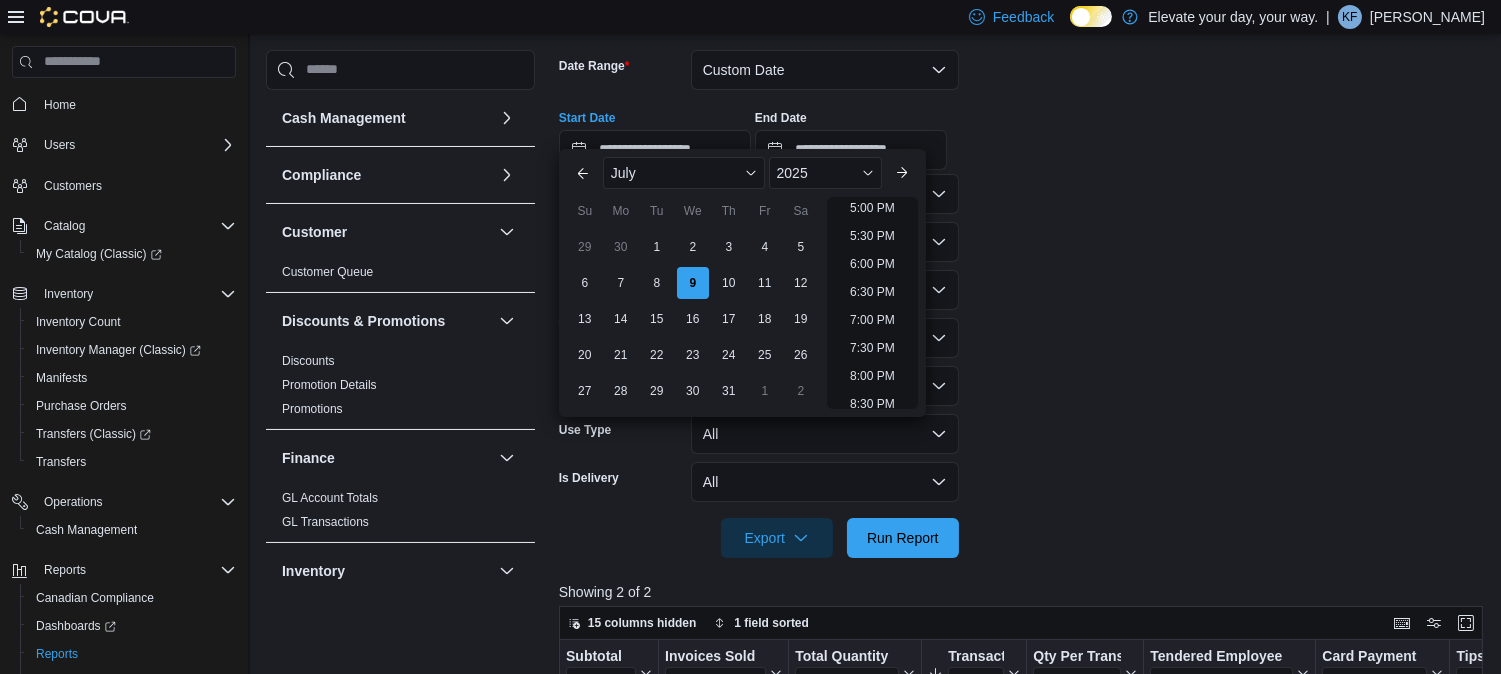 click on "**********" at bounding box center [1026, 292] 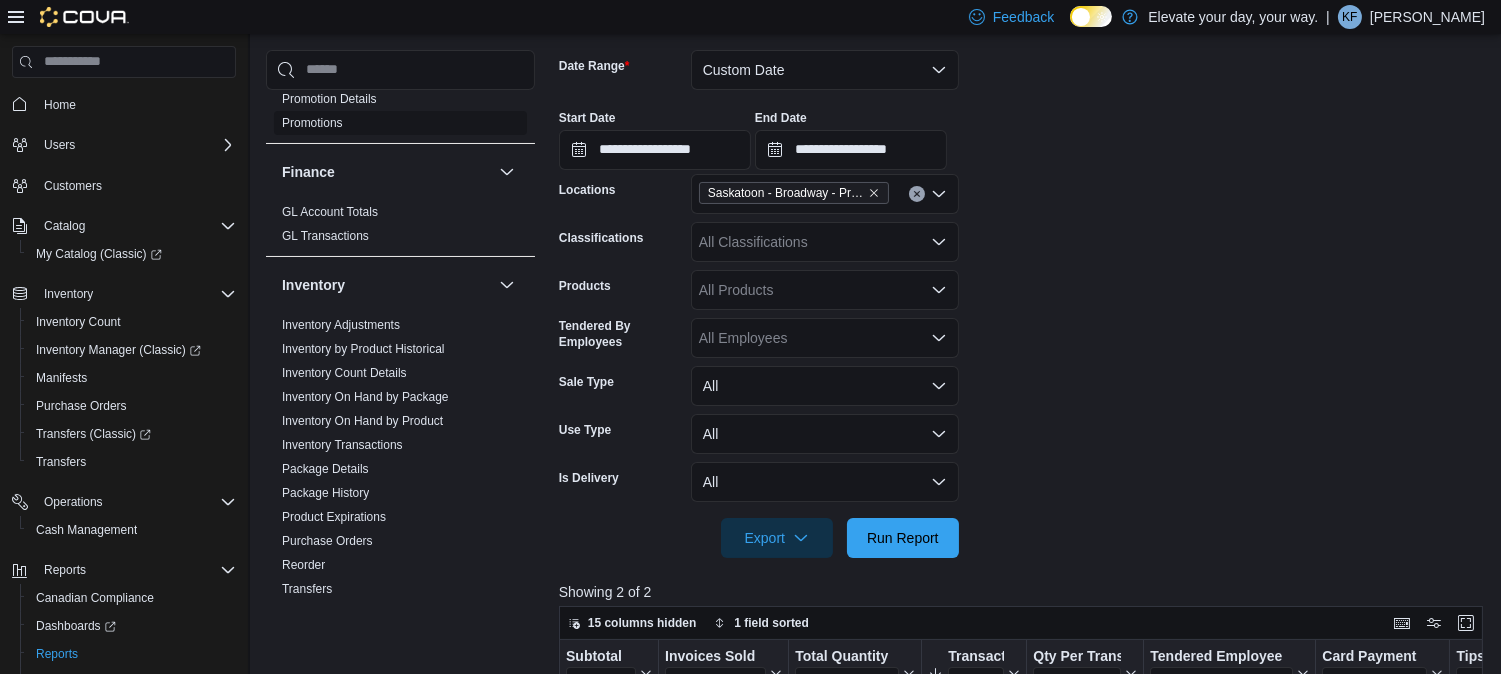 scroll, scrollTop: 355, scrollLeft: 0, axis: vertical 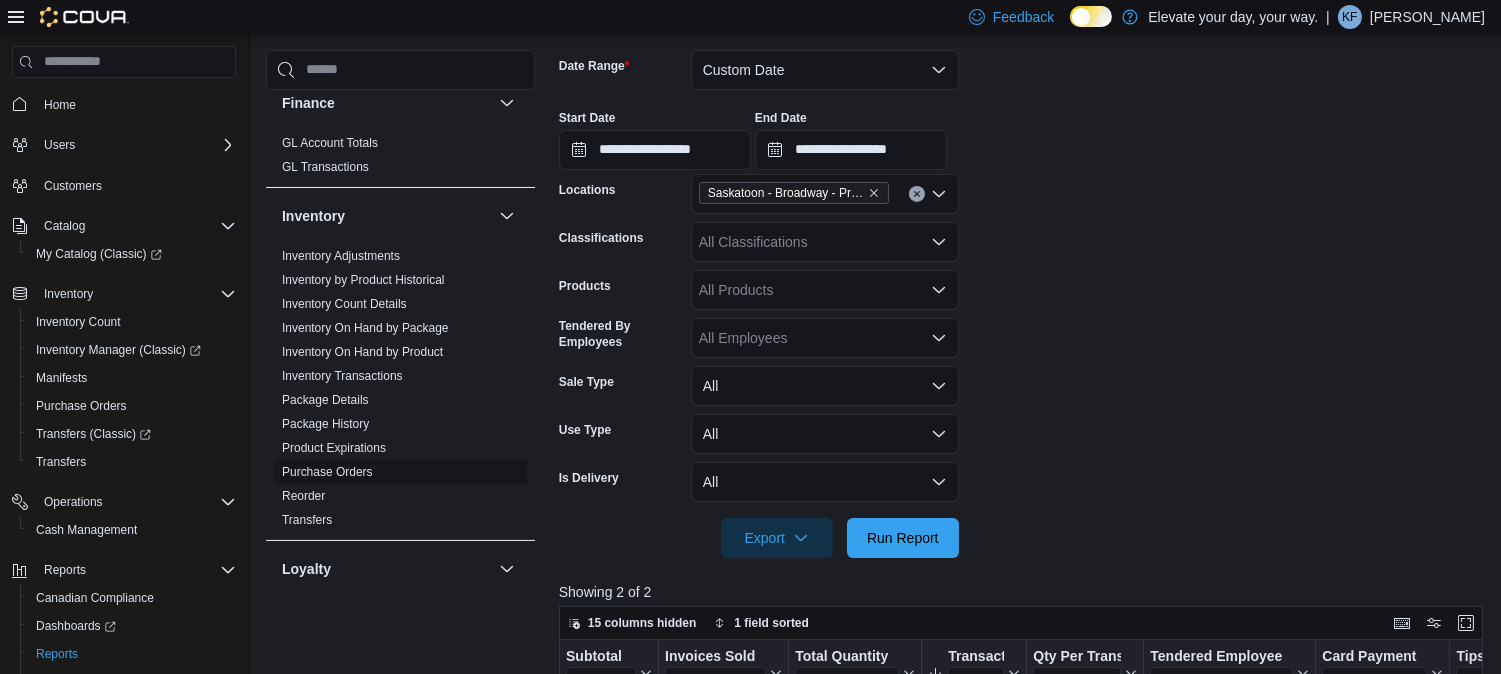click on "Purchase Orders" at bounding box center [327, 472] 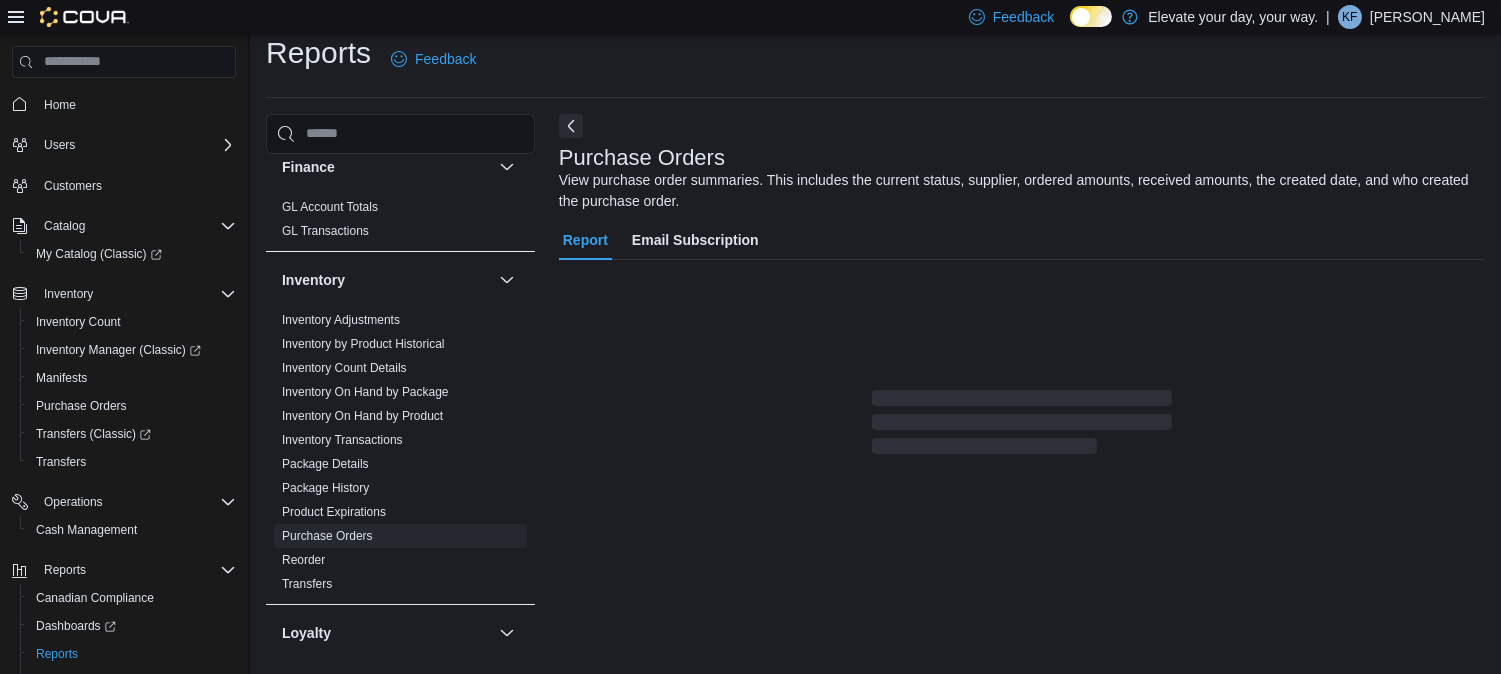 scroll, scrollTop: 65, scrollLeft: 0, axis: vertical 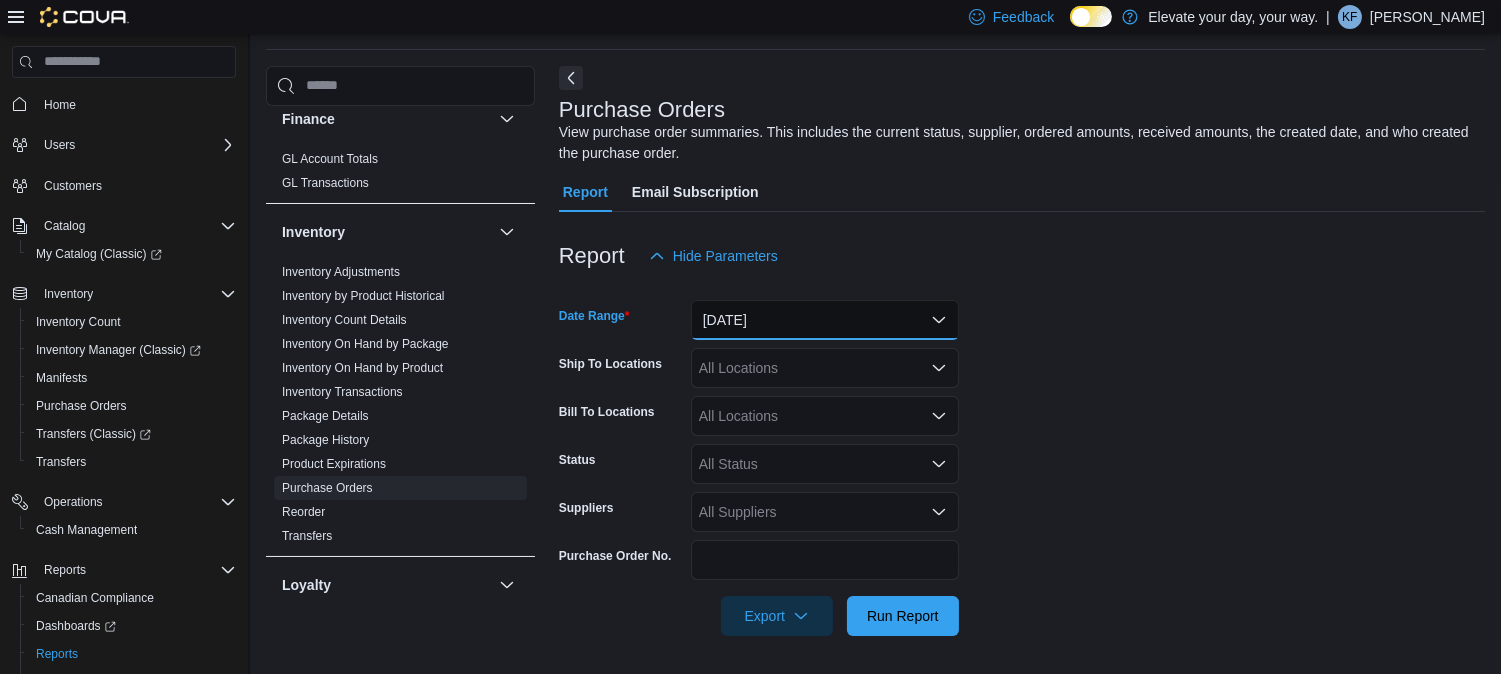 click on "Yesterday" at bounding box center [825, 320] 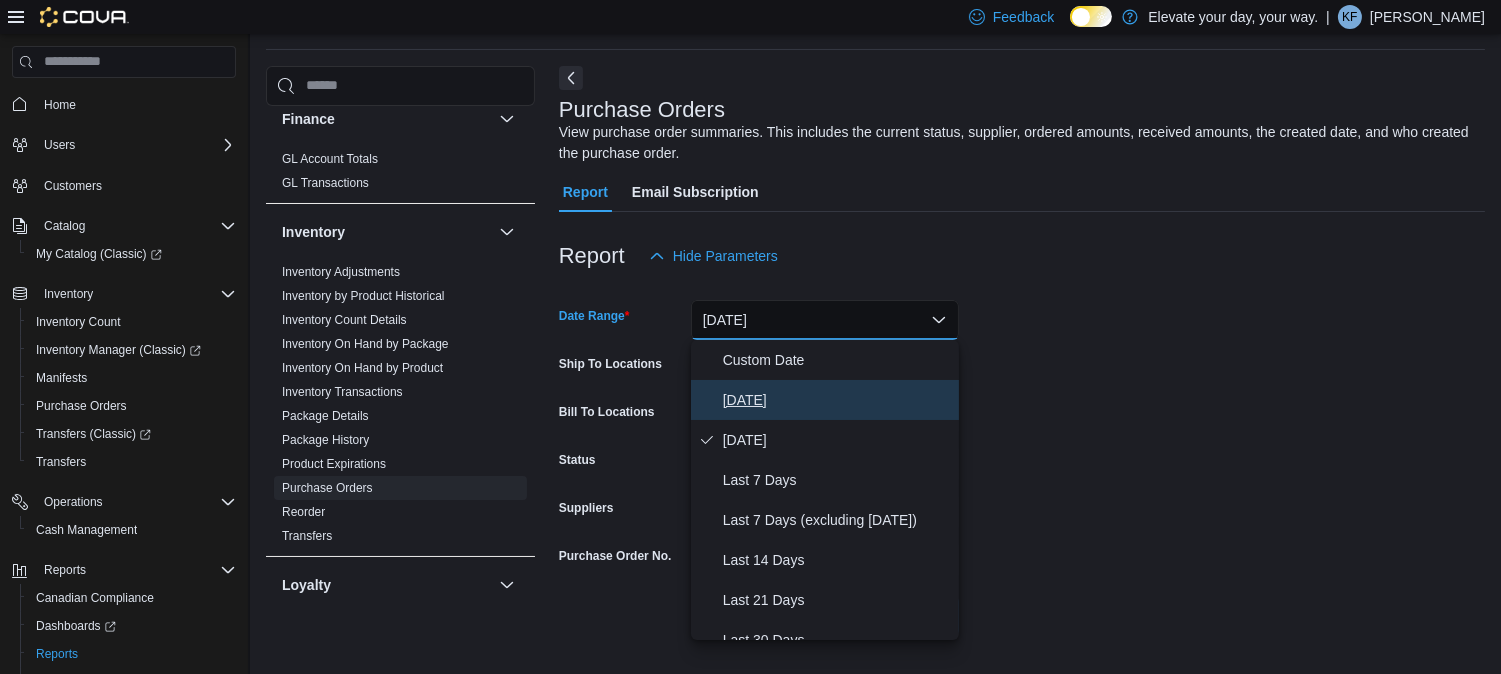 click on "Today" at bounding box center (825, 400) 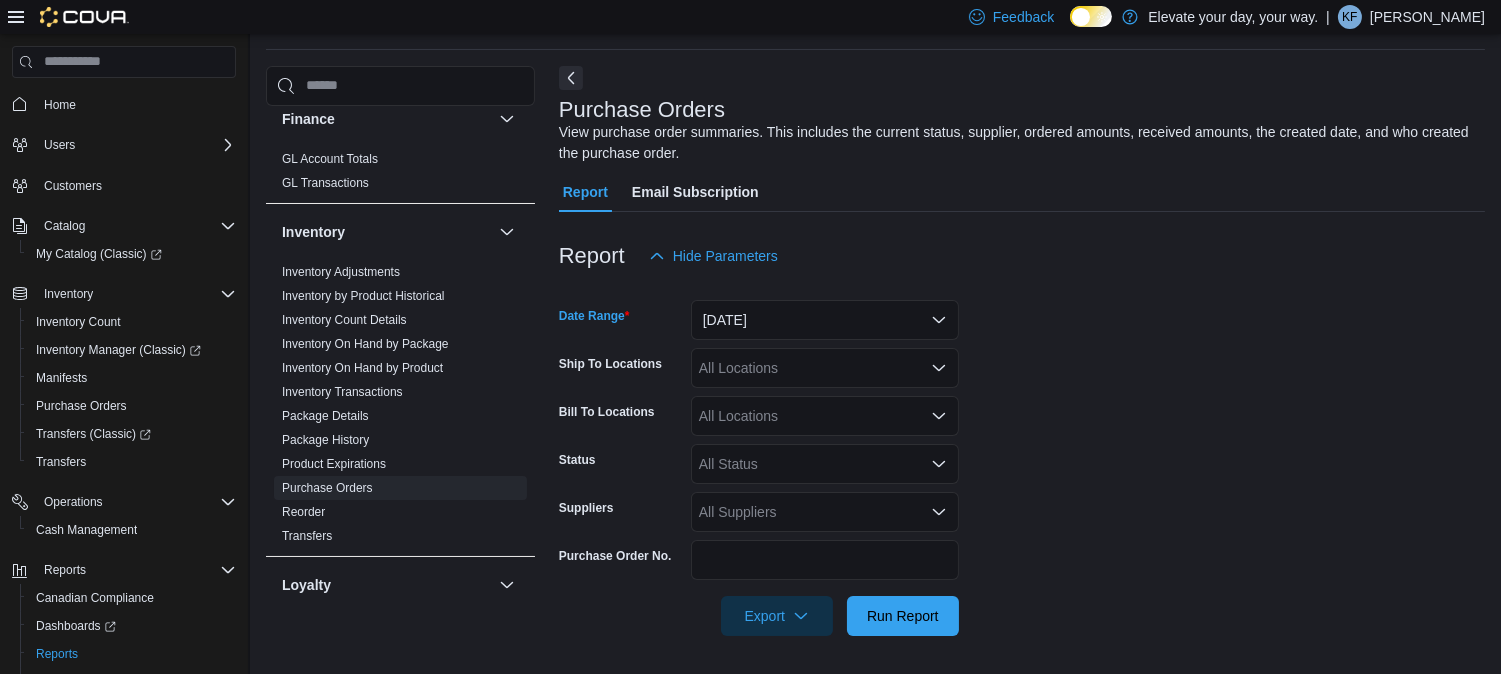 click on "All Locations" at bounding box center (825, 368) 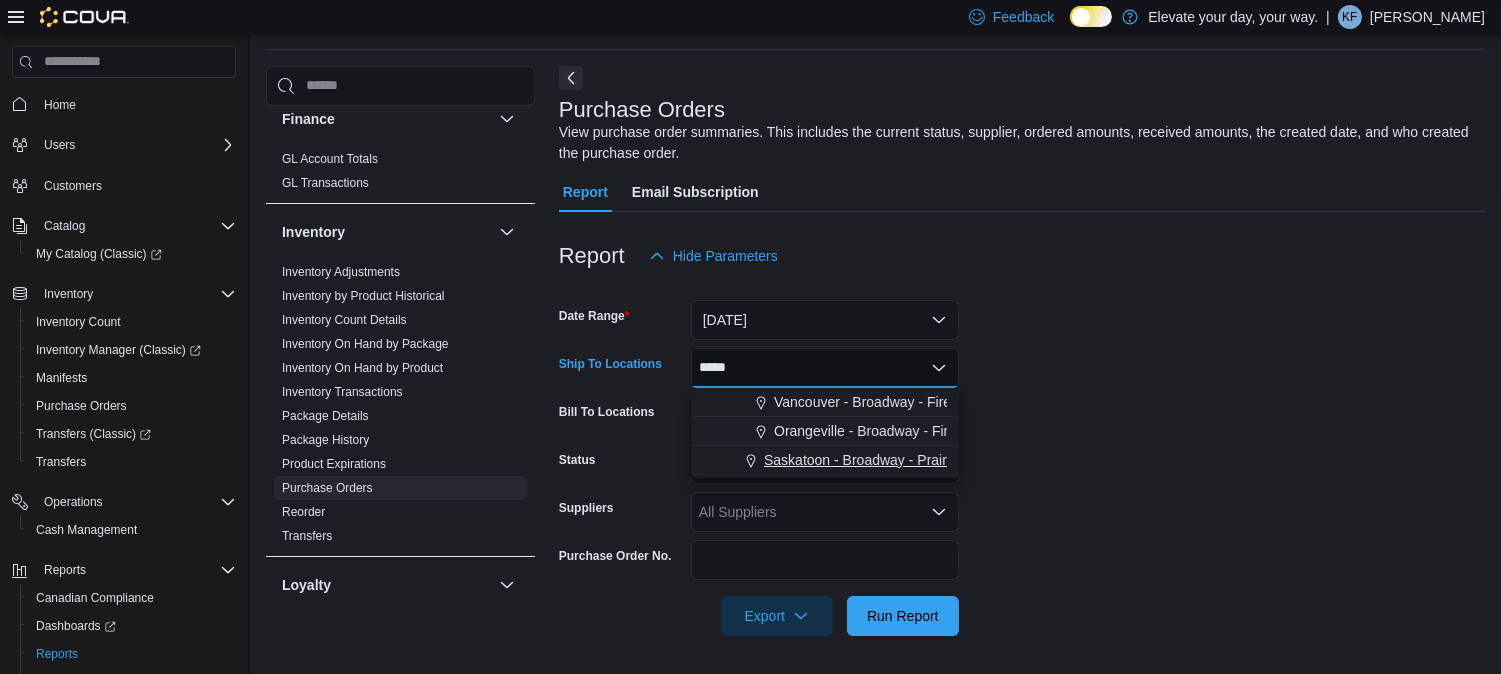 type on "*****" 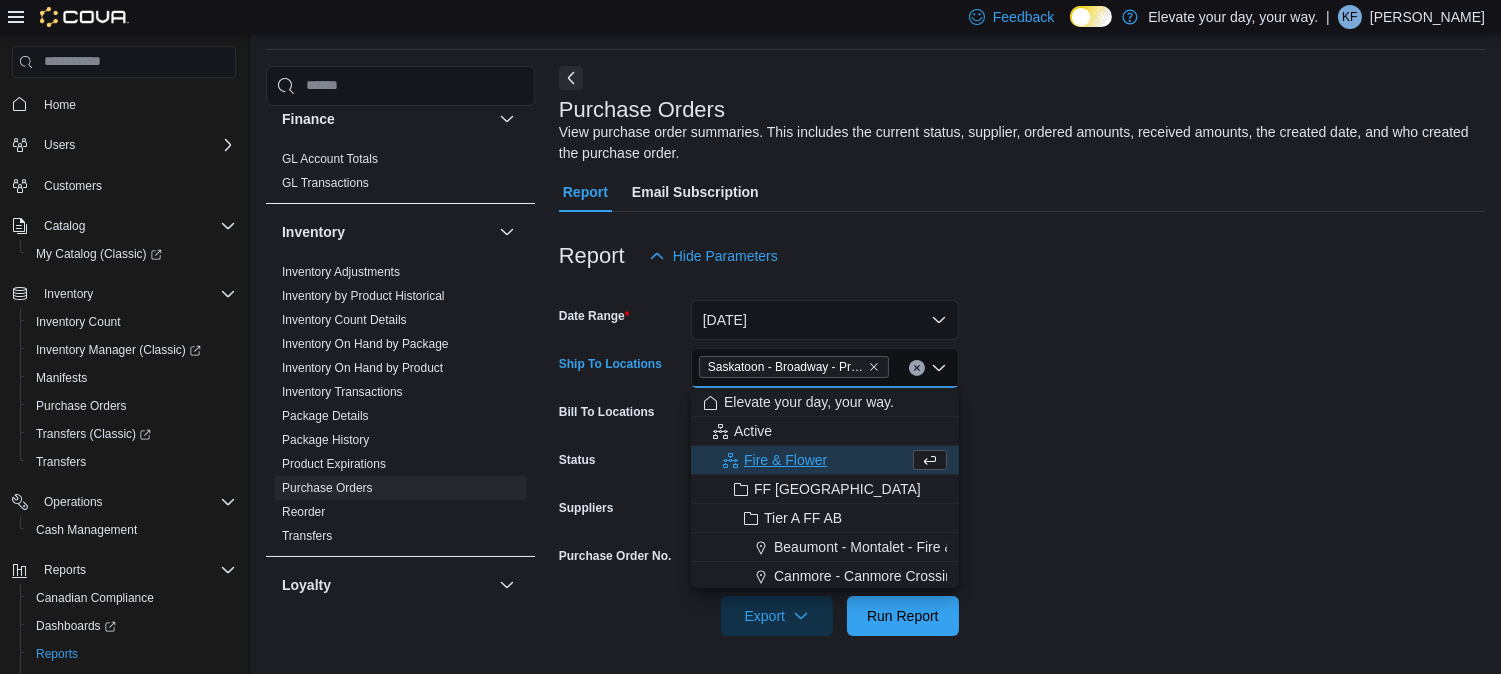 click on "Date Range Today Ship To Locations Saskatoon - Broadway - Prairie Records Combo box. Selected. Saskatoon - Broadway - Prairie Records. Press Backspace to delete Saskatoon - Broadway - Prairie Records. Combo box input. All Locations. Type some text or, to display a list of choices, press Down Arrow. To exit the list of choices, press Escape. Bill To Locations All Locations Status All Status Suppliers All Suppliers Purchase Order No. Export  Run Report" at bounding box center (1022, 456) 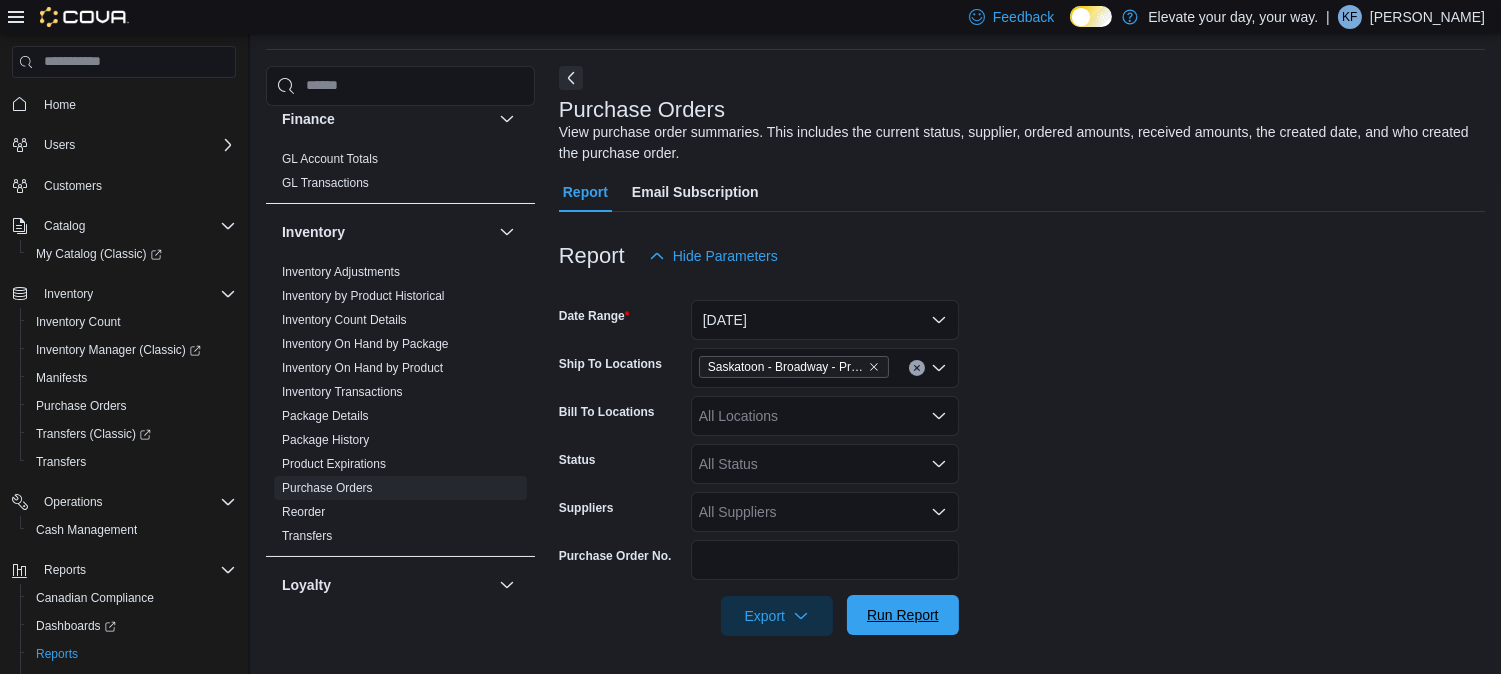 click on "Run Report" at bounding box center (903, 615) 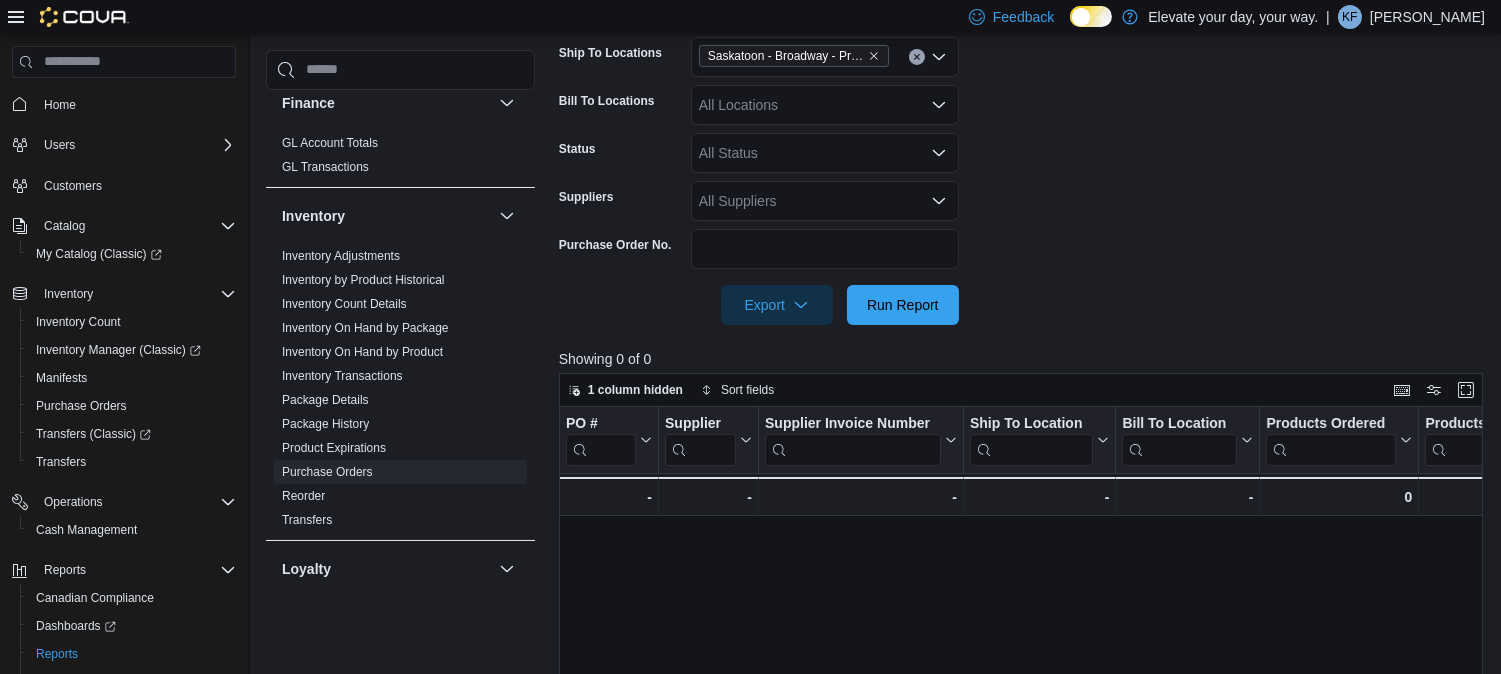 scroll, scrollTop: 380, scrollLeft: 0, axis: vertical 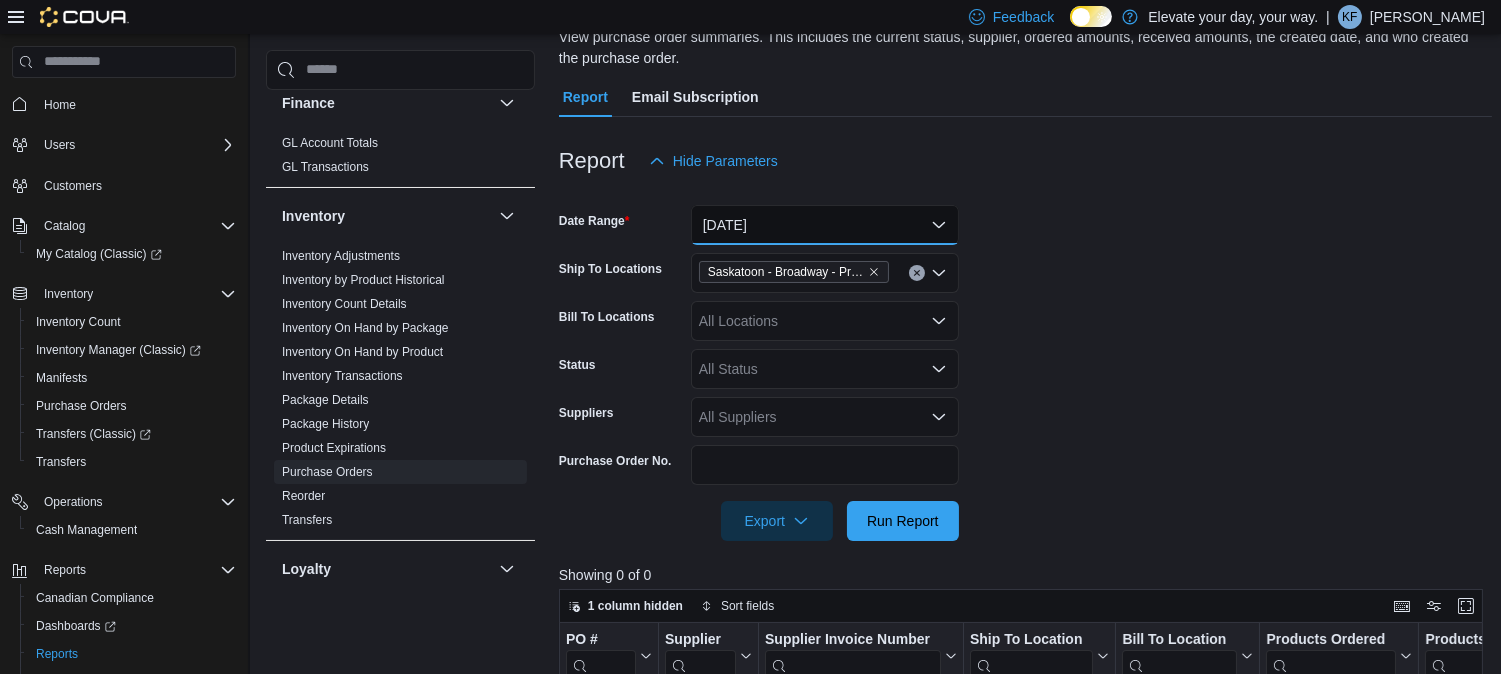 click on "Today" at bounding box center [825, 225] 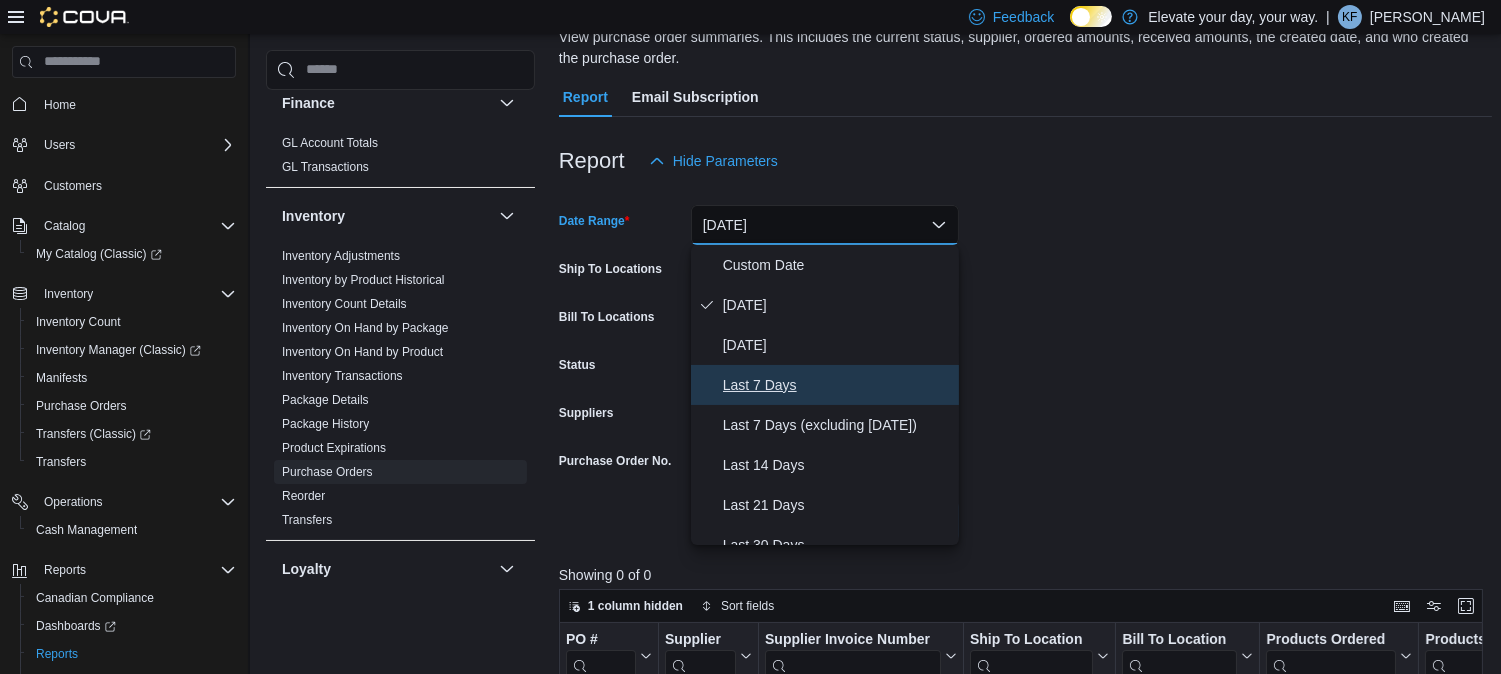 click on "Last 7 Days" at bounding box center (837, 385) 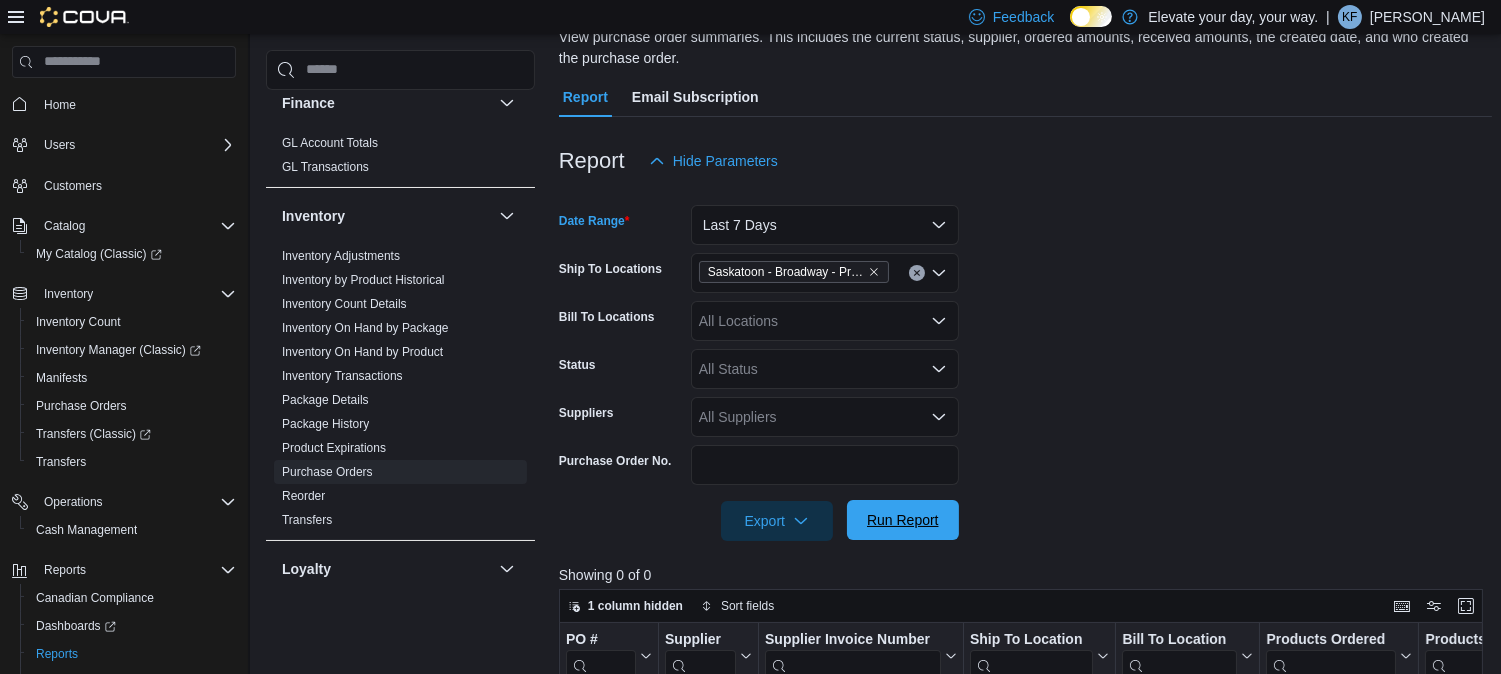 click on "Run Report" at bounding box center [903, 520] 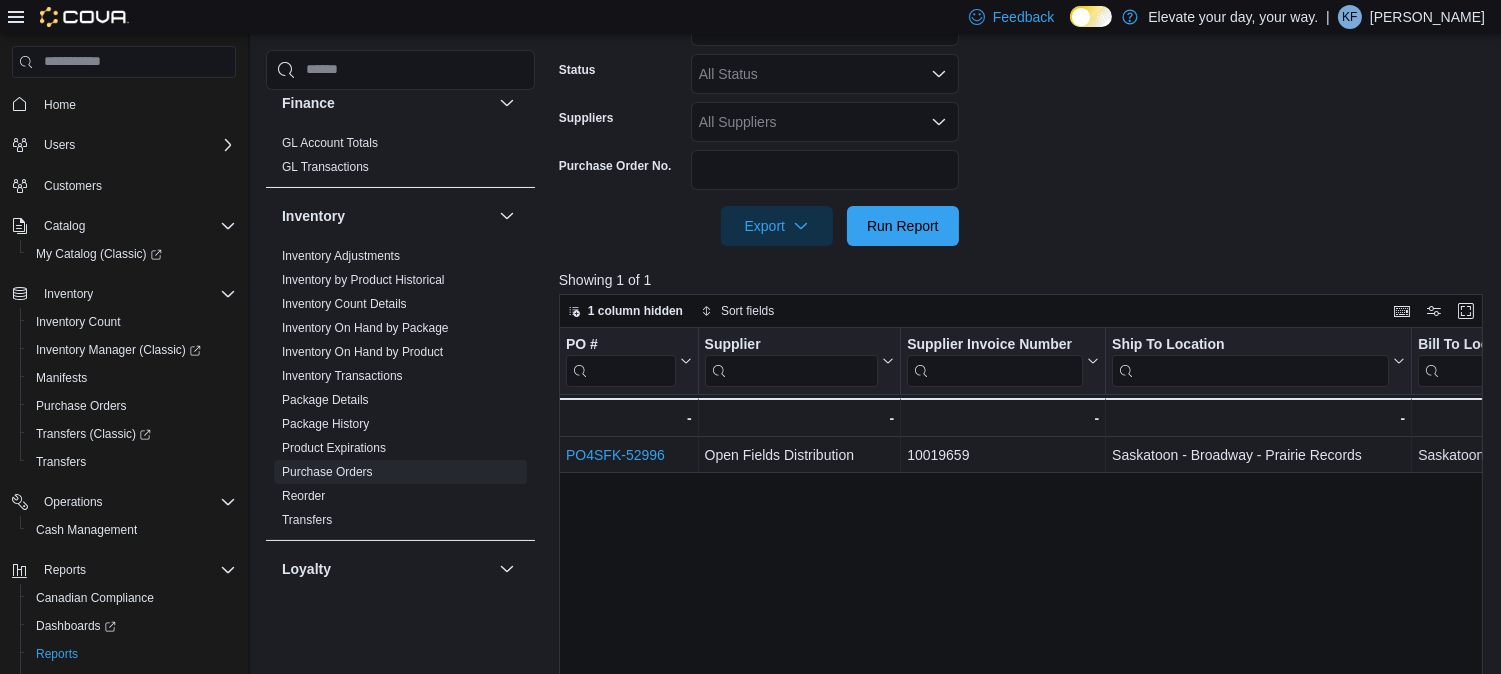 scroll, scrollTop: 457, scrollLeft: 0, axis: vertical 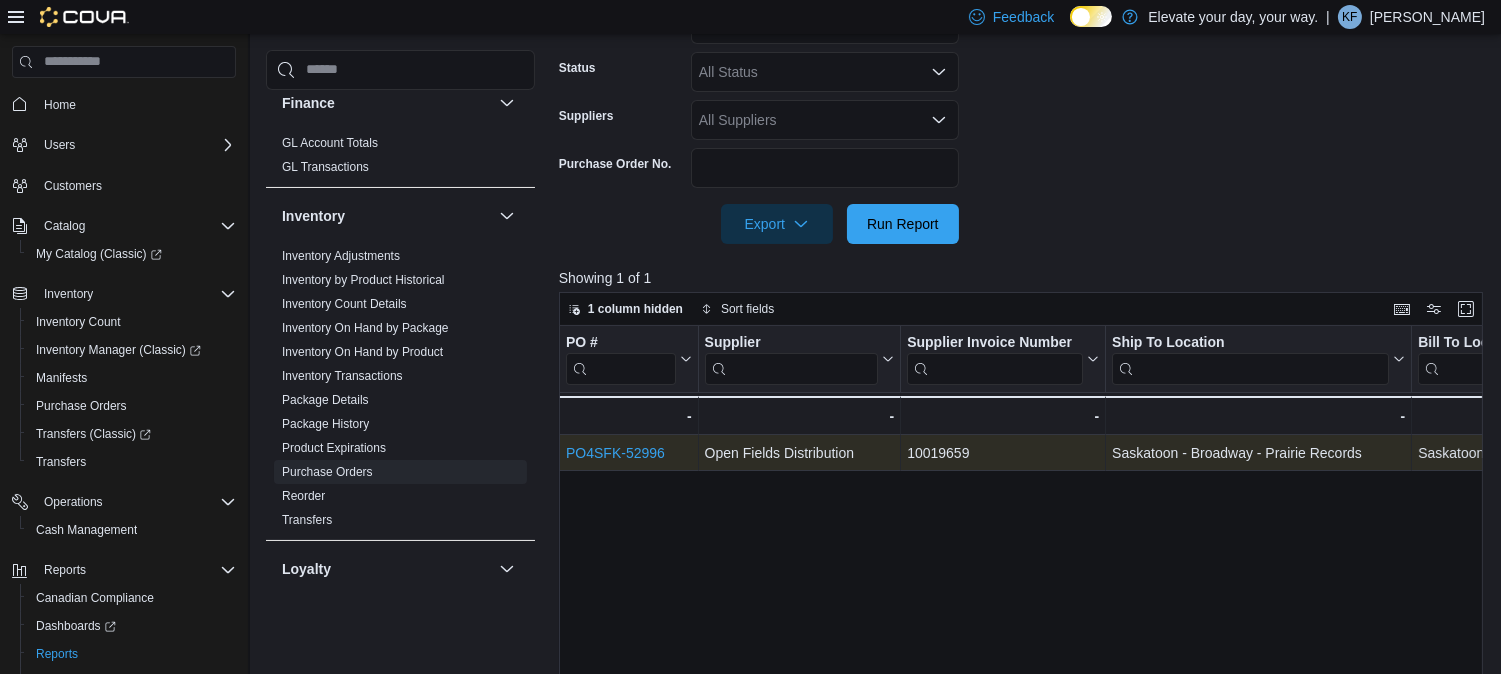click on "PO4SFK-52996" at bounding box center [615, 453] 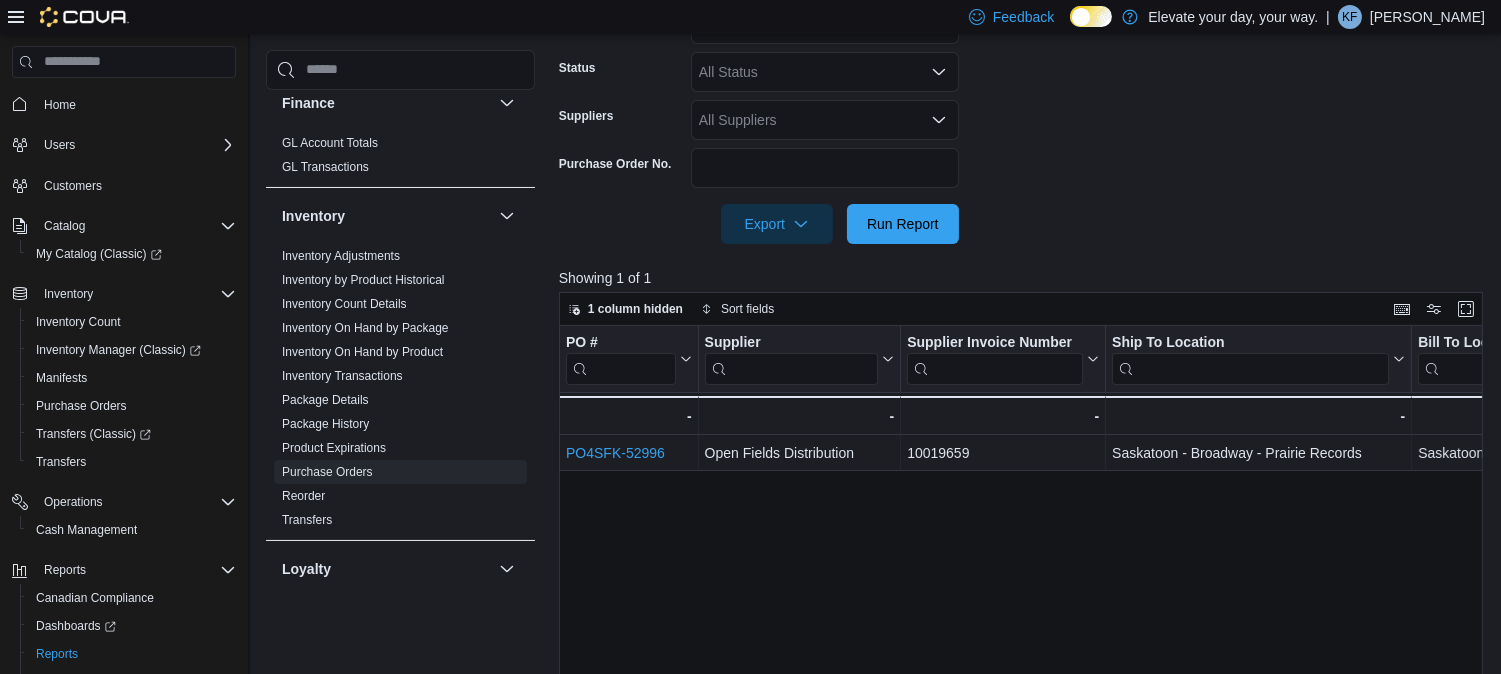 click on "PO # Click to view column header actions Supplier Click to view column header actions Supplier Invoice Number Click to view column header actions Ship To Location Click to view column header actions Bill To Location Click to view column header actions Products Ordered Click to view column header actions Products Received Click to view column header actions Expected Total Click to view column header actions Tax Click to view column header actions Received Total Click to view column header actions Status Click to view column header actions Fully Received Click to view column header actions Created On Click to view column header actions Completed Date Click to view column header actions Shipping Cost Click to view column header actions Recycling Cost Click to view column header actions Created By Click to view column header actions Saskatoon - Broadway - Prairie Records -  Bill To Location, column 5, row 1 98 -  Products Ordered, column 6, row 1 Saskatoon - Broadway - Prairie Records -  10019659 -  -  -  - -  -" at bounding box center [1026, 578] 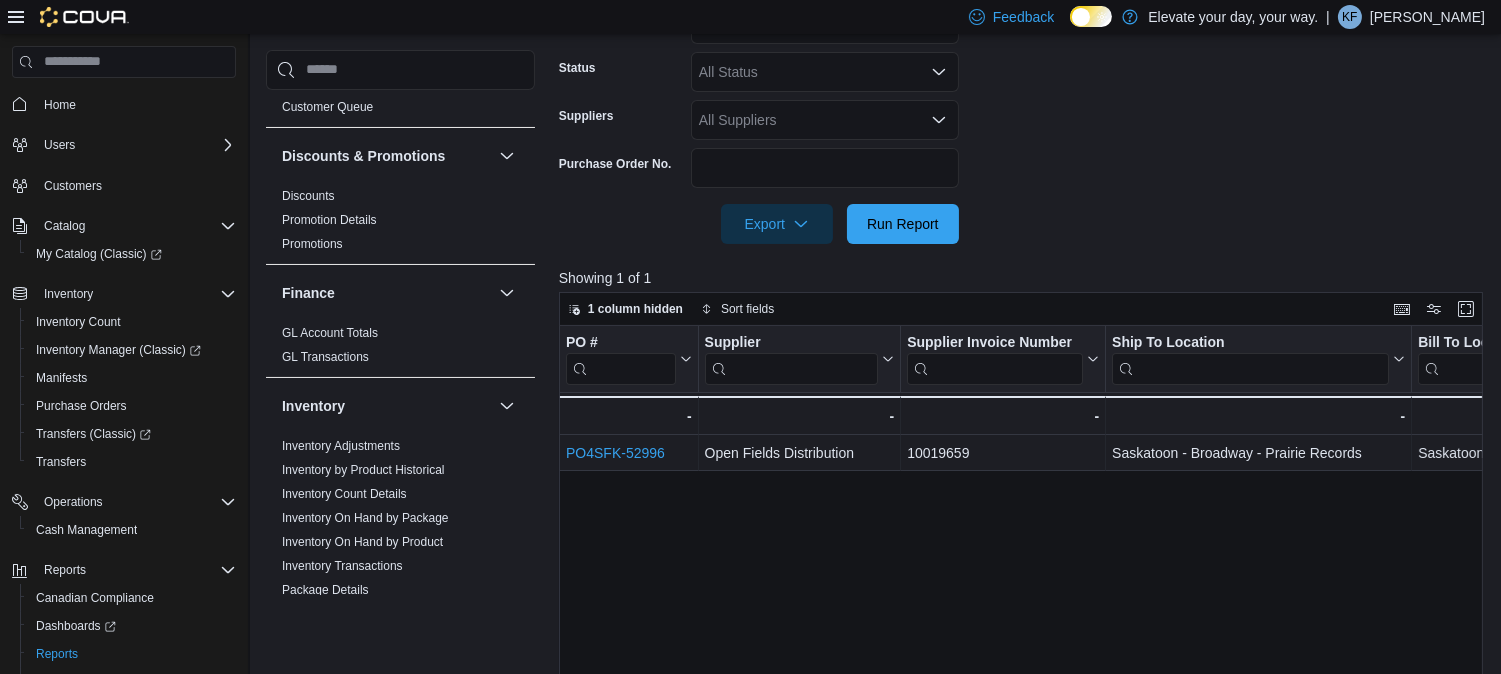scroll, scrollTop: 163, scrollLeft: 0, axis: vertical 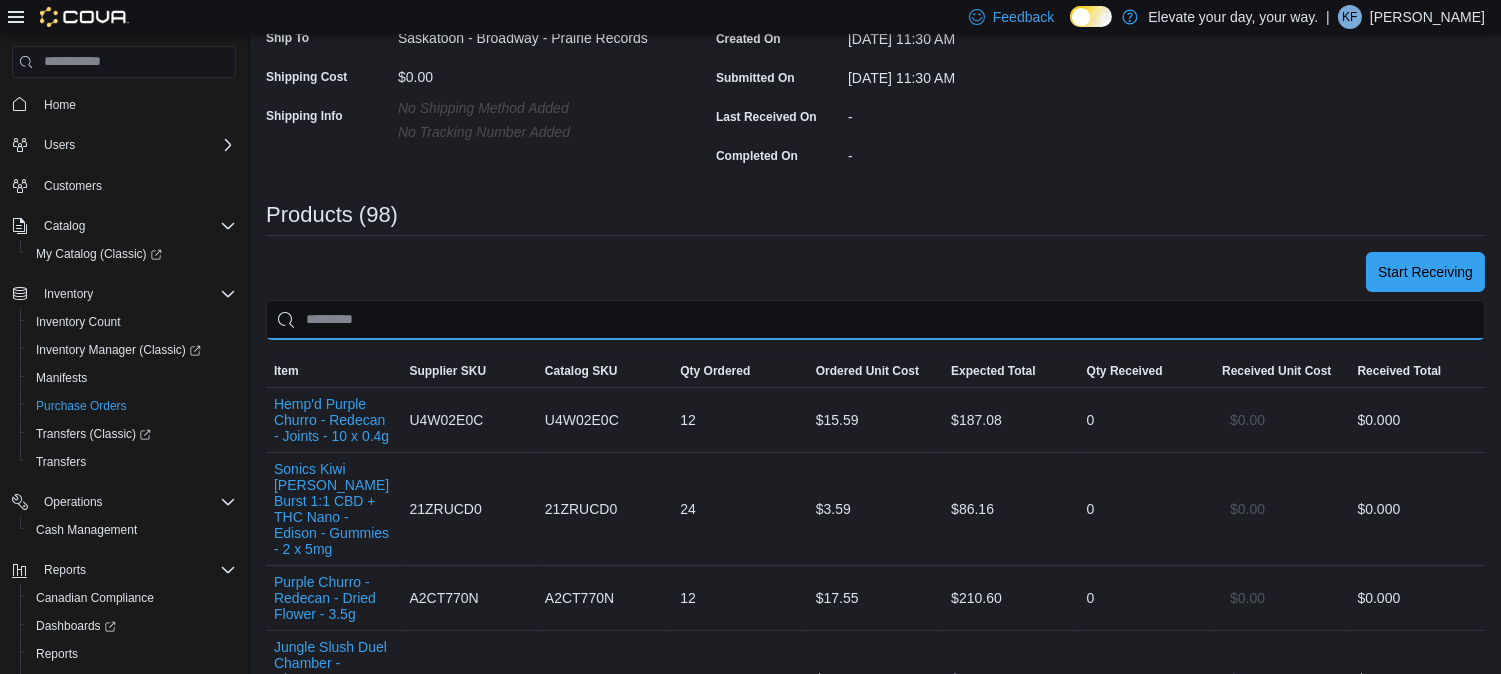 click at bounding box center [875, 320] 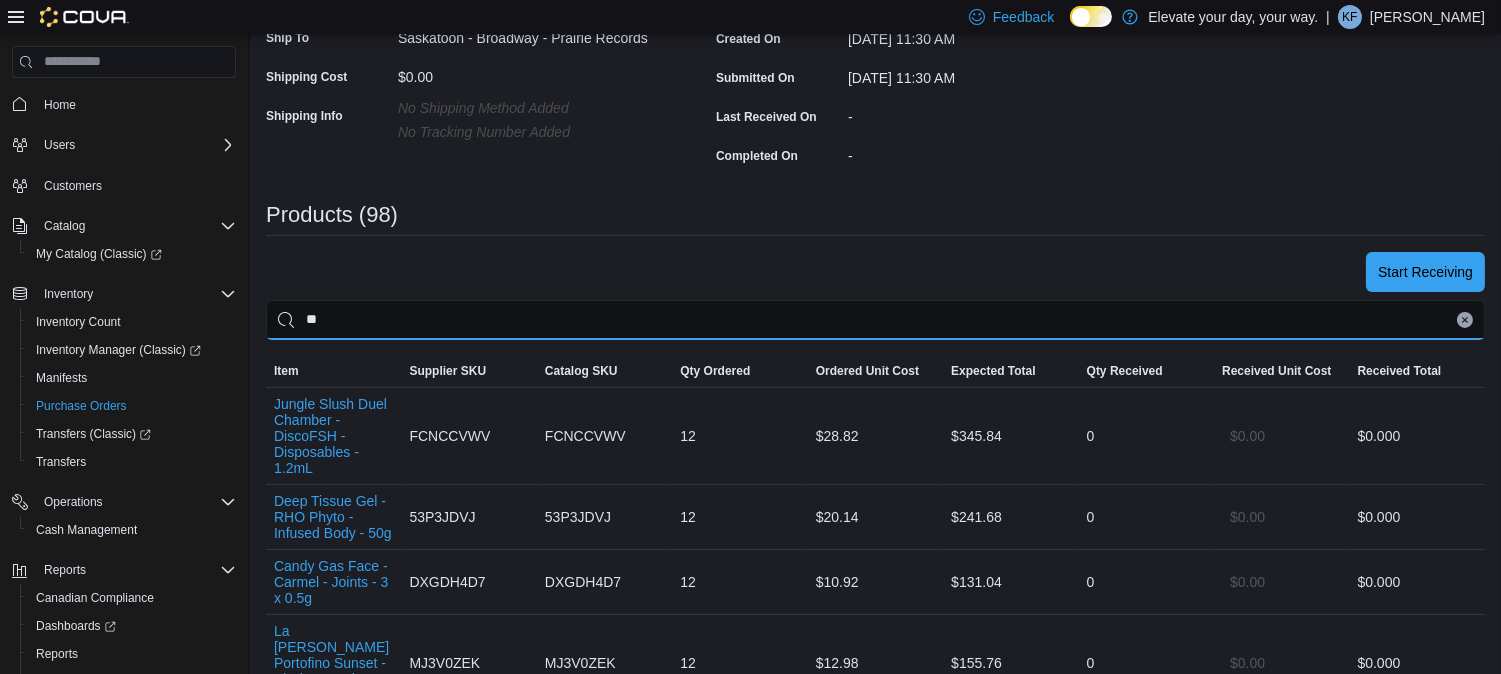 type on "**" 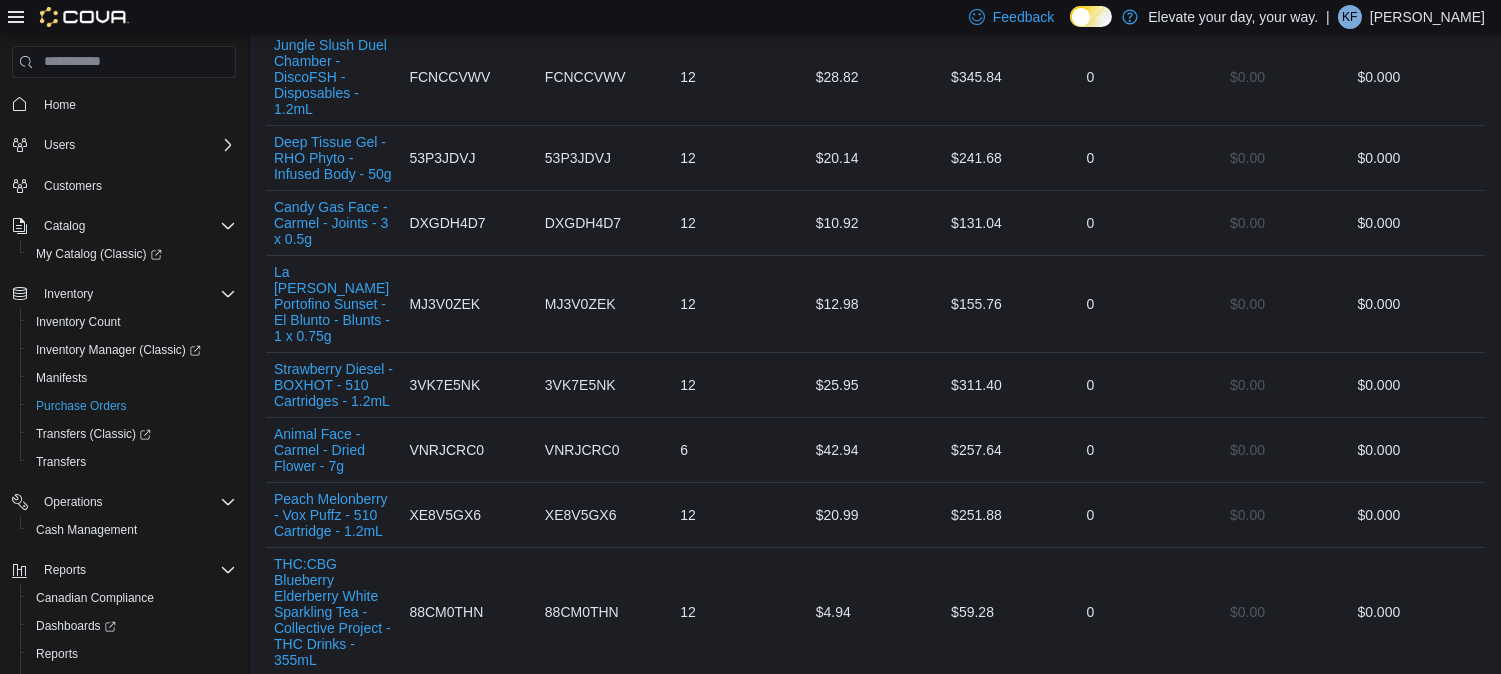 scroll, scrollTop: 723, scrollLeft: 0, axis: vertical 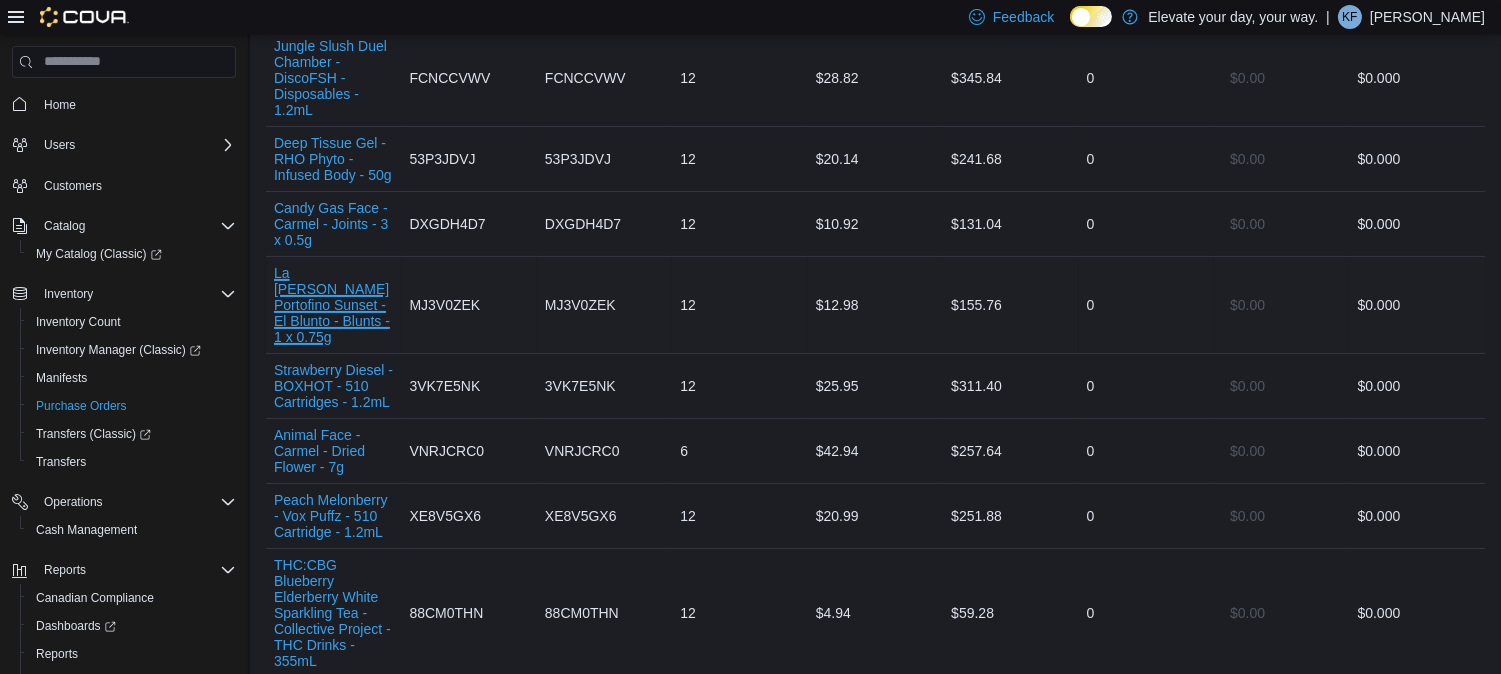 click on "La Rosa Portofino Sunset - El Blunto - Blunts - 1 x 0.75g" at bounding box center [333, 305] 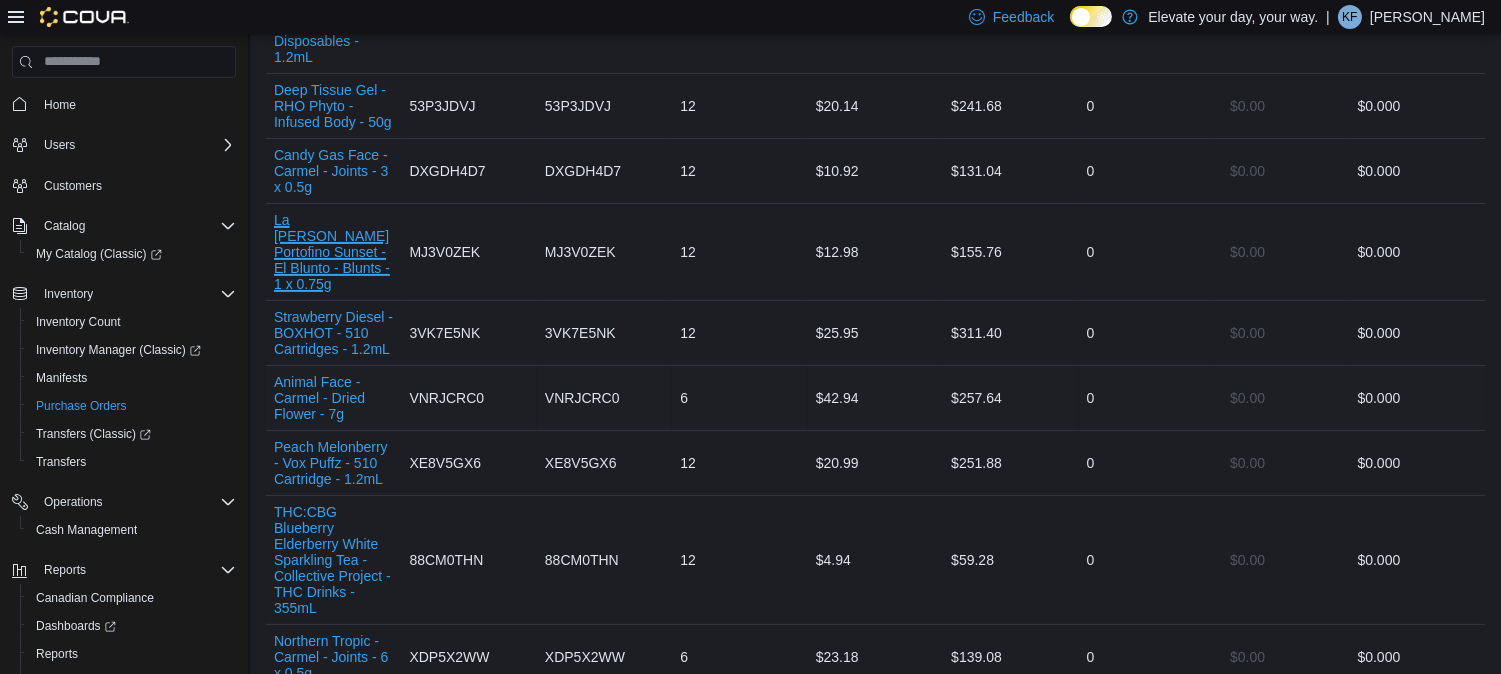 scroll, scrollTop: 777, scrollLeft: 0, axis: vertical 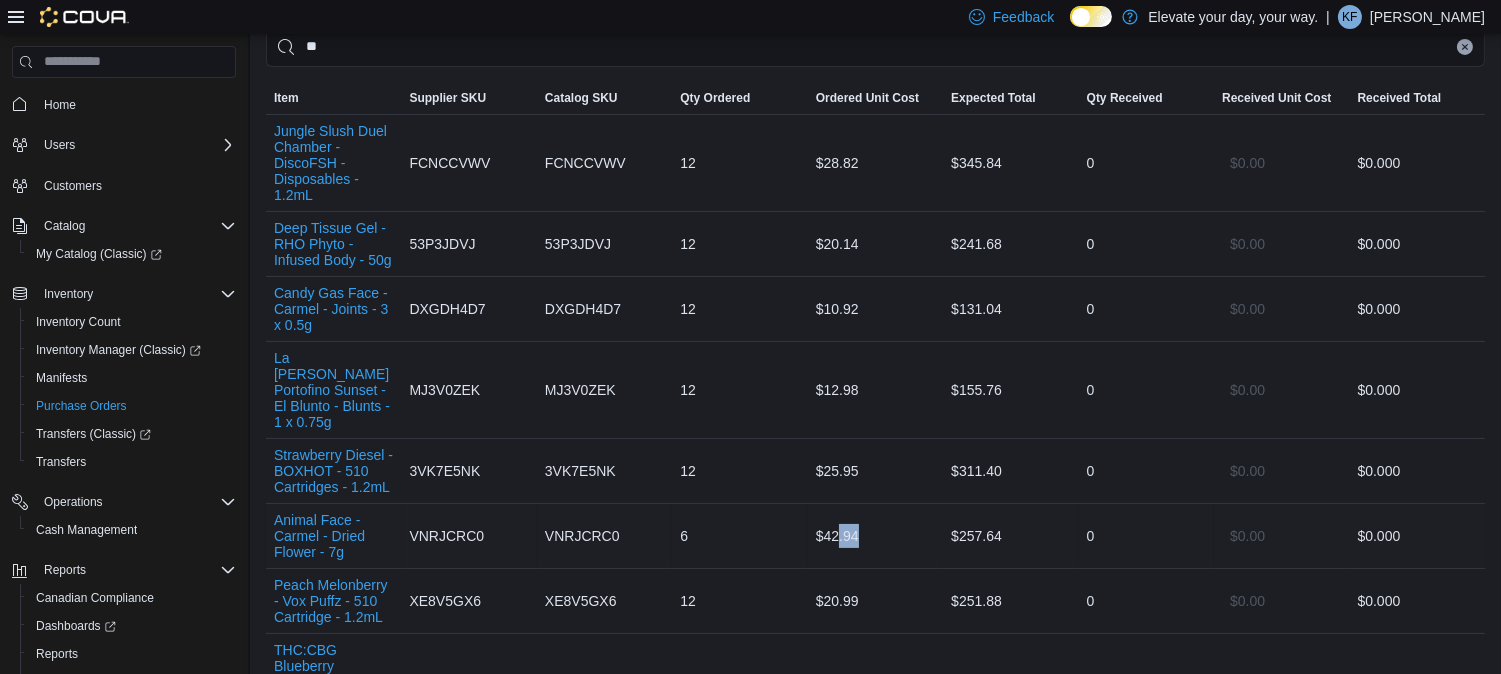 drag, startPoint x: 847, startPoint y: 478, endPoint x: 868, endPoint y: 456, distance: 30.413813 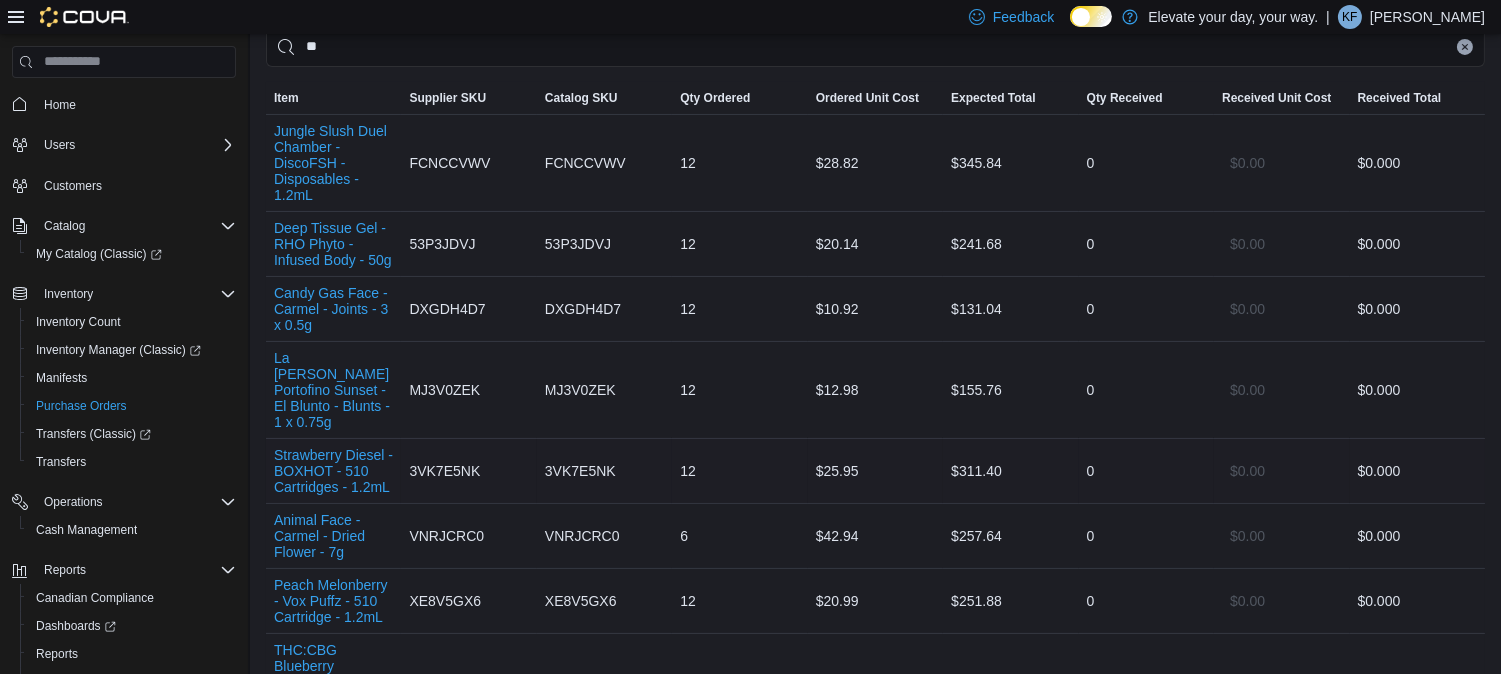 click on "$25.95" at bounding box center [875, 471] 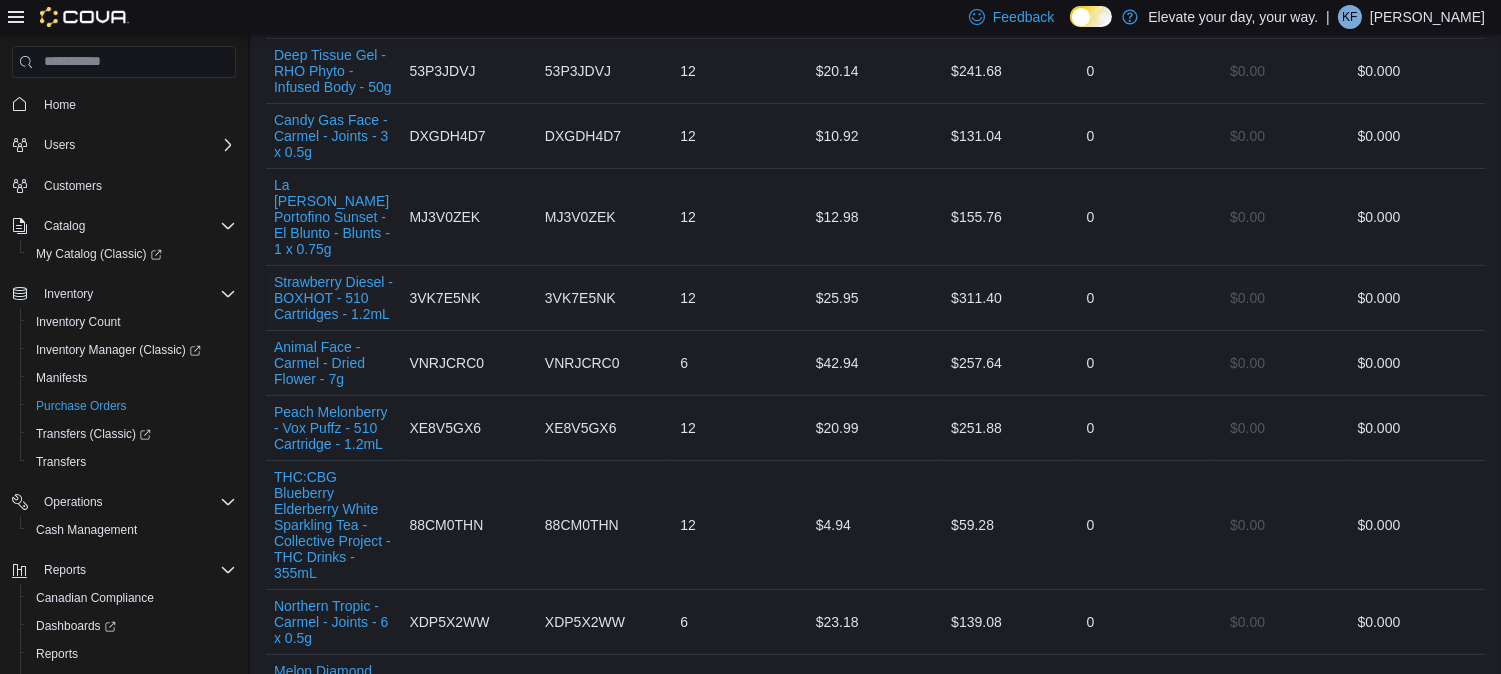 scroll, scrollTop: 813, scrollLeft: 0, axis: vertical 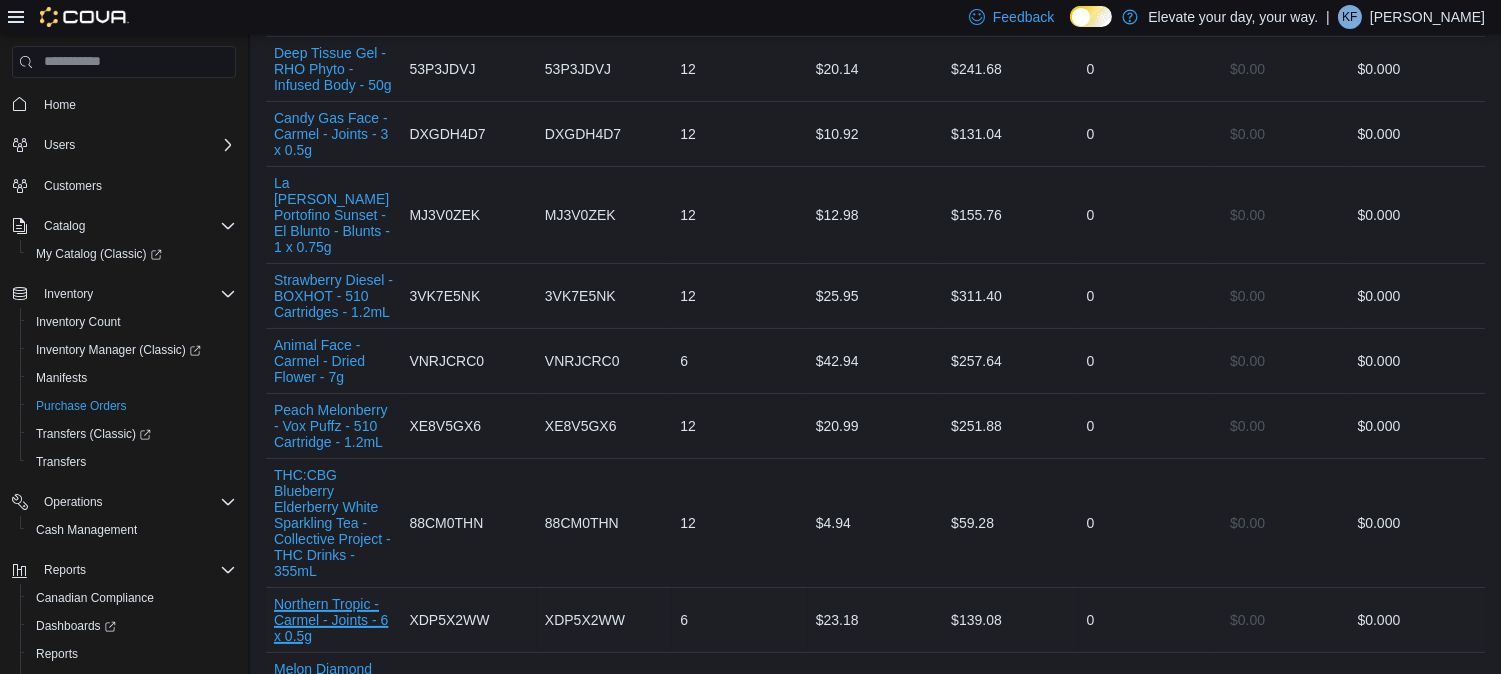 click on "Northern Tropic - Carmel - Joints - 6 x 0.5g" at bounding box center [333, 620] 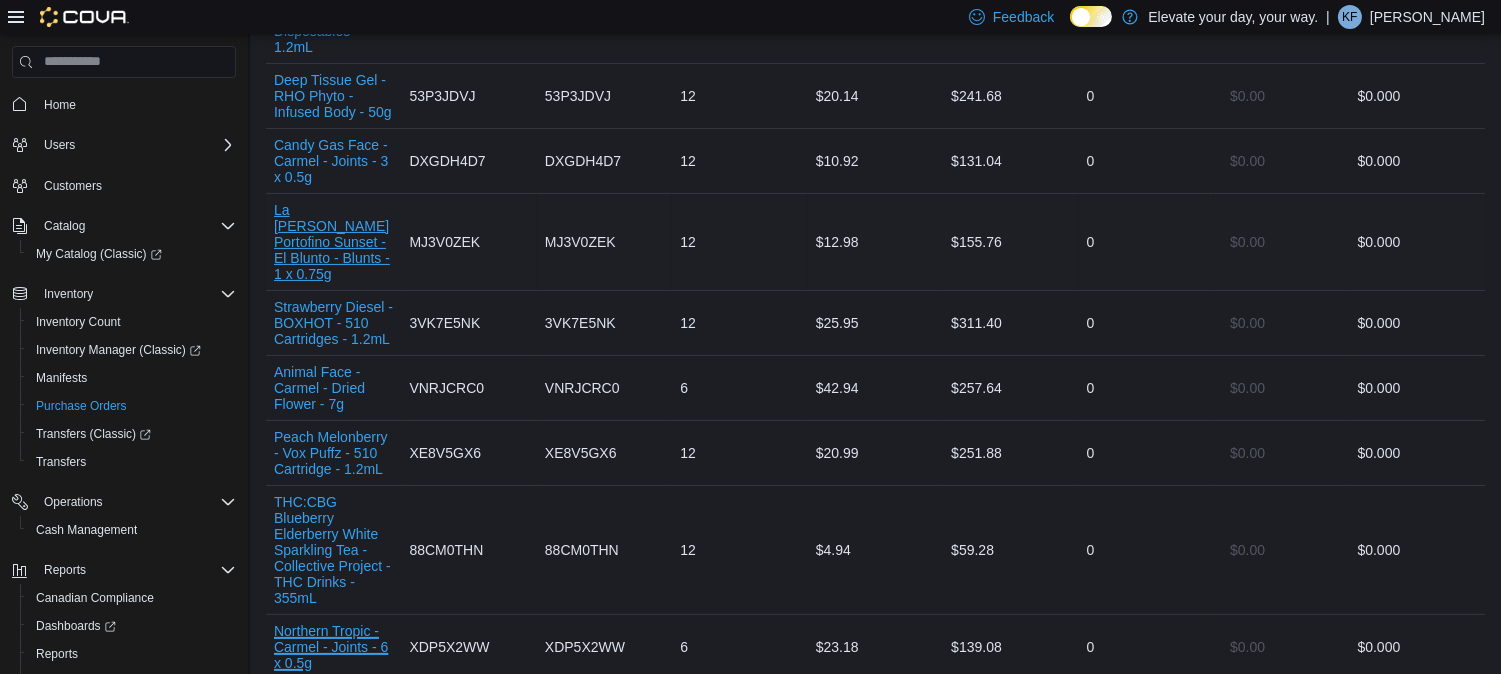 scroll, scrollTop: 785, scrollLeft: 0, axis: vertical 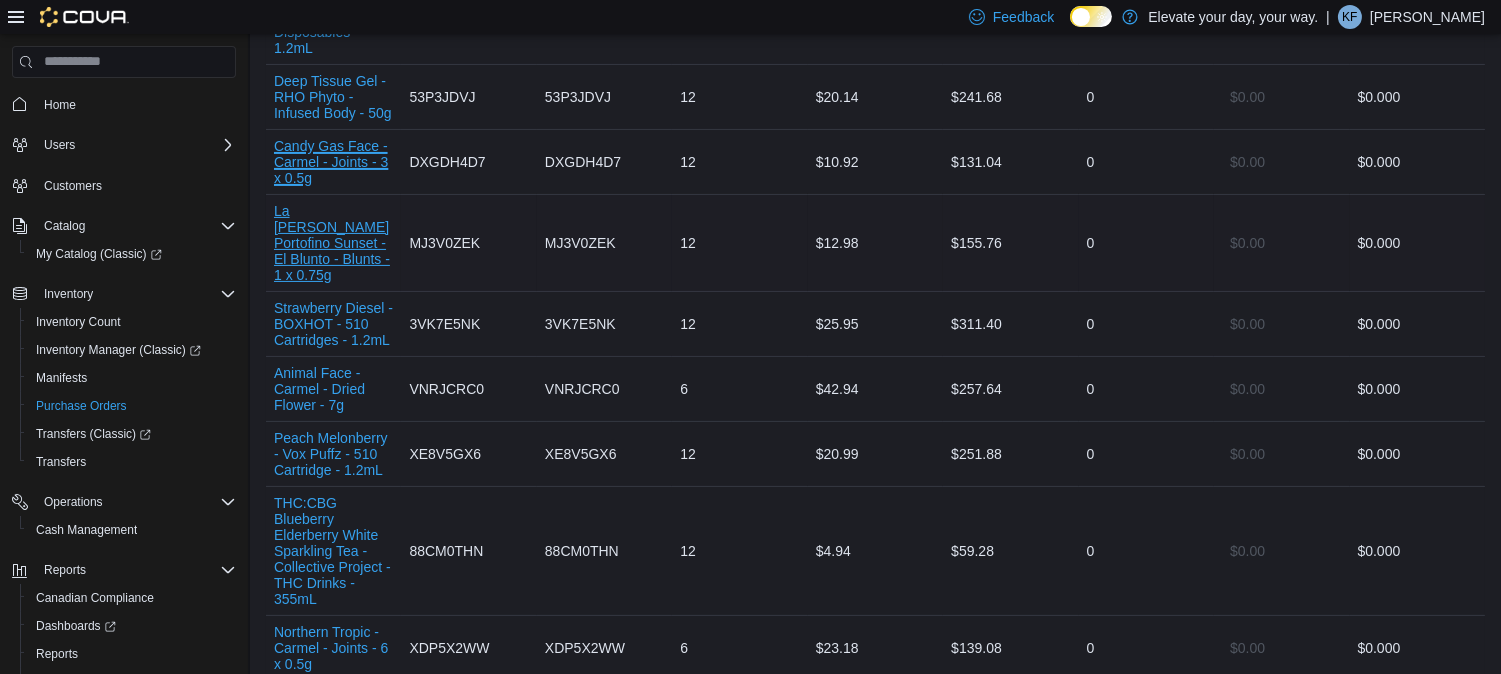 click on "Candy Gas Face - Carmel - Joints - 3 x 0.5g" at bounding box center [333, 162] 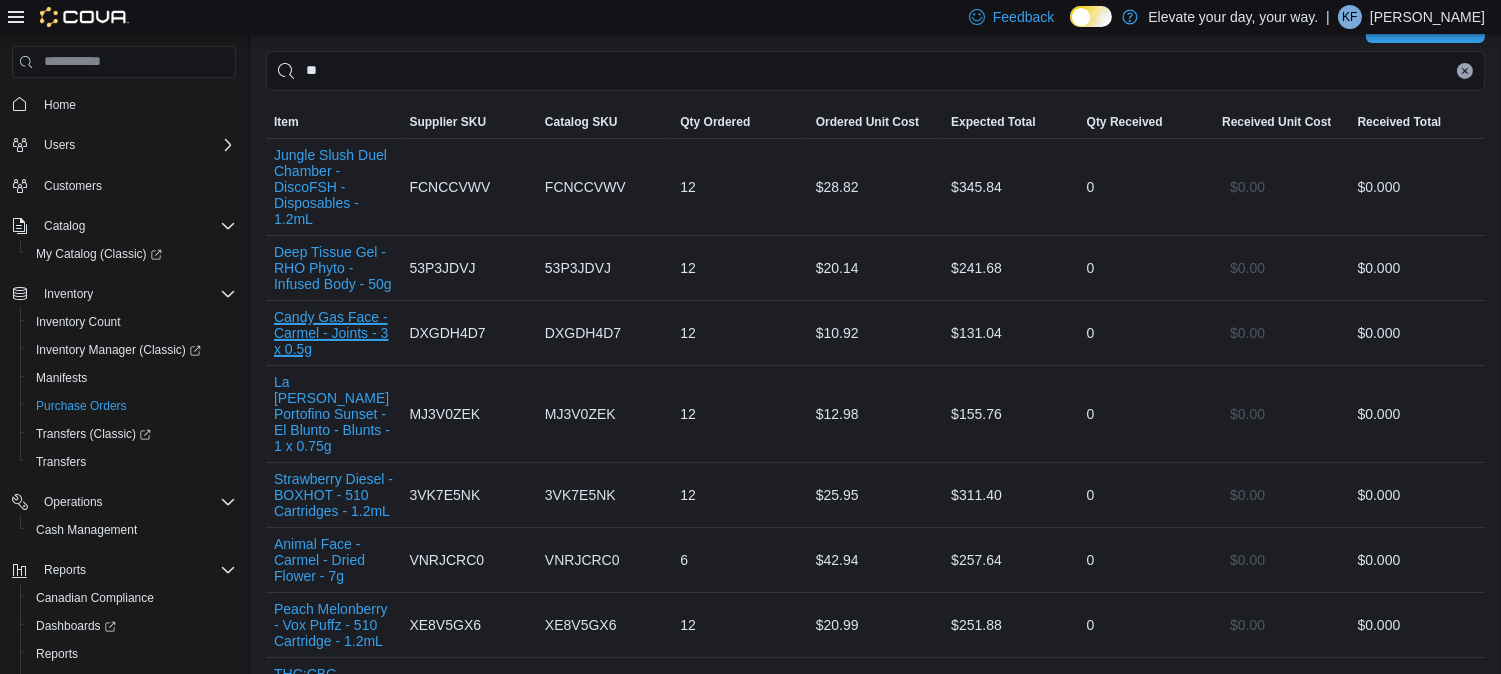 scroll, scrollTop: 615, scrollLeft: 0, axis: vertical 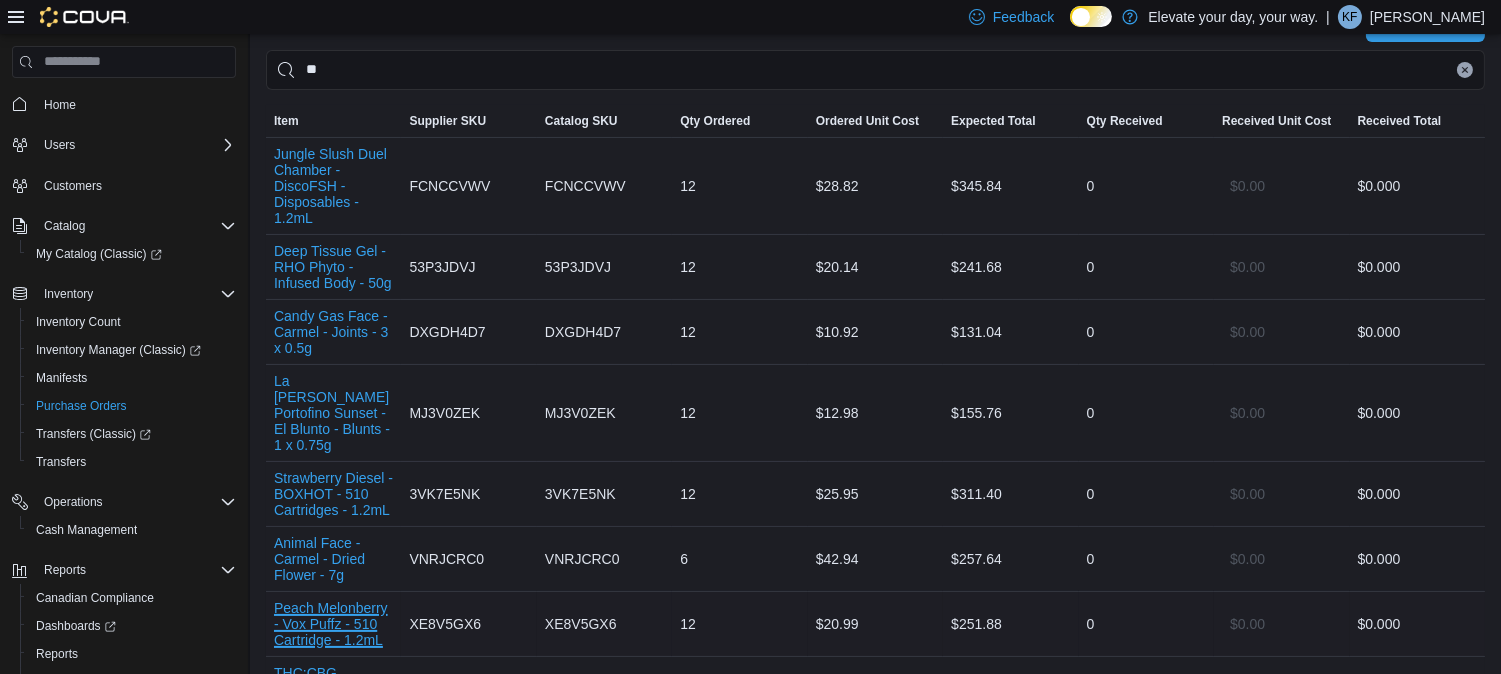 click on "Peach Melonberry - Vox Puffz - 510 Cartridge - 1.2mL" at bounding box center [333, 624] 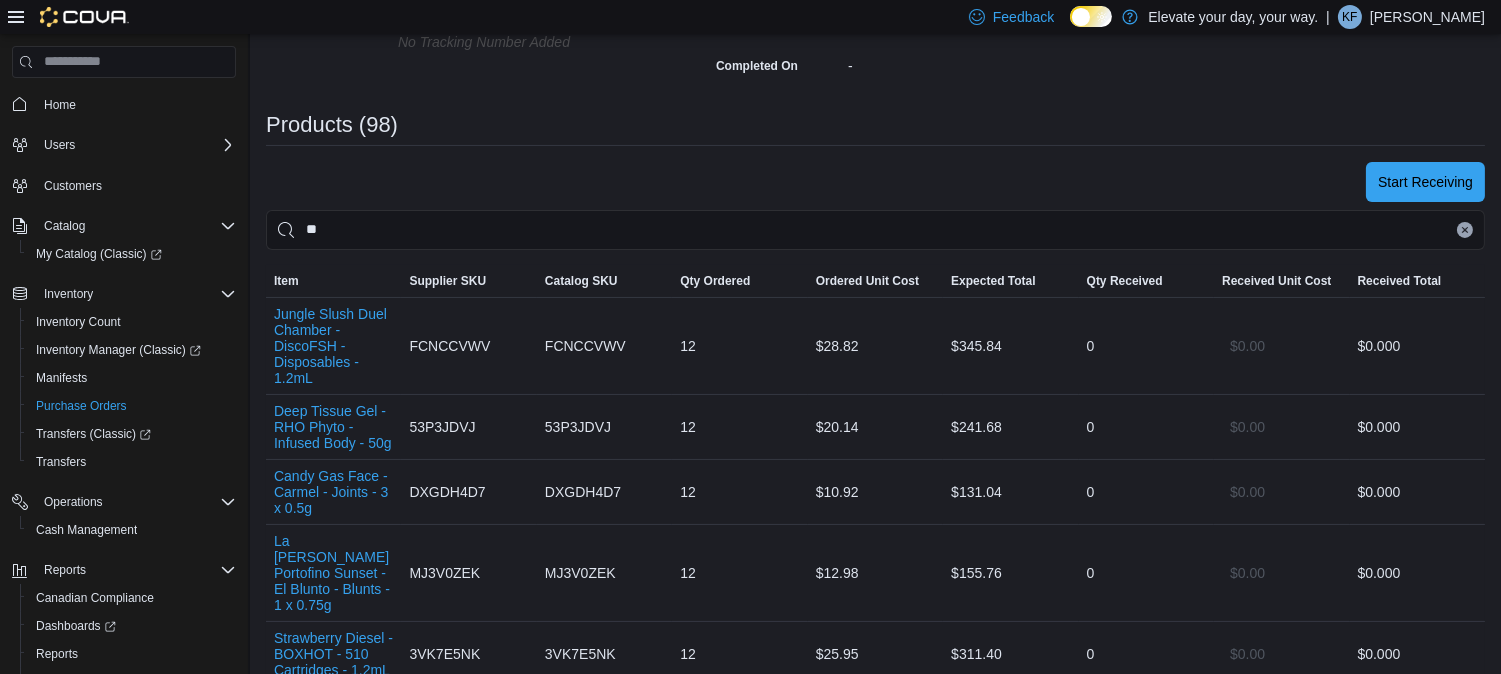 scroll, scrollTop: 454, scrollLeft: 0, axis: vertical 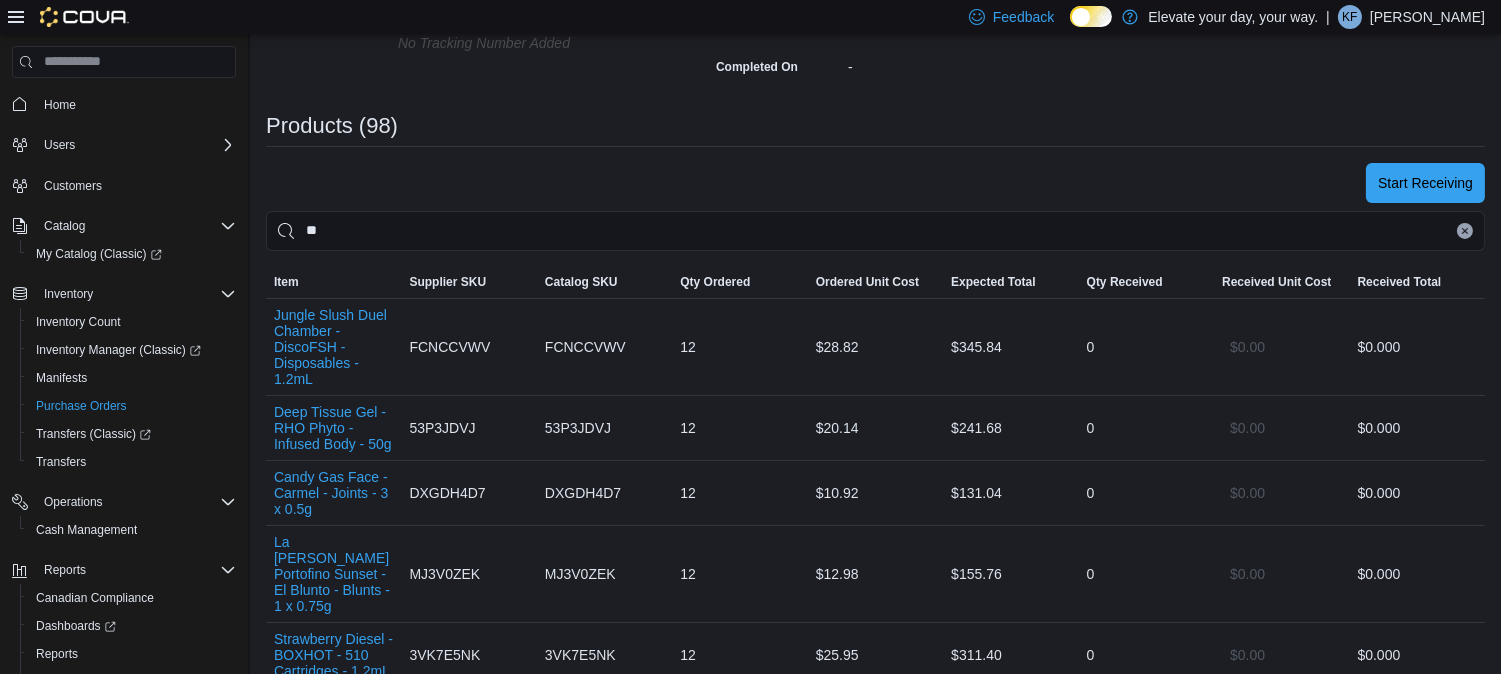type 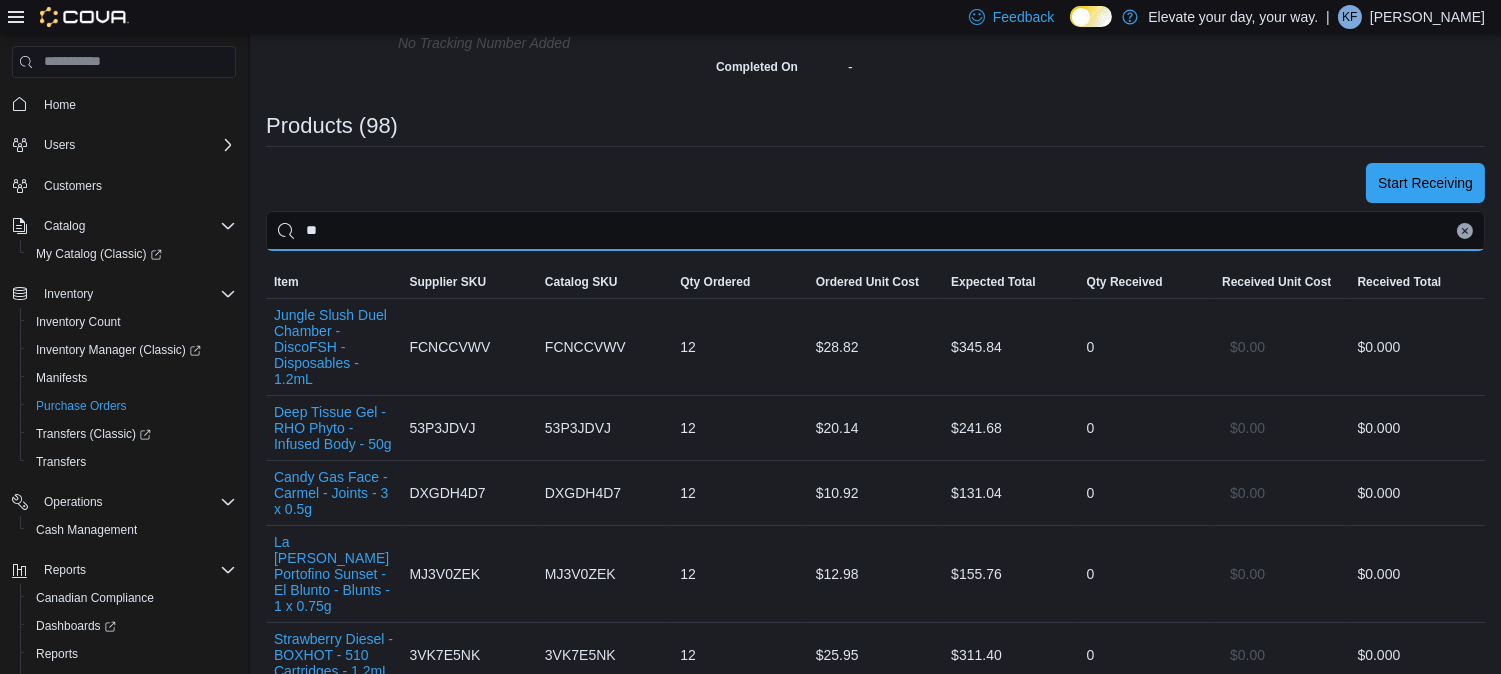 click on "**" at bounding box center [875, 231] 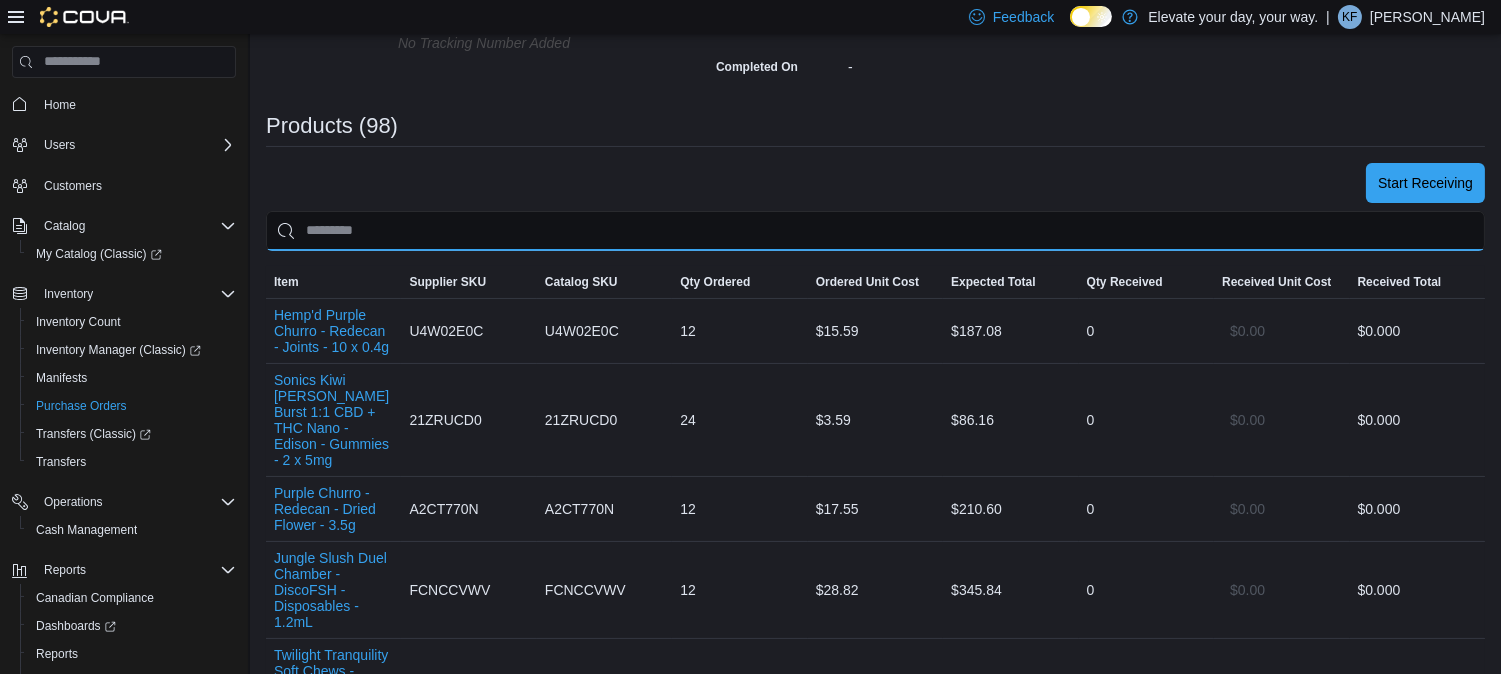 type 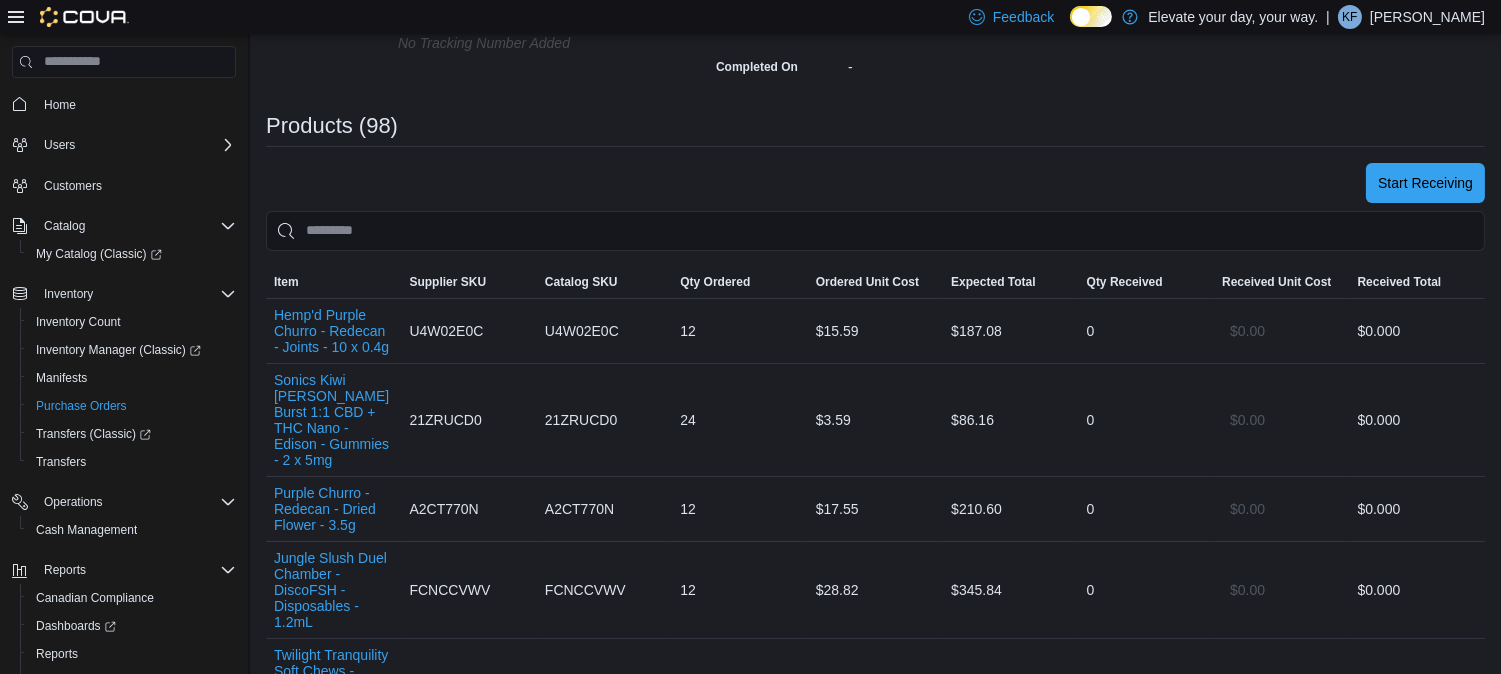 click on "Purchase Order: PO4SFK-52996 Feedback Purchase Order Details   Edit Status Submitted Supplier Open Fields Distribution Supplier Invoice Number 10019659 Bill To Saskatoon - Broadway - Prairie Records Ship To Saskatoon - Broadway - Prairie Records Shipping Cost $0.00 Shipping Info No Shipping Method added No Tracking Number added Recycling Cost $0.00 Tax $0.00 ETA July 15, 2025 Notes Imported from Broadway PR 7.8.2025.csv Created On July 8, 2025 11:30 AM Submitted On July 8, 2025 11:30 AM Last Received On - Completed On - Products (98)   Start Receiving Sorting EuiBasicTable with search callback Item Supplier SKU Catalog SKU Qty Ordered Ordered Unit Cost Expected Total Qty Received Received Unit Cost Received Total Hemp'd Purple Churro - Redecan - Joints - 10 x 0.4g Supplier SKU U4W02E0C Catalog SKU U4W02E0C Qty Ordered 12 Ordered Unit Cost $15.59 Expected Total $187.08 Qty Received 0 Received Unit Cost $0.00 Received Total $0.00 0 Sonics Kiwi Berry Burst 1:1 CBD + THC Nano - Edison - Gummies - 2 x 5mg 21ZRUCD0" at bounding box center (875, 4074) 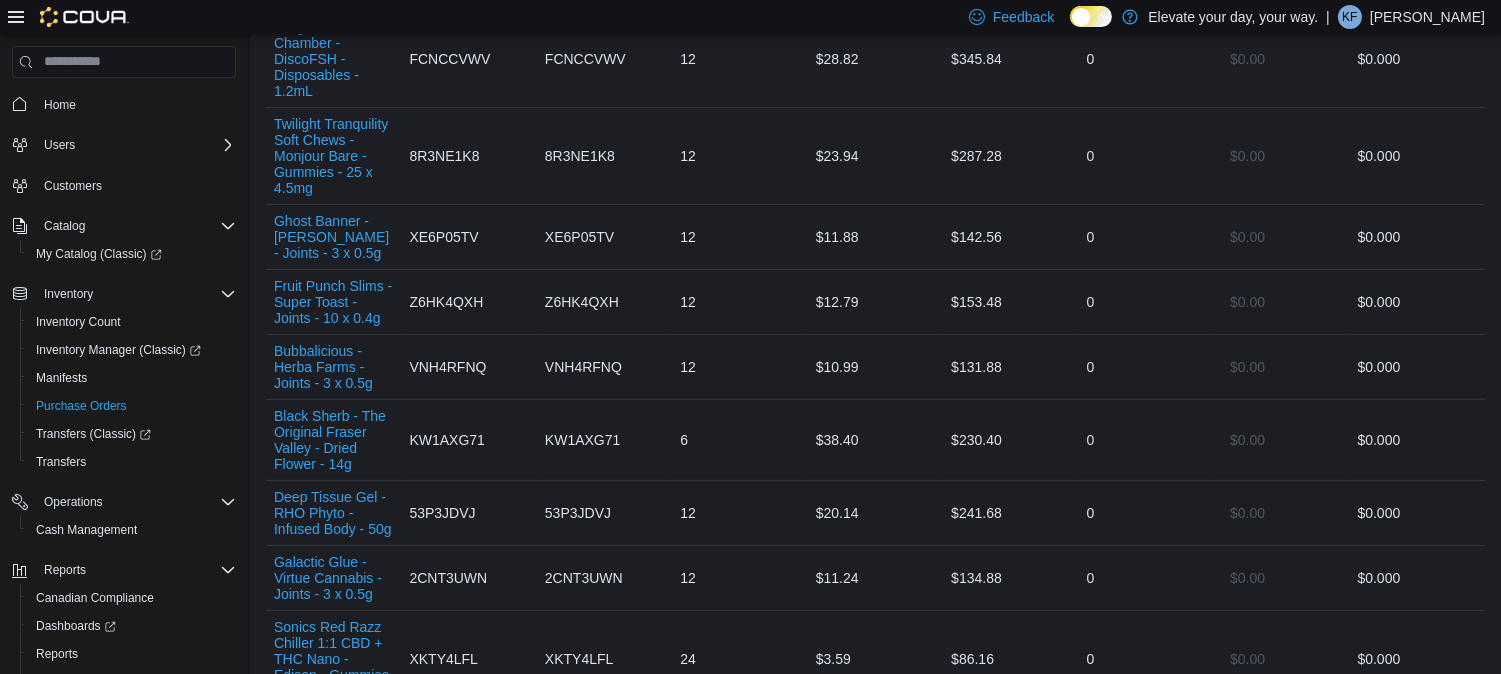 scroll, scrollTop: 984, scrollLeft: 0, axis: vertical 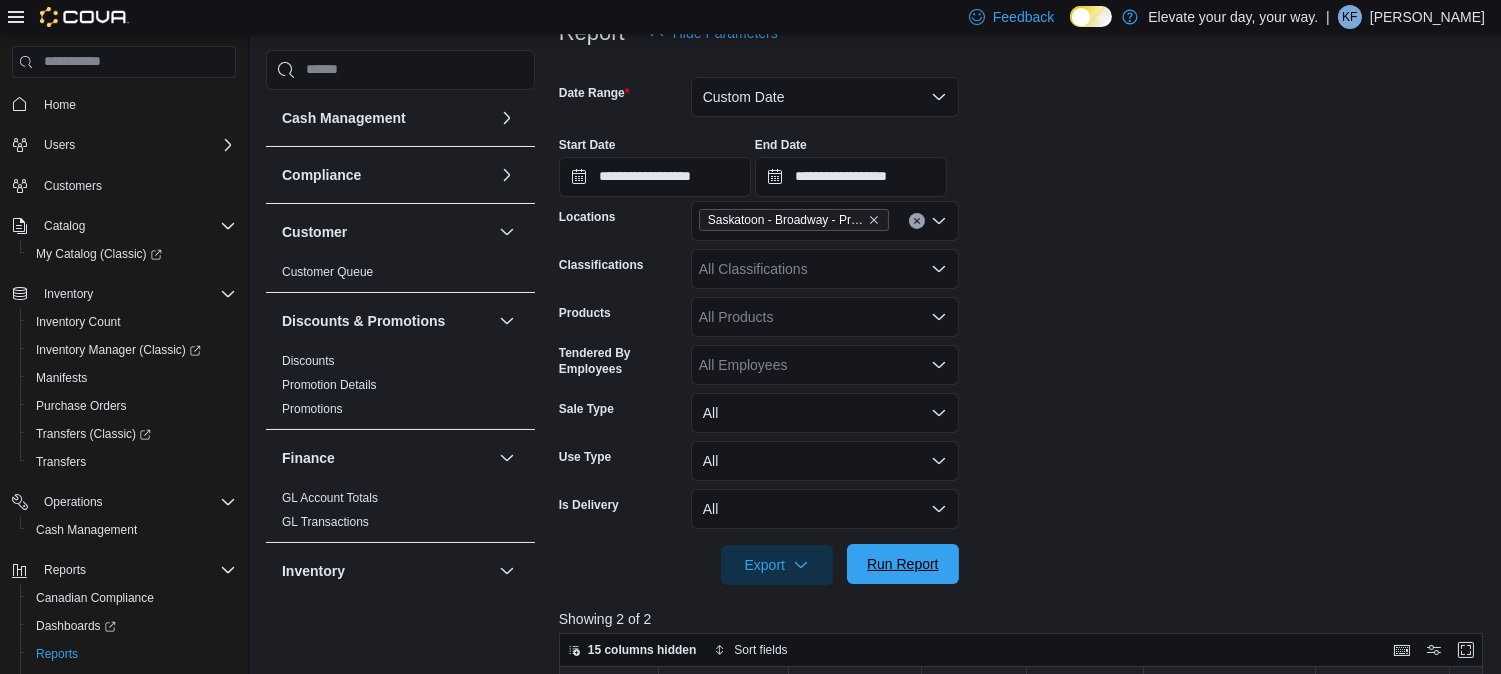 click on "Run Report" at bounding box center (903, 564) 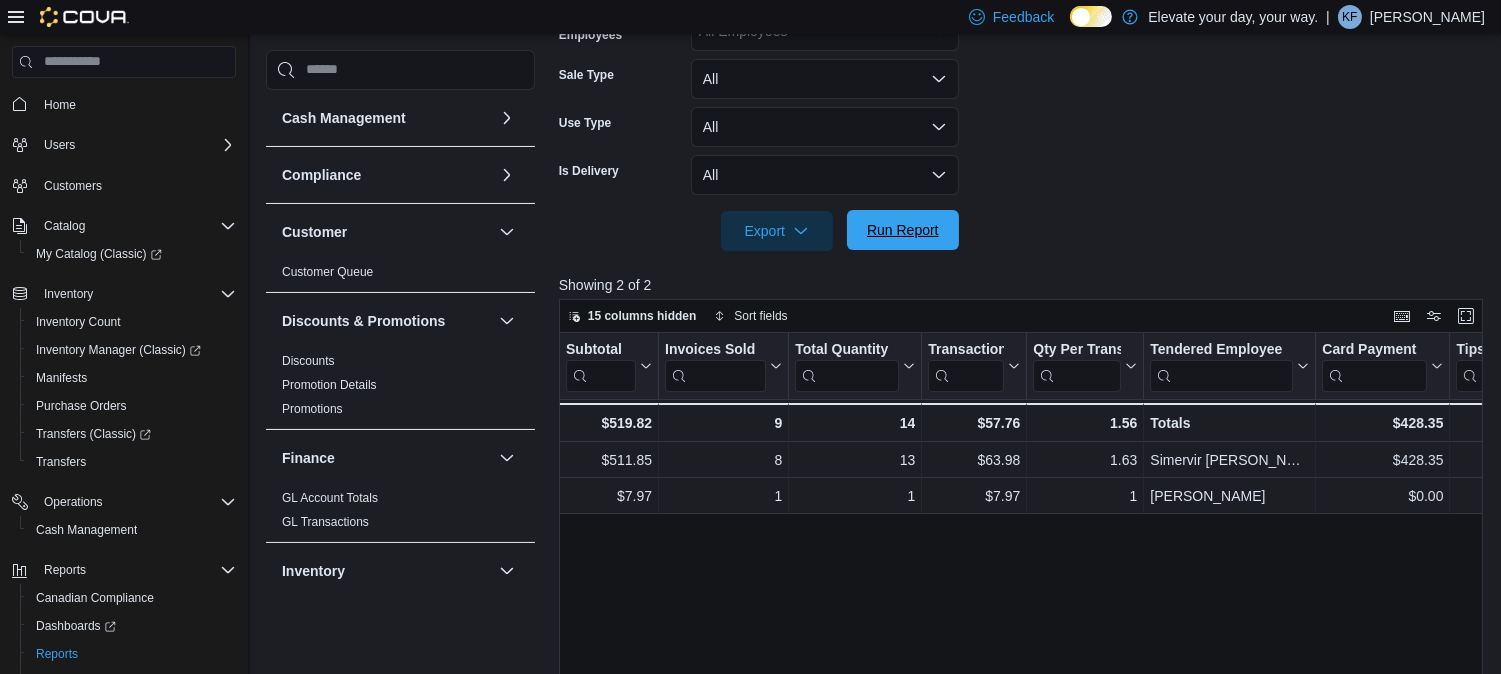 scroll, scrollTop: 627, scrollLeft: 0, axis: vertical 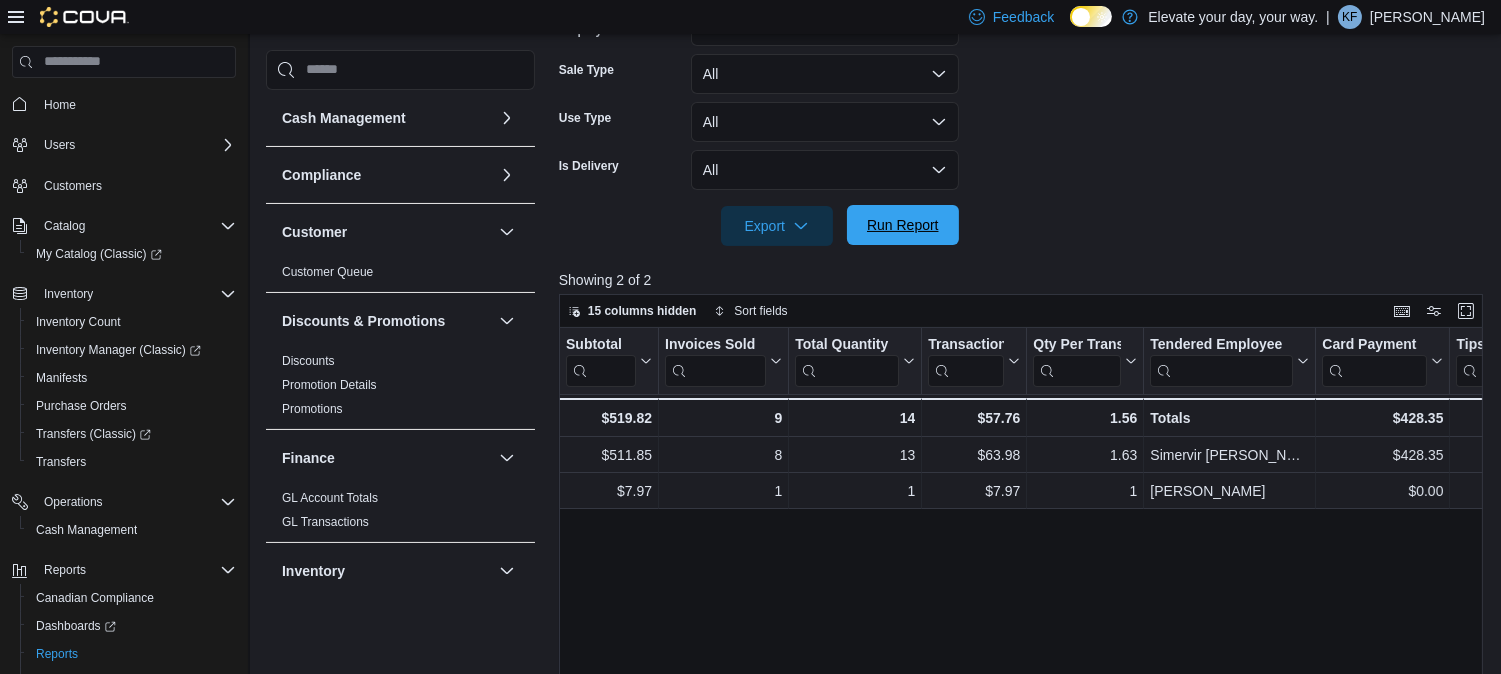 click on "Run Report" at bounding box center (903, 225) 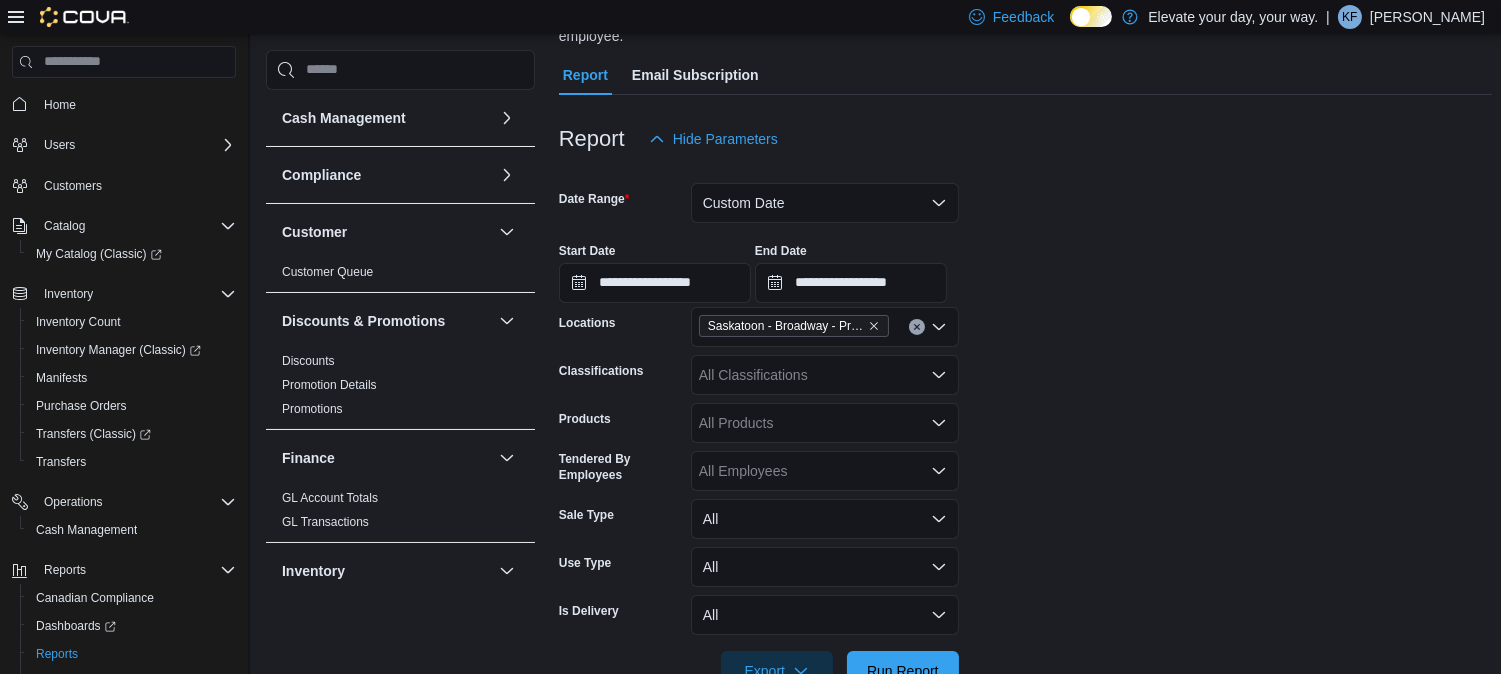 scroll, scrollTop: 176, scrollLeft: 0, axis: vertical 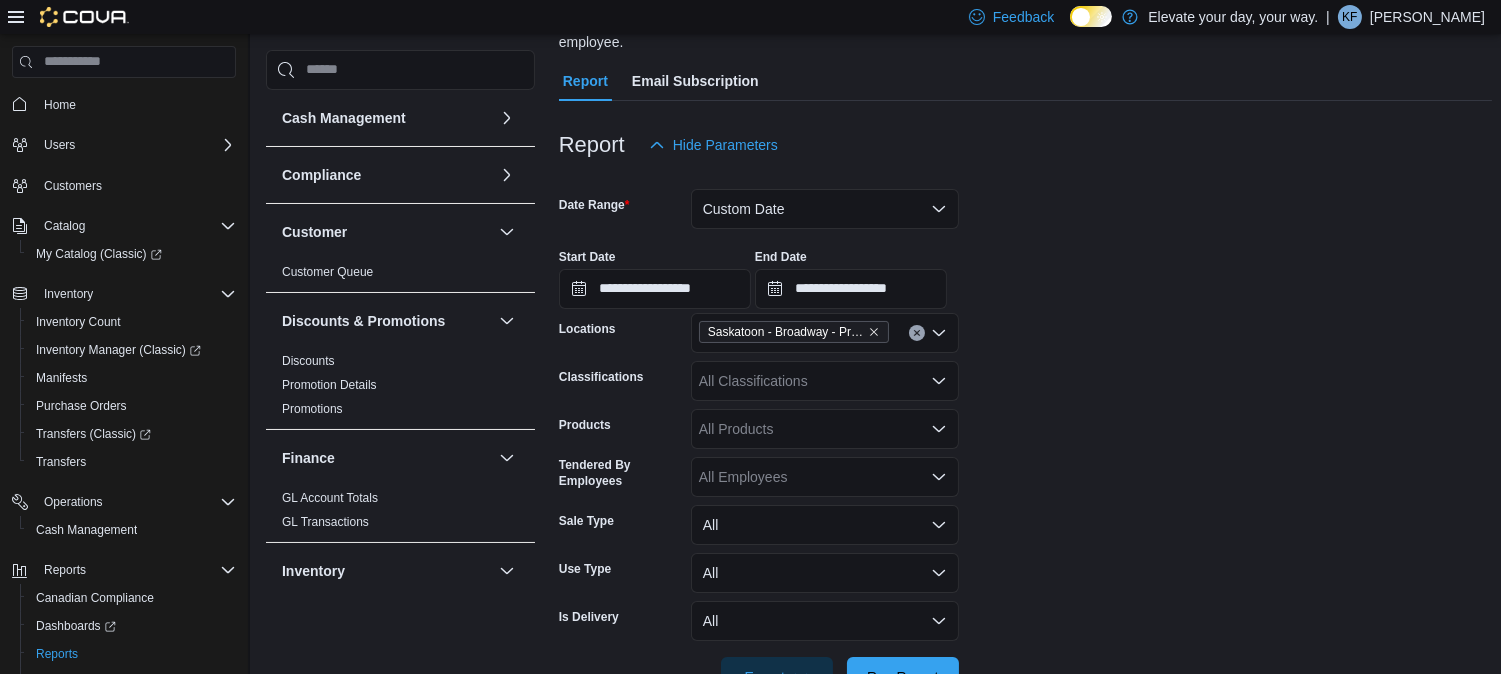 click on "**********" at bounding box center [1026, 271] 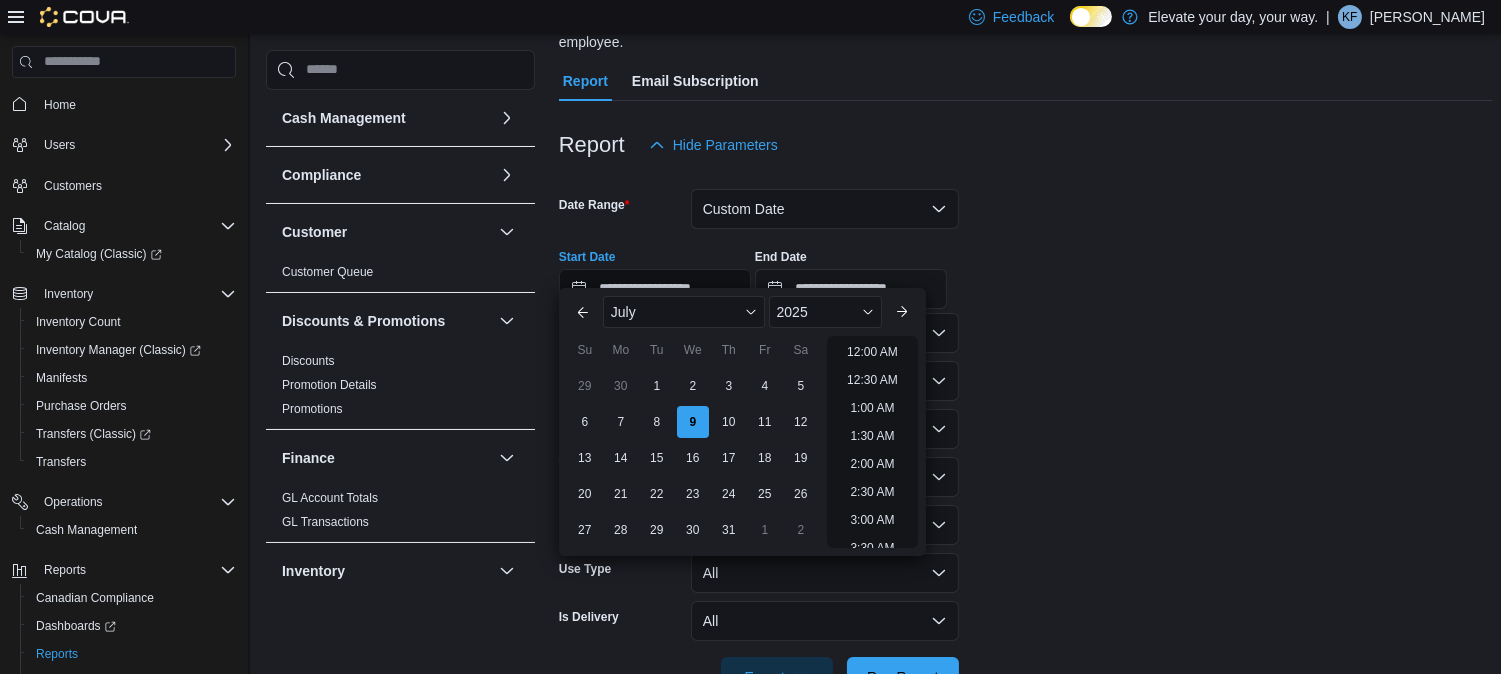 click on "**********" at bounding box center [655, 289] 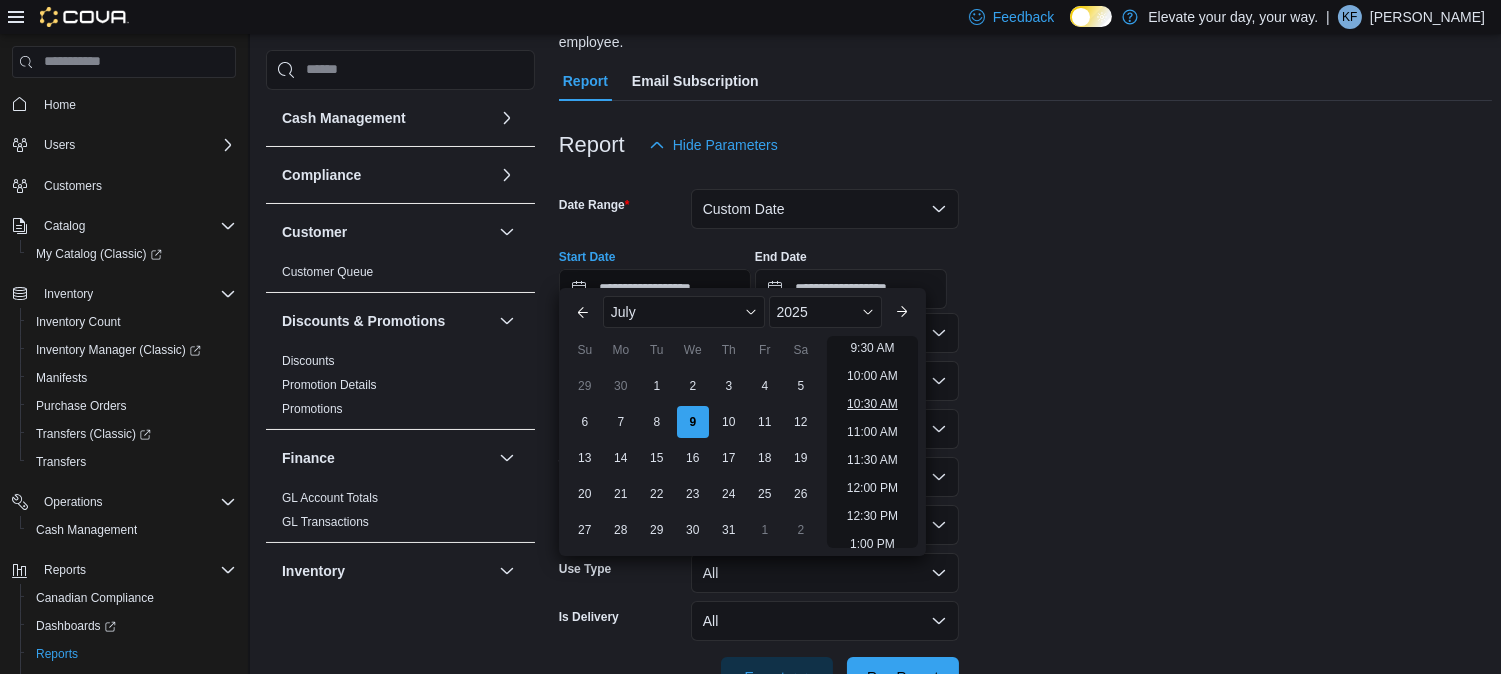 scroll, scrollTop: 537, scrollLeft: 0, axis: vertical 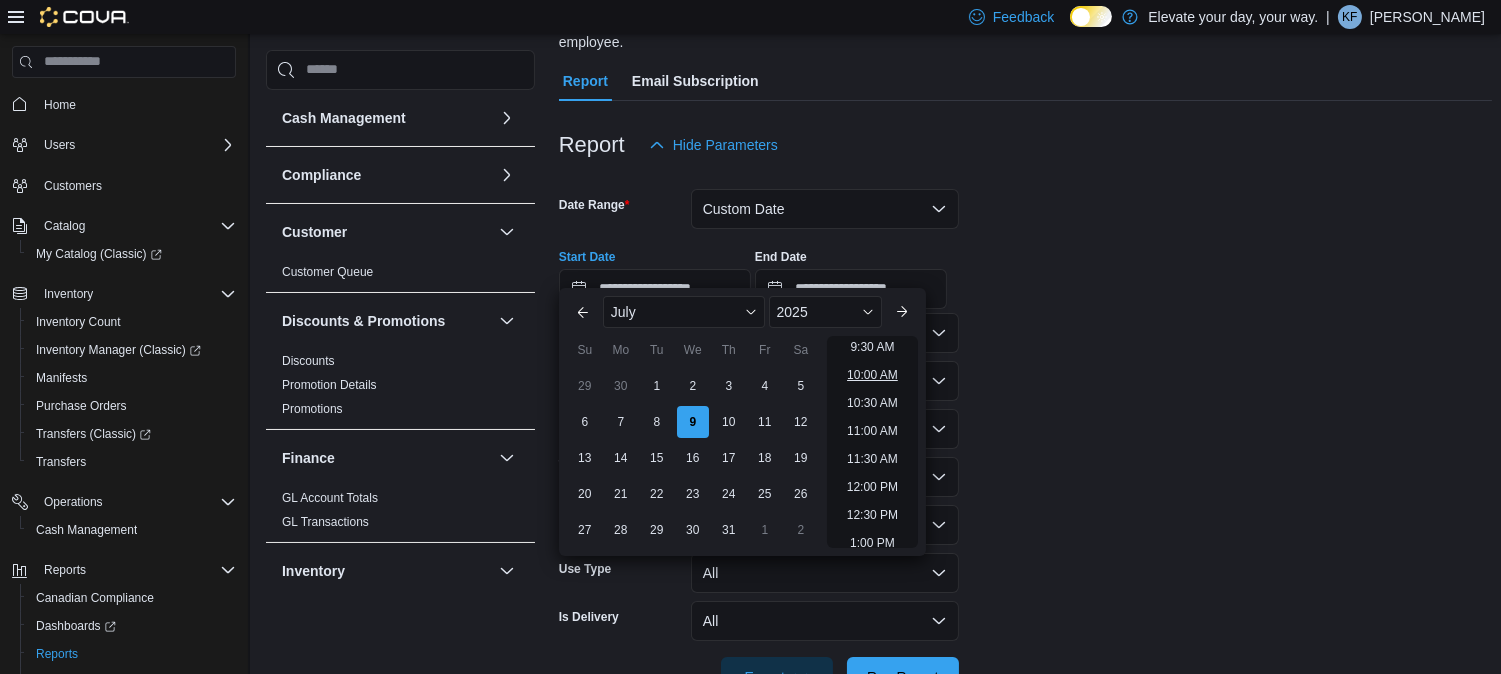 click on "10:00 AM" at bounding box center (872, 375) 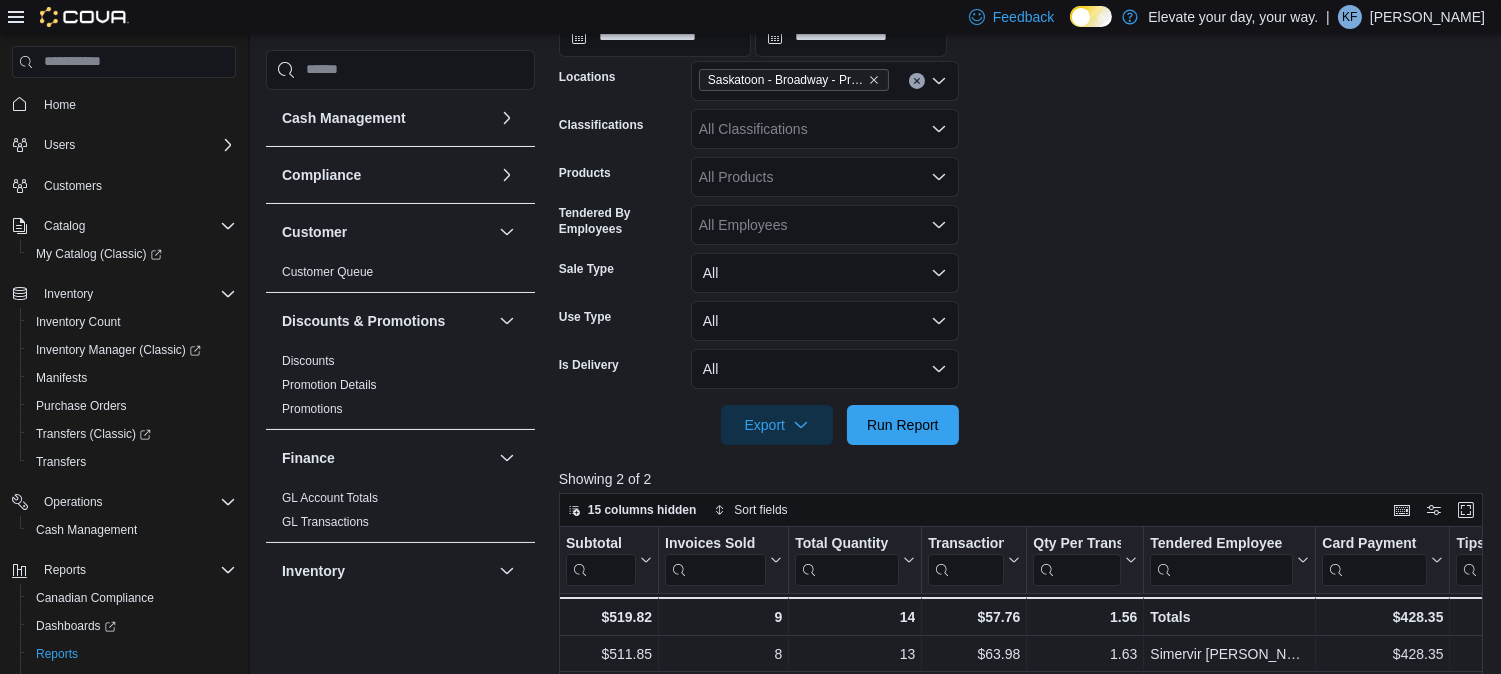 scroll, scrollTop: 427, scrollLeft: 0, axis: vertical 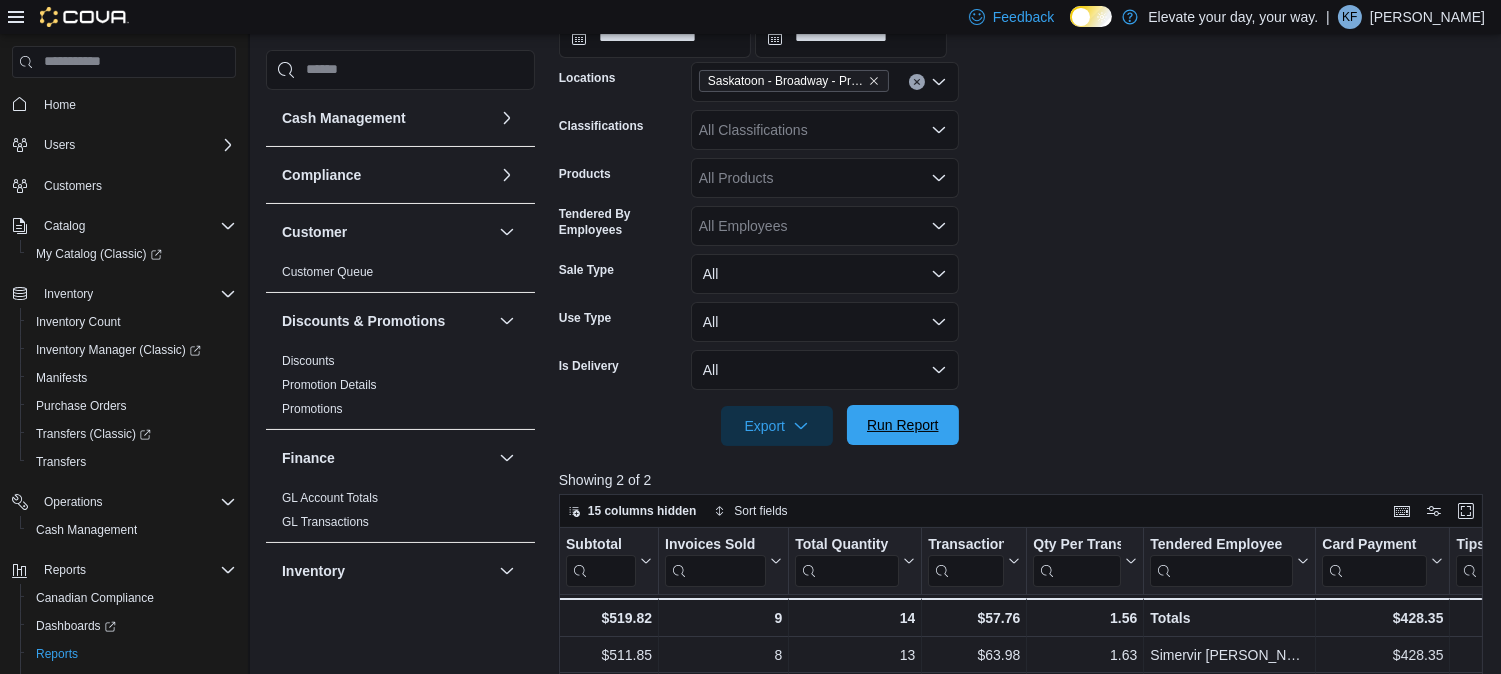 click on "Run Report" at bounding box center (903, 425) 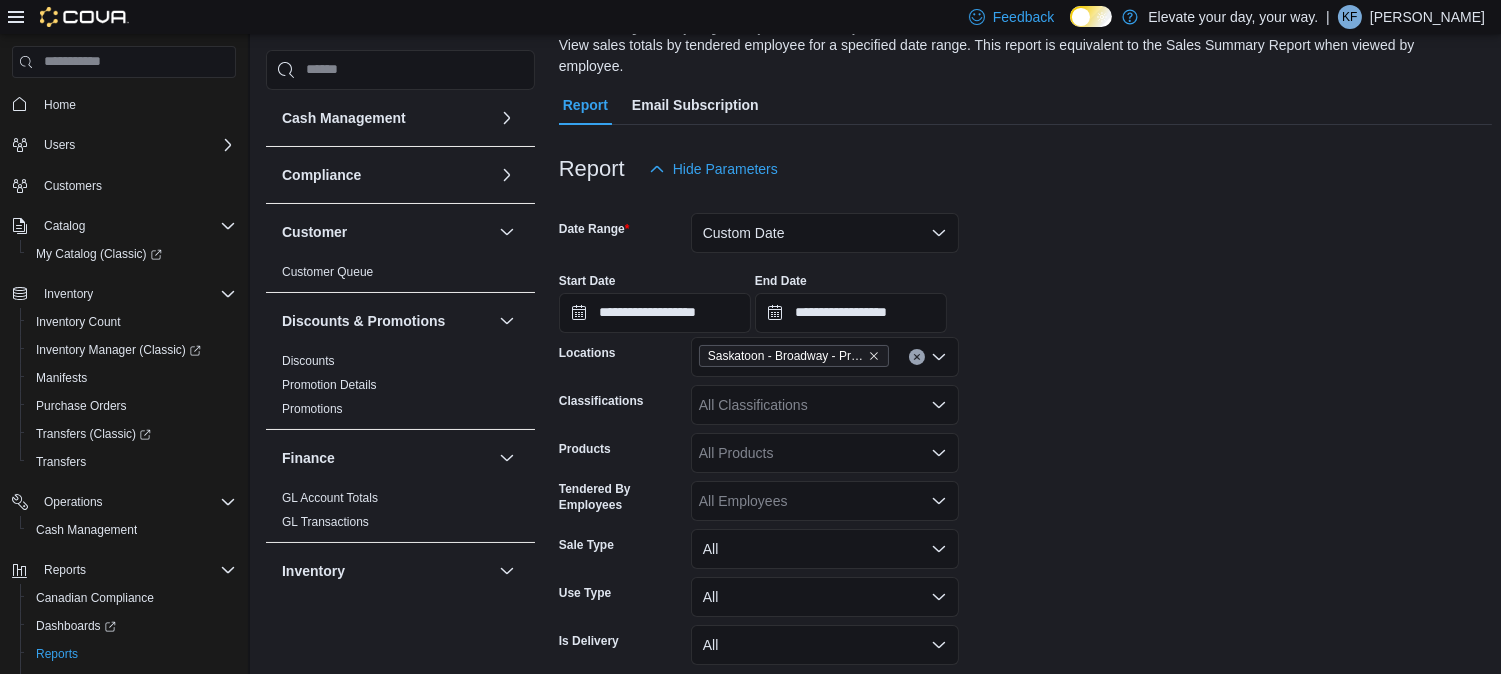 scroll, scrollTop: 151, scrollLeft: 0, axis: vertical 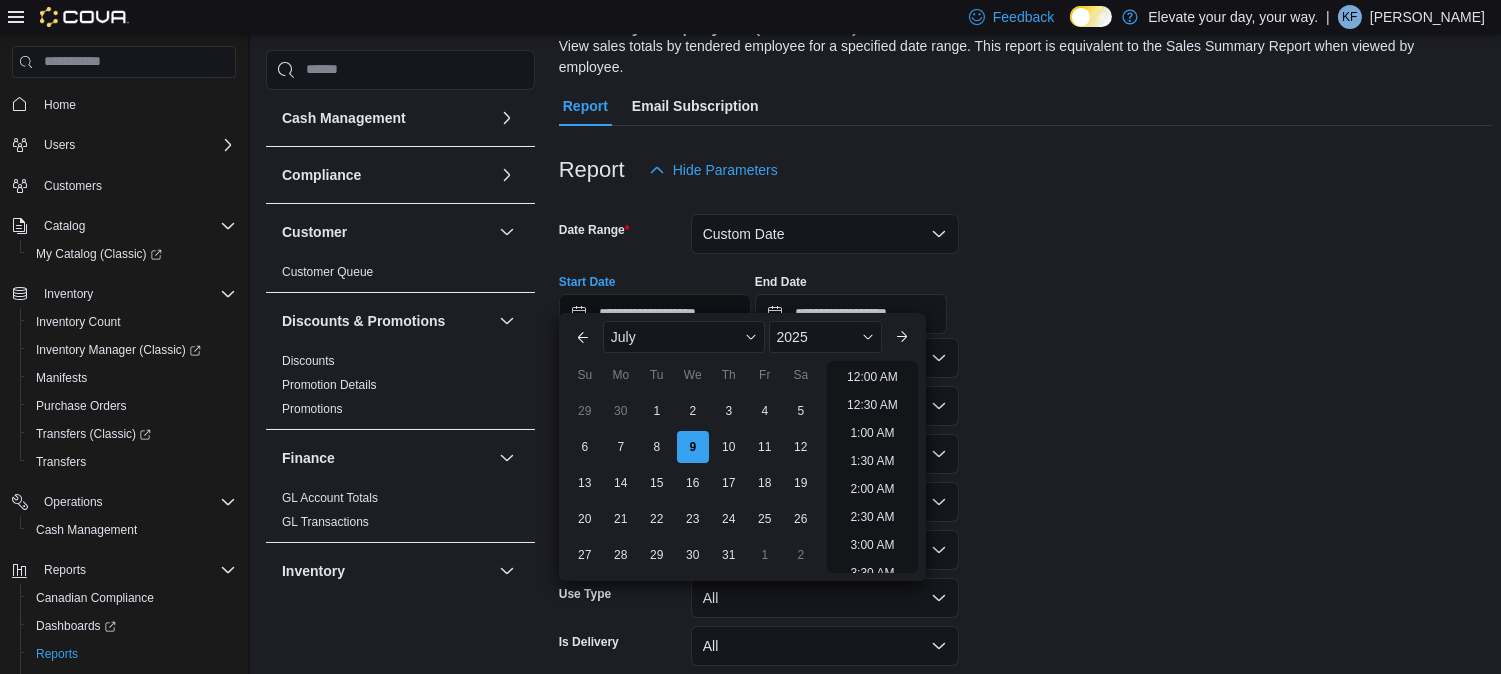 click on "**********" at bounding box center (655, 314) 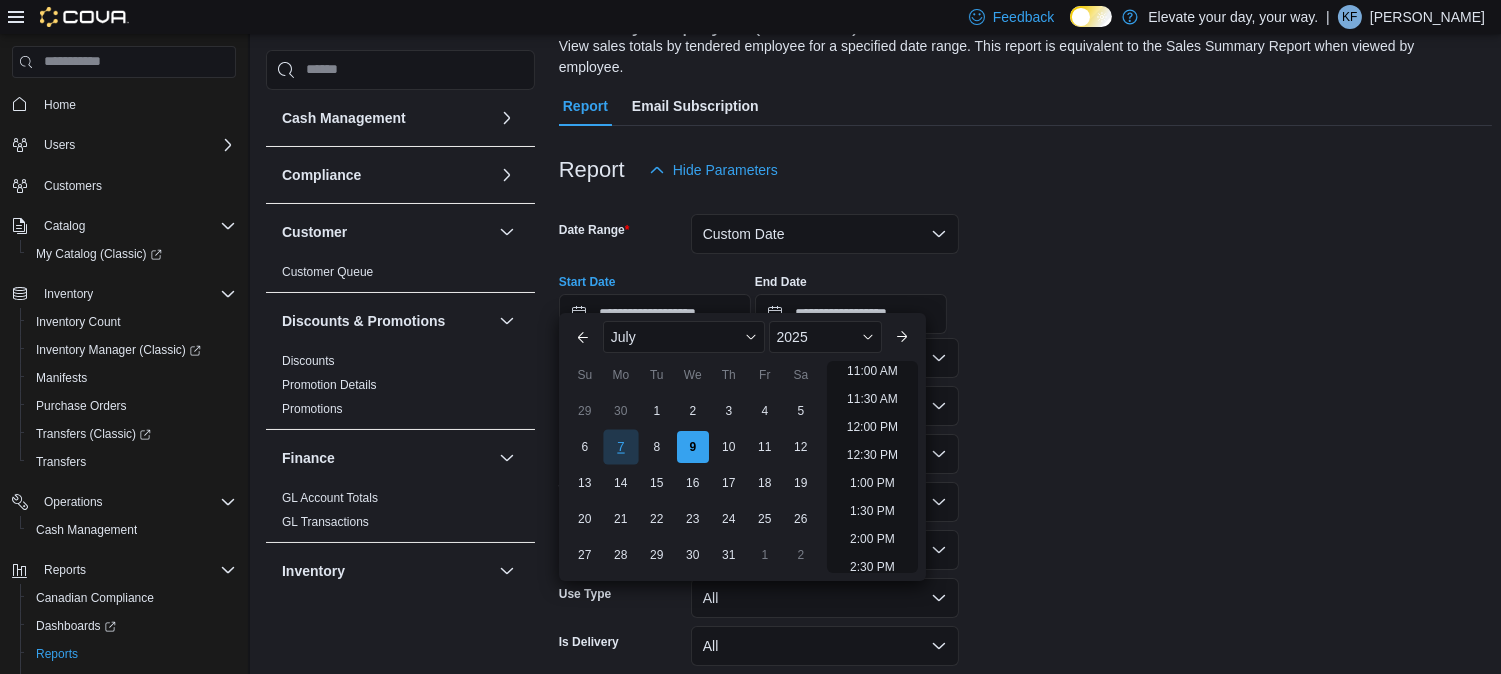 click on "7" at bounding box center [620, 446] 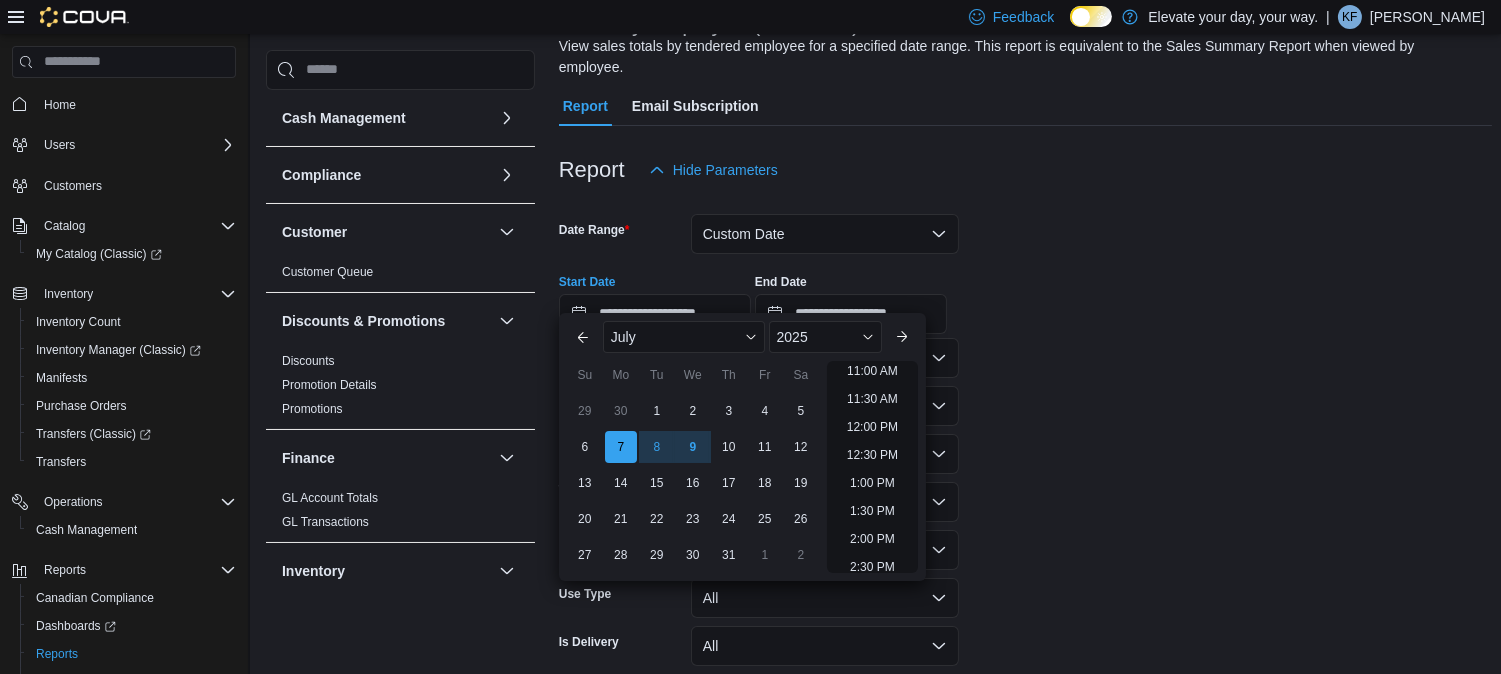 scroll, scrollTop: 563, scrollLeft: 0, axis: vertical 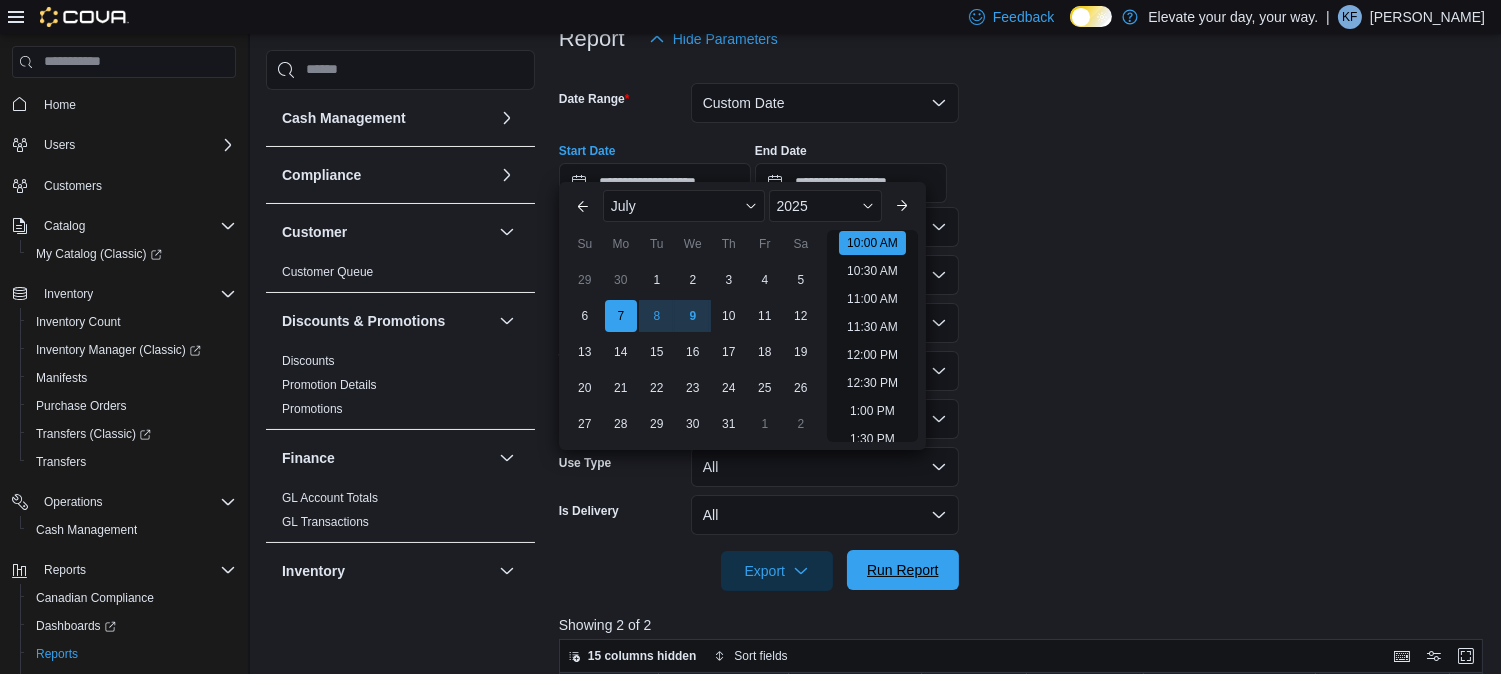 click on "Run Report" at bounding box center (903, 570) 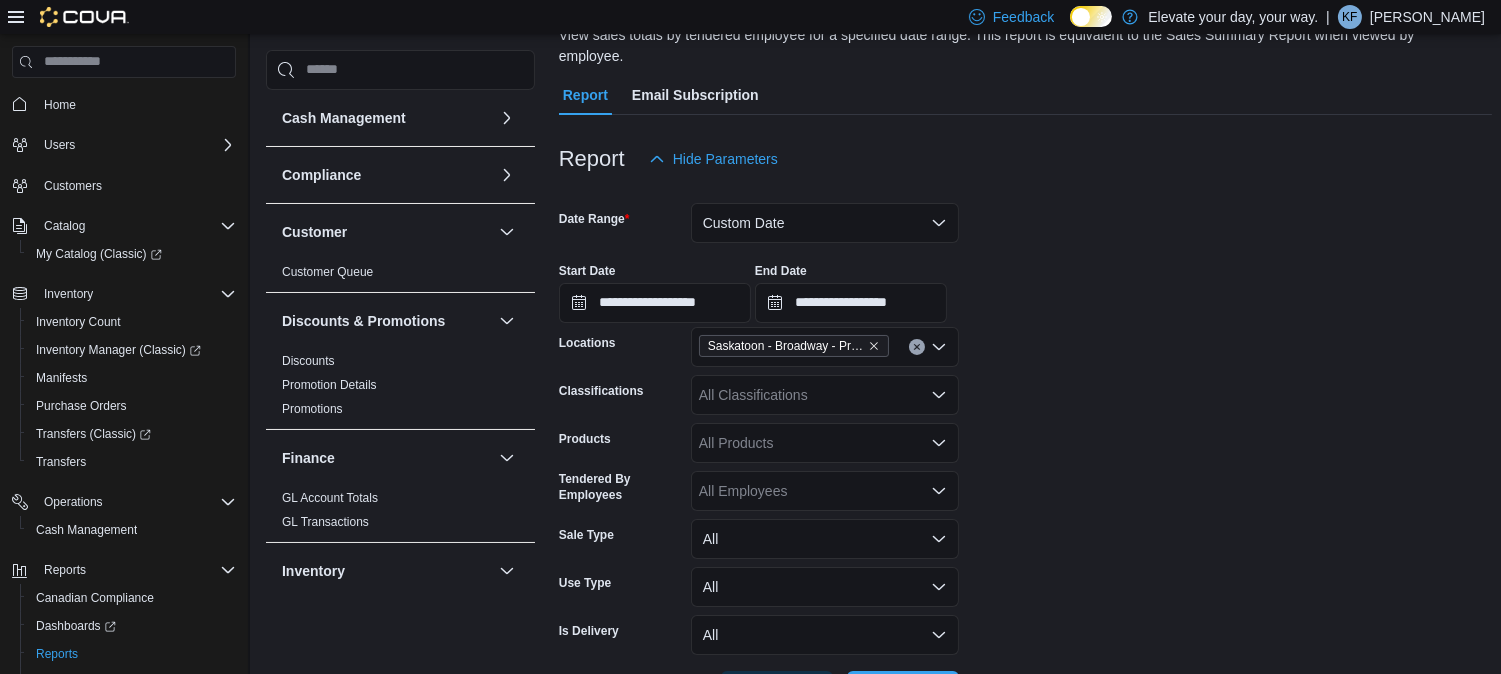 scroll, scrollTop: 110, scrollLeft: 0, axis: vertical 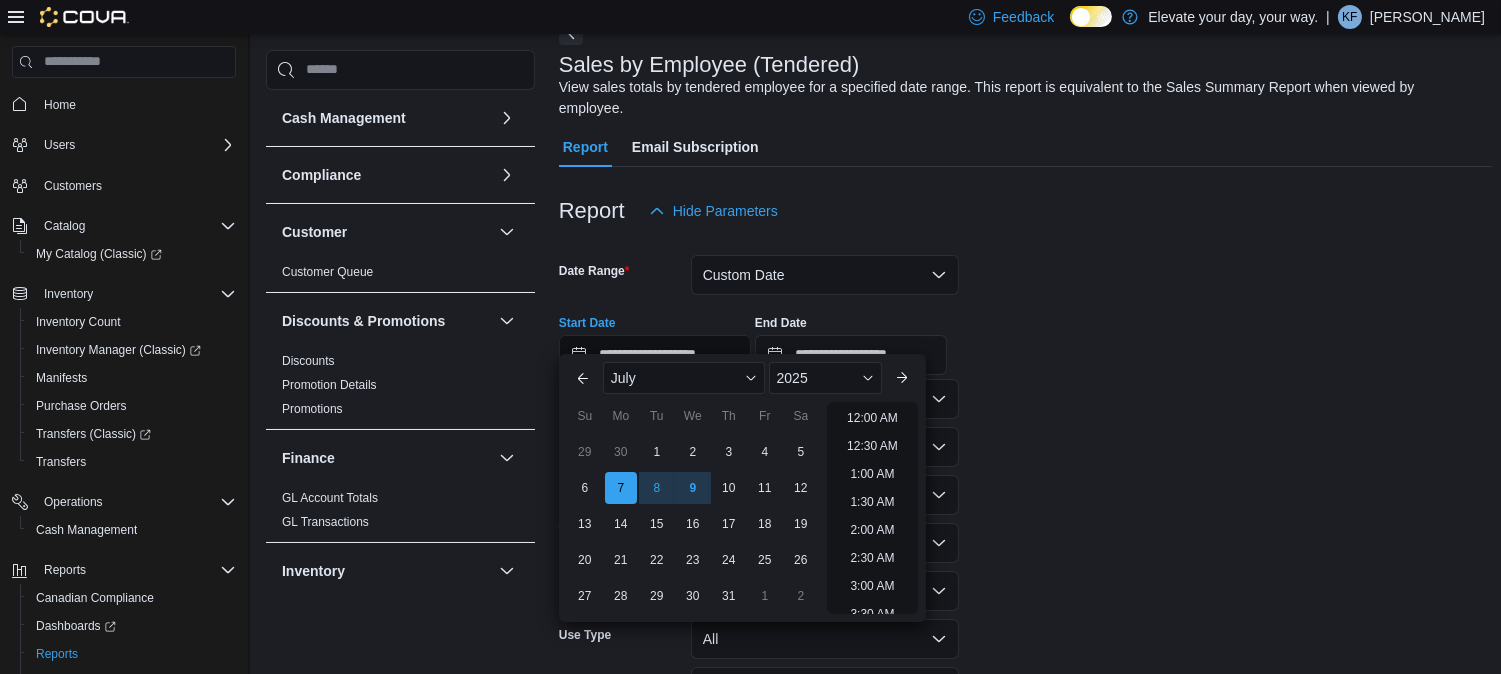 click on "**********" at bounding box center (655, 355) 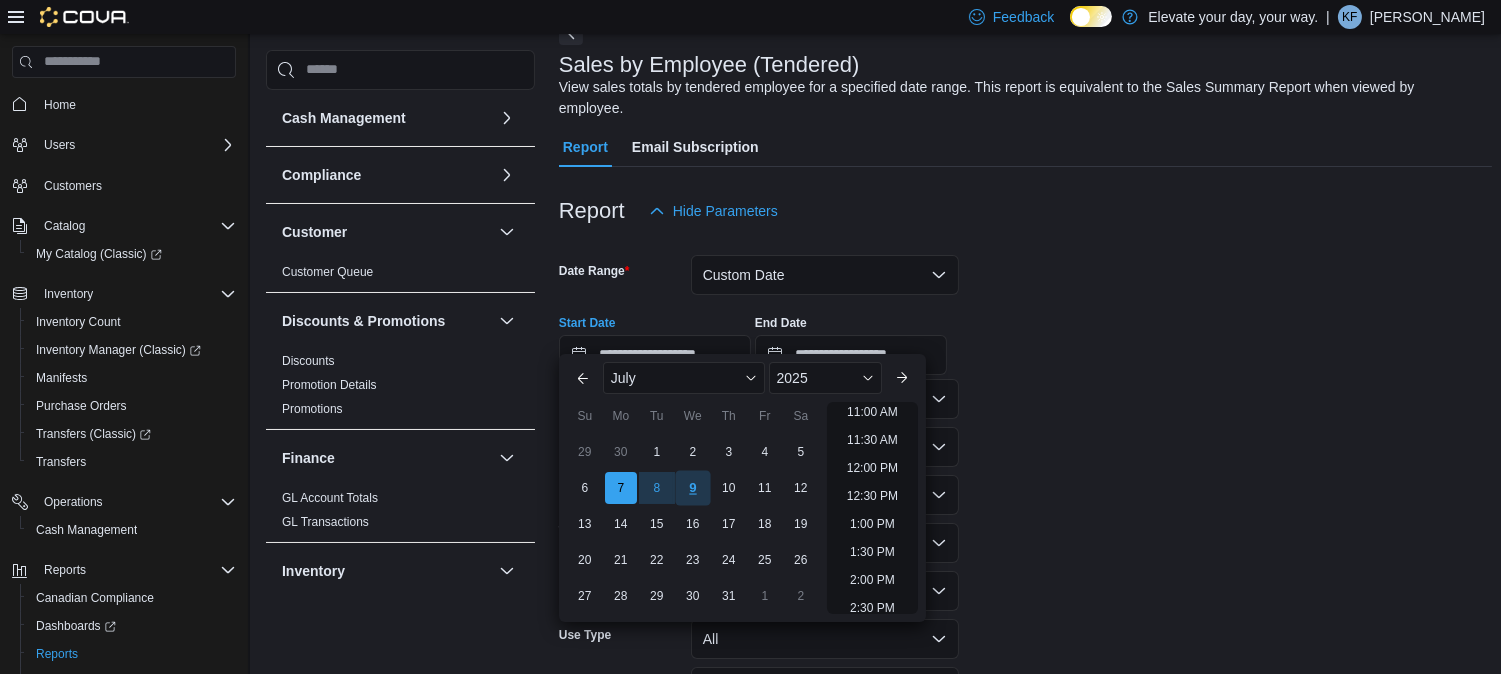 click on "9" at bounding box center [692, 487] 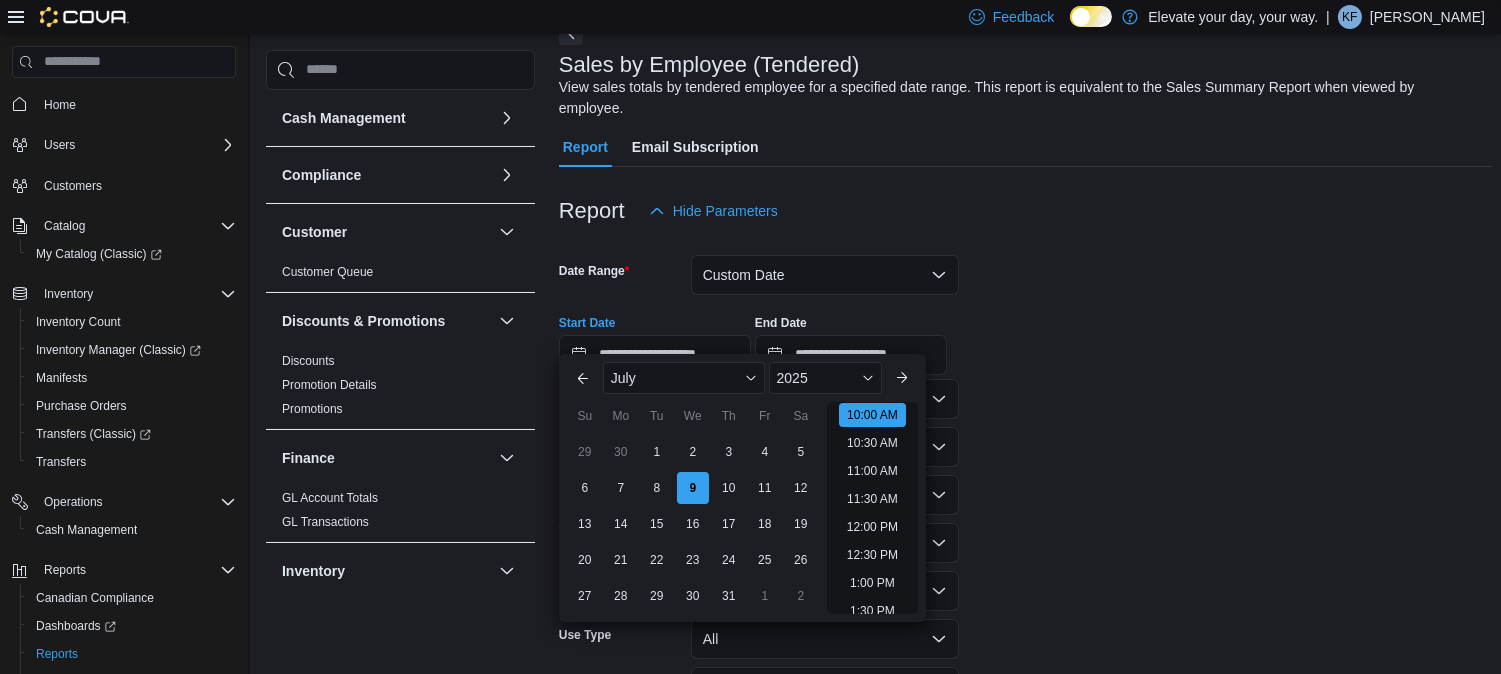 click on "**********" at bounding box center (1026, 497) 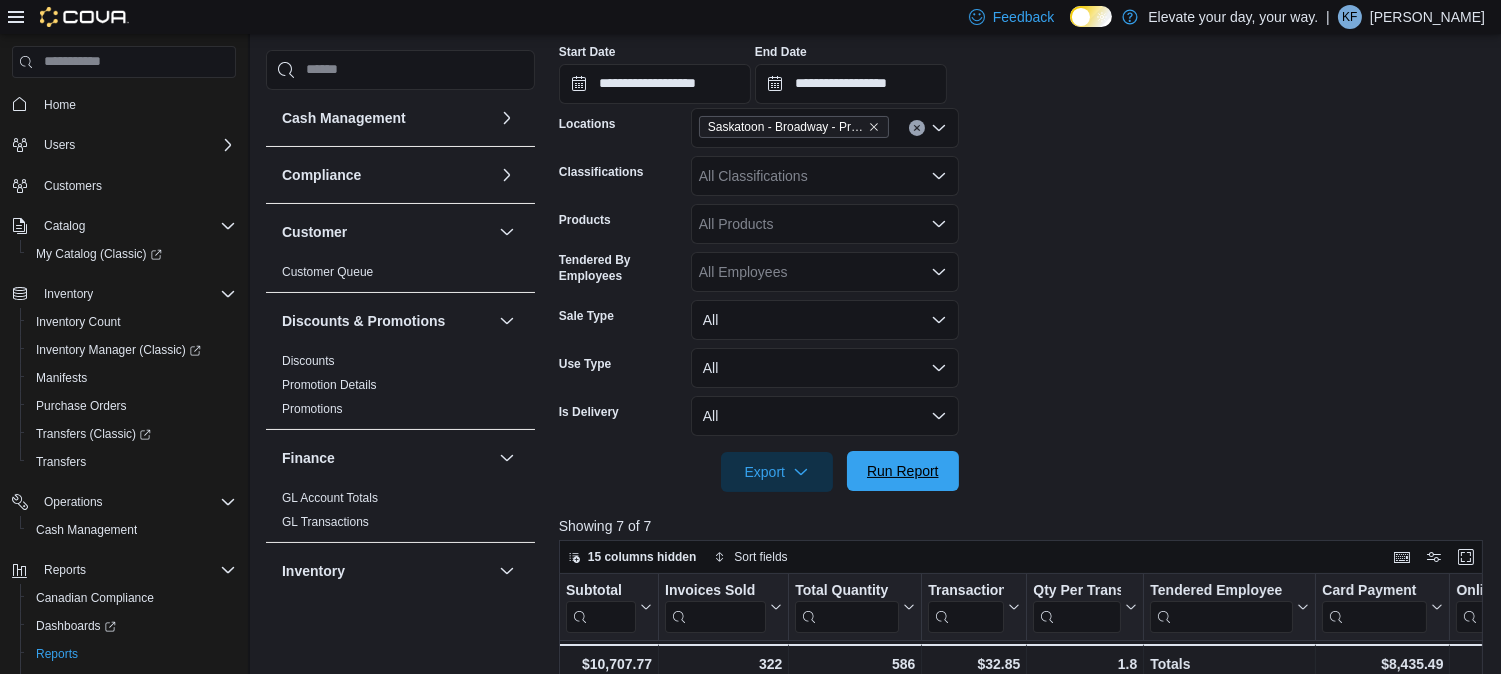 click on "Run Report" at bounding box center [903, 471] 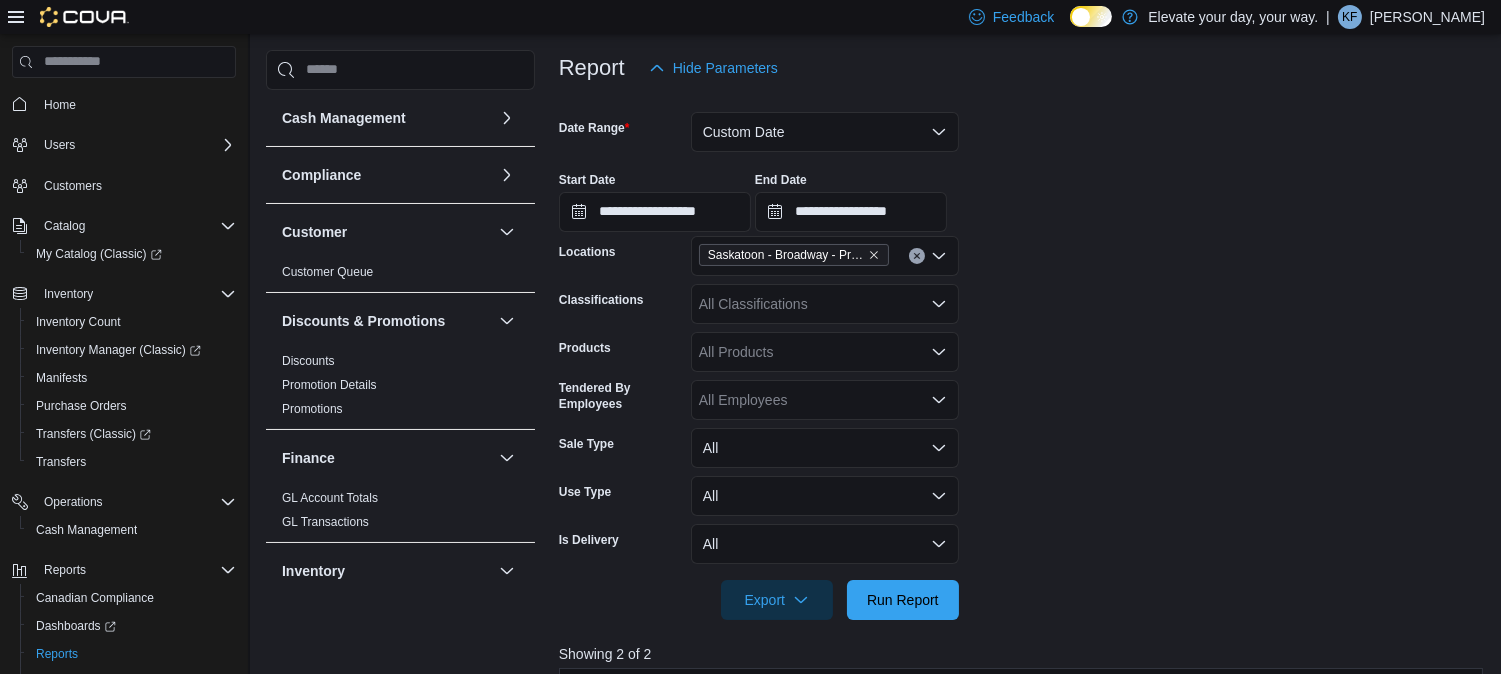 scroll, scrollTop: 247, scrollLeft: 0, axis: vertical 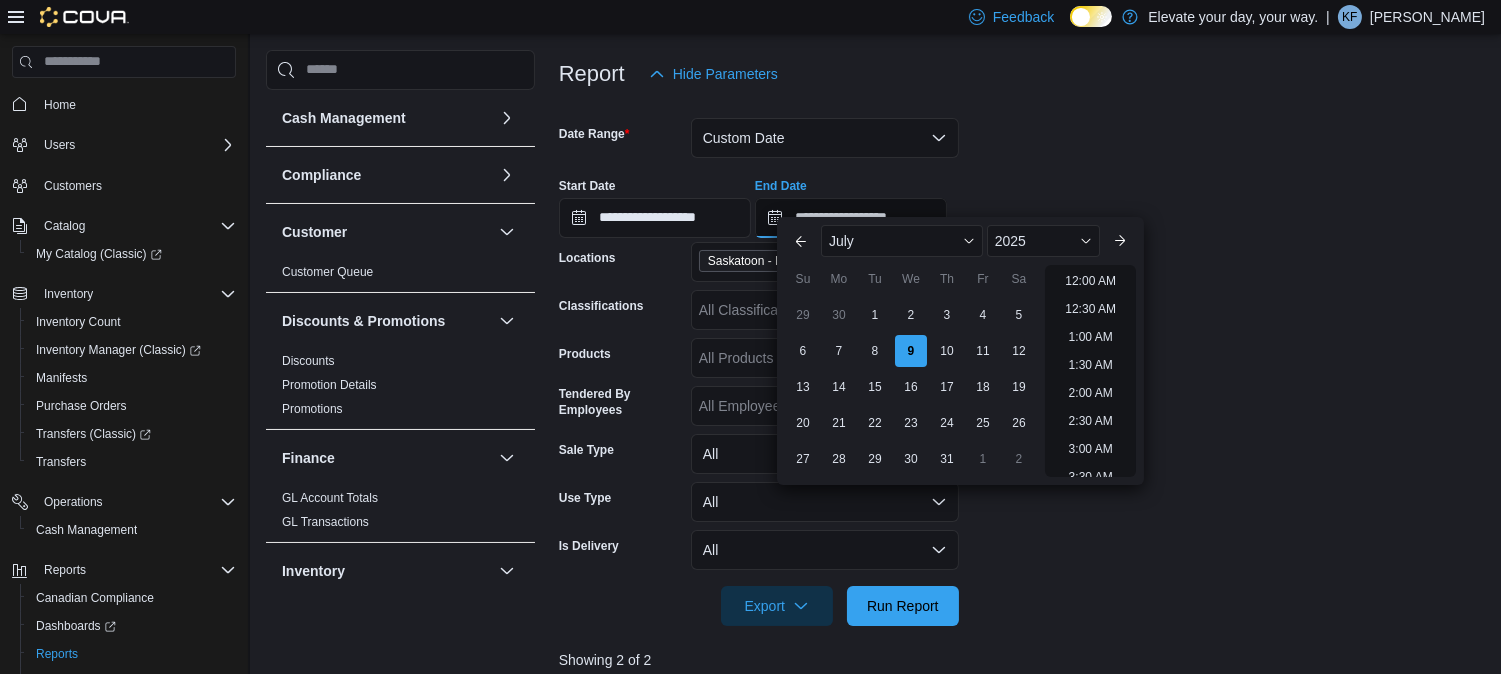 click on "**********" at bounding box center [851, 218] 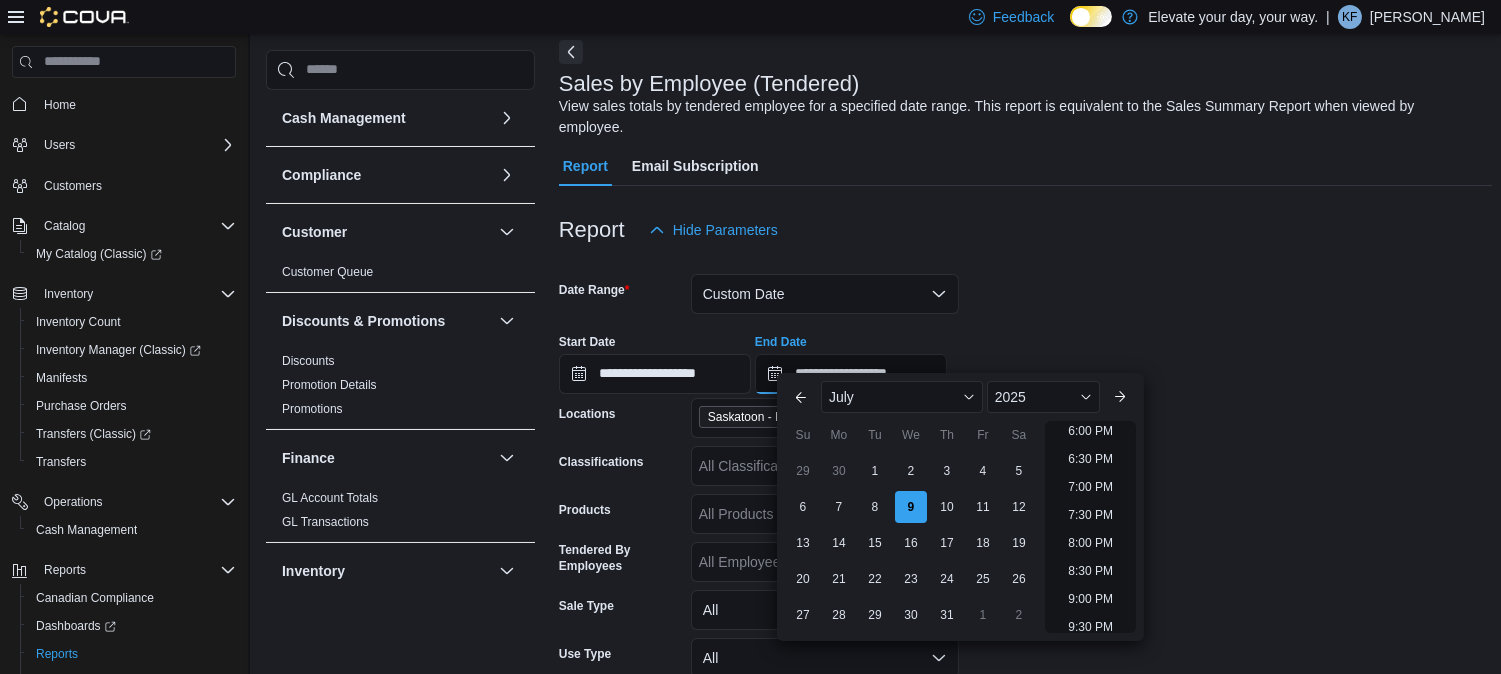 scroll, scrollTop: 94, scrollLeft: 0, axis: vertical 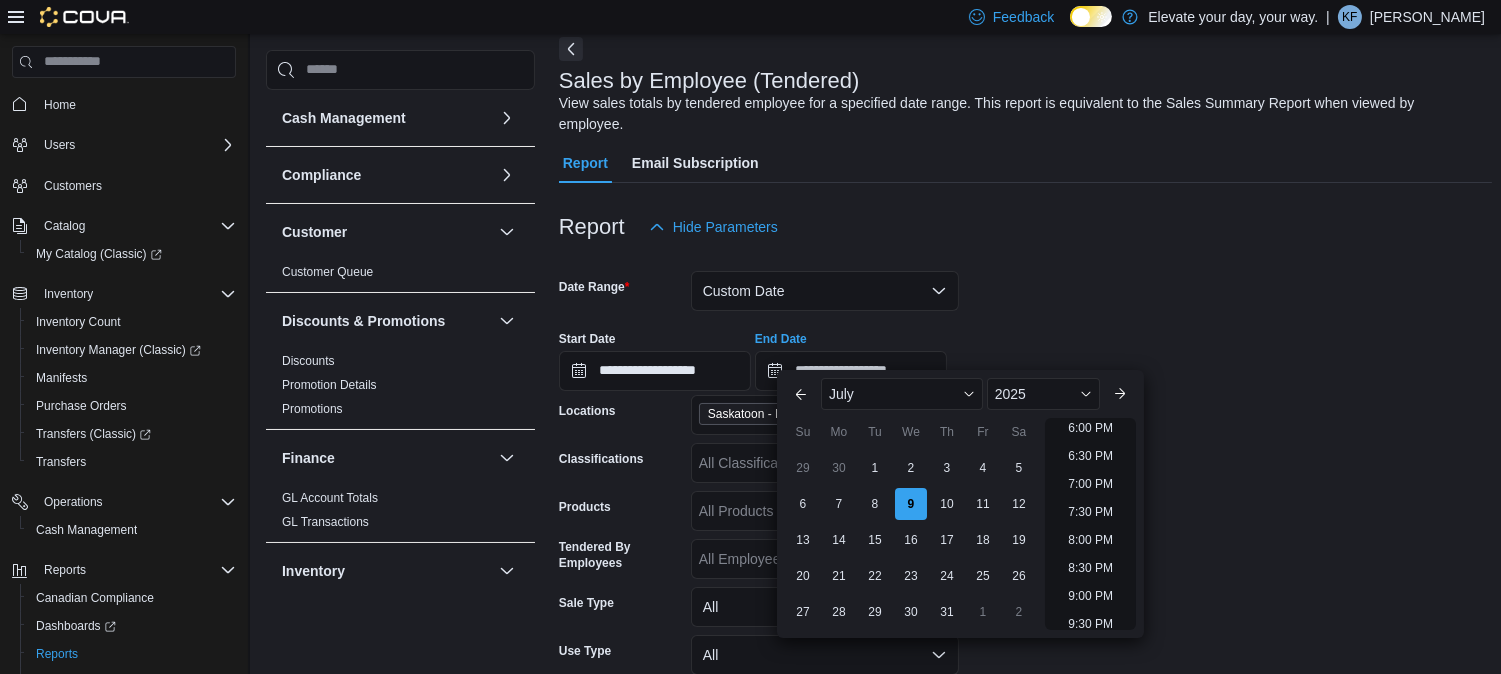click on "6:00 PM" at bounding box center (1090, 428) 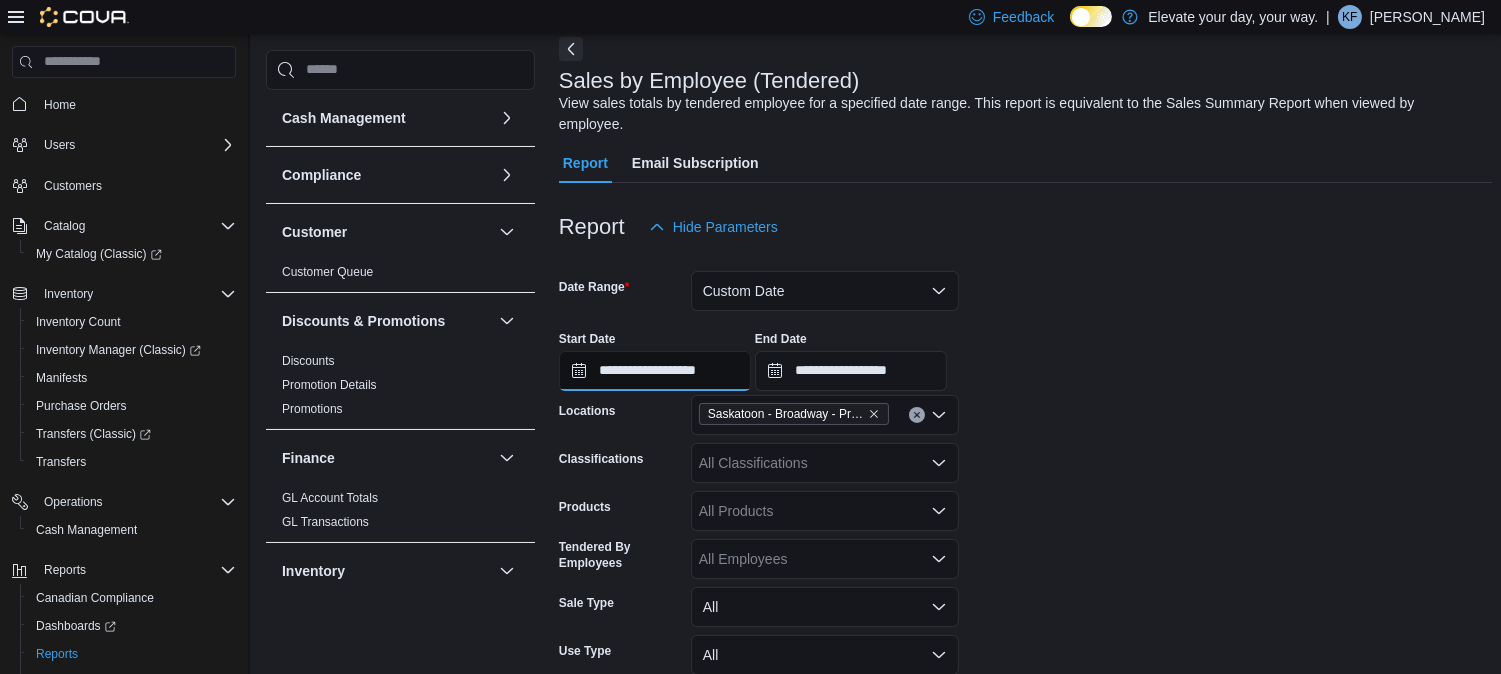 click on "**********" at bounding box center [655, 371] 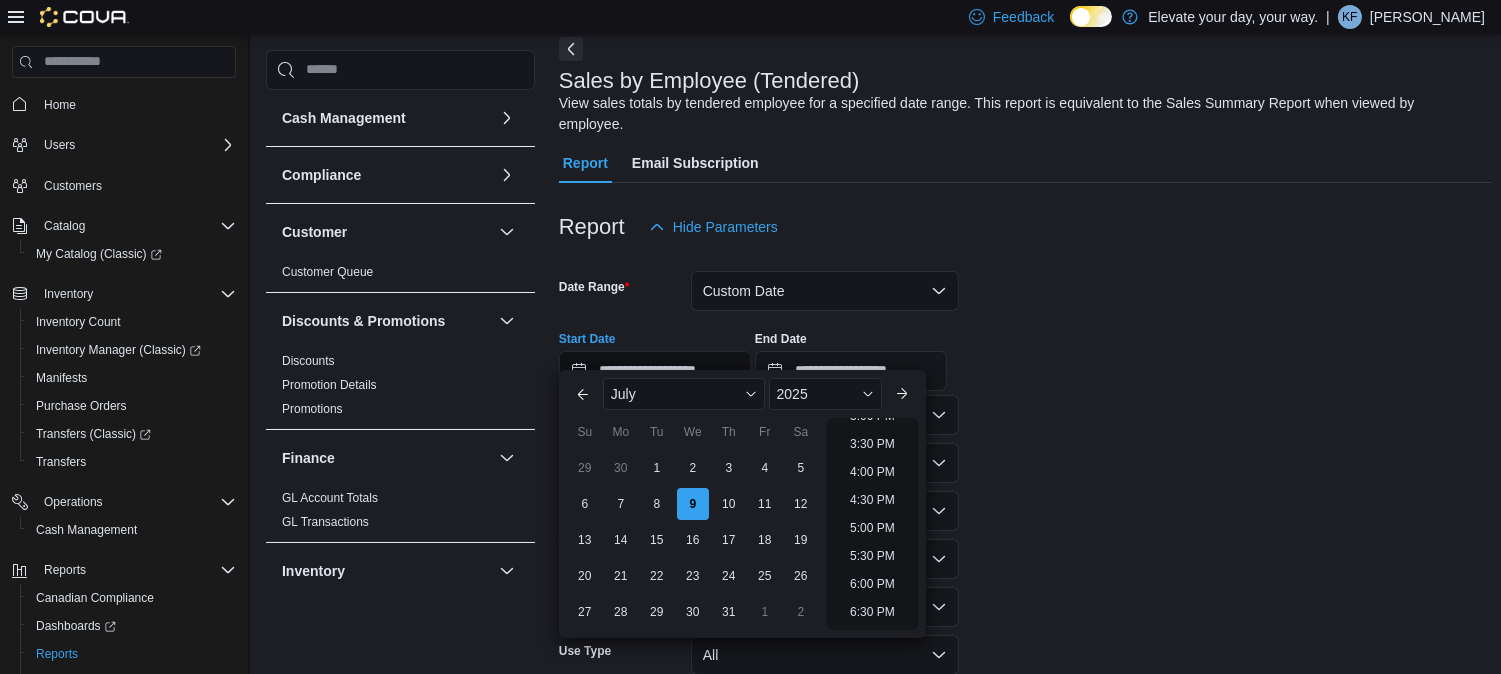 scroll, scrollTop: 860, scrollLeft: 0, axis: vertical 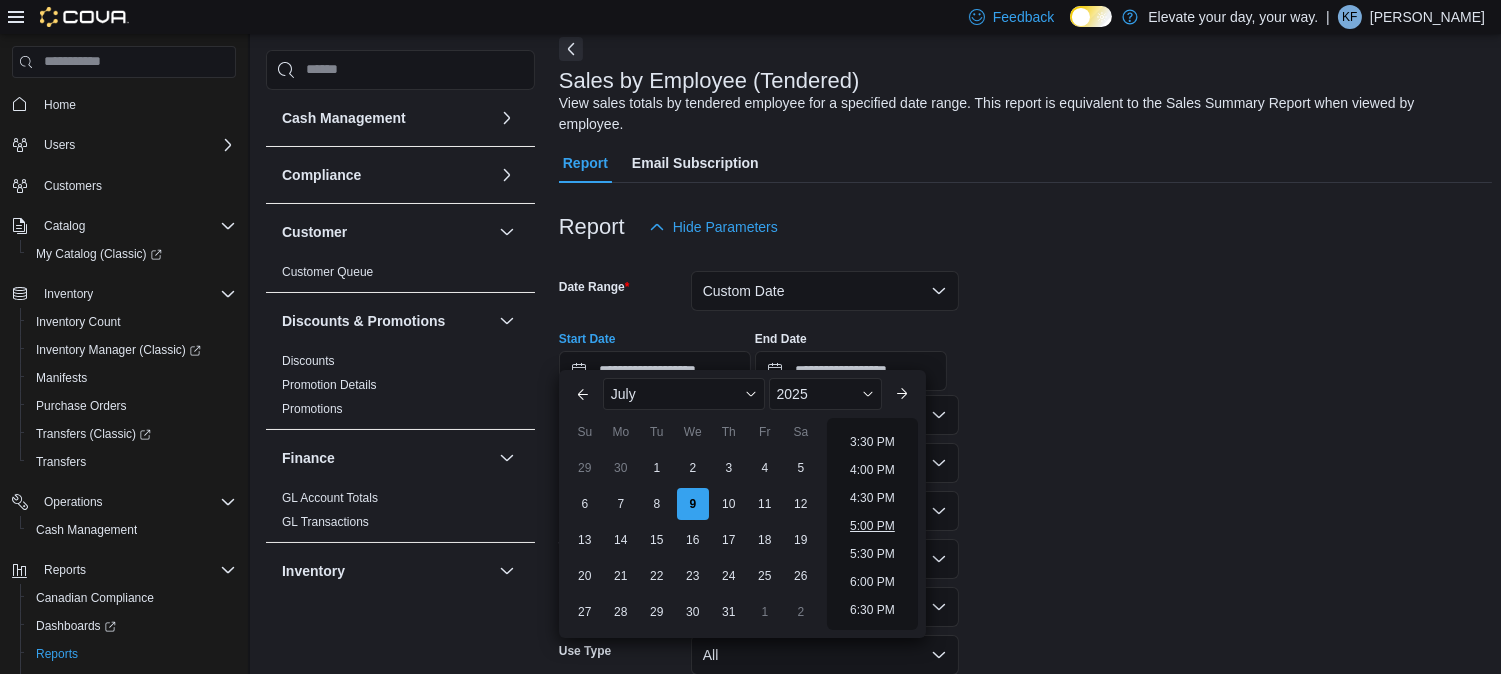 click on "5:00 PM" at bounding box center [872, 526] 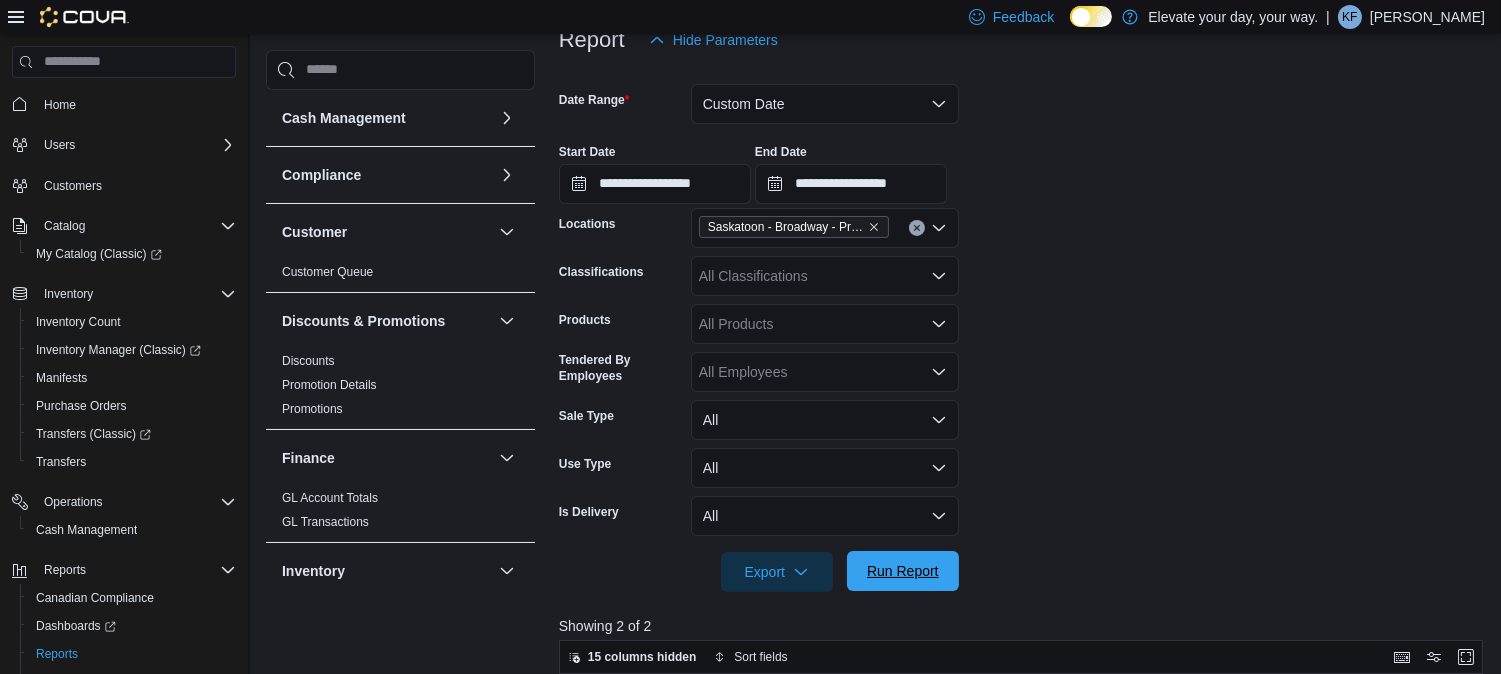 click on "Run Report" at bounding box center [903, 571] 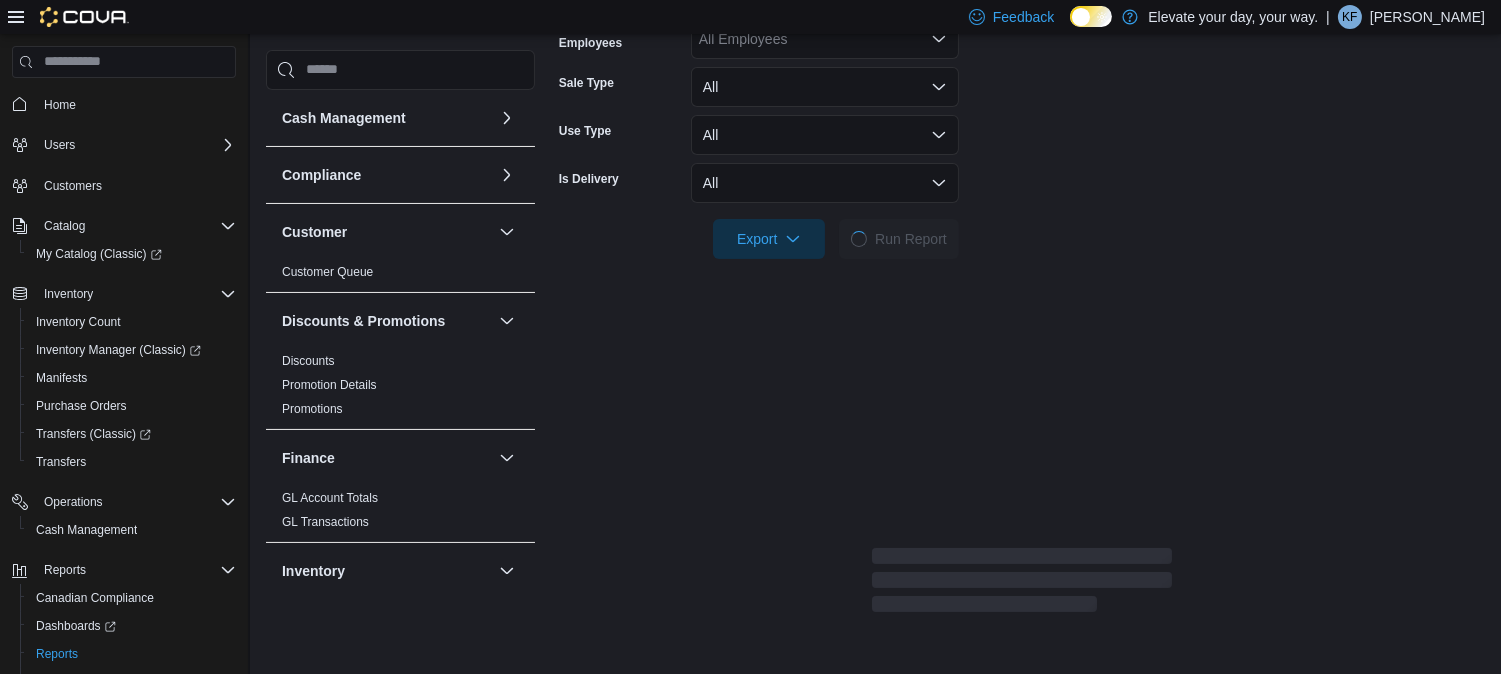scroll, scrollTop: 622, scrollLeft: 0, axis: vertical 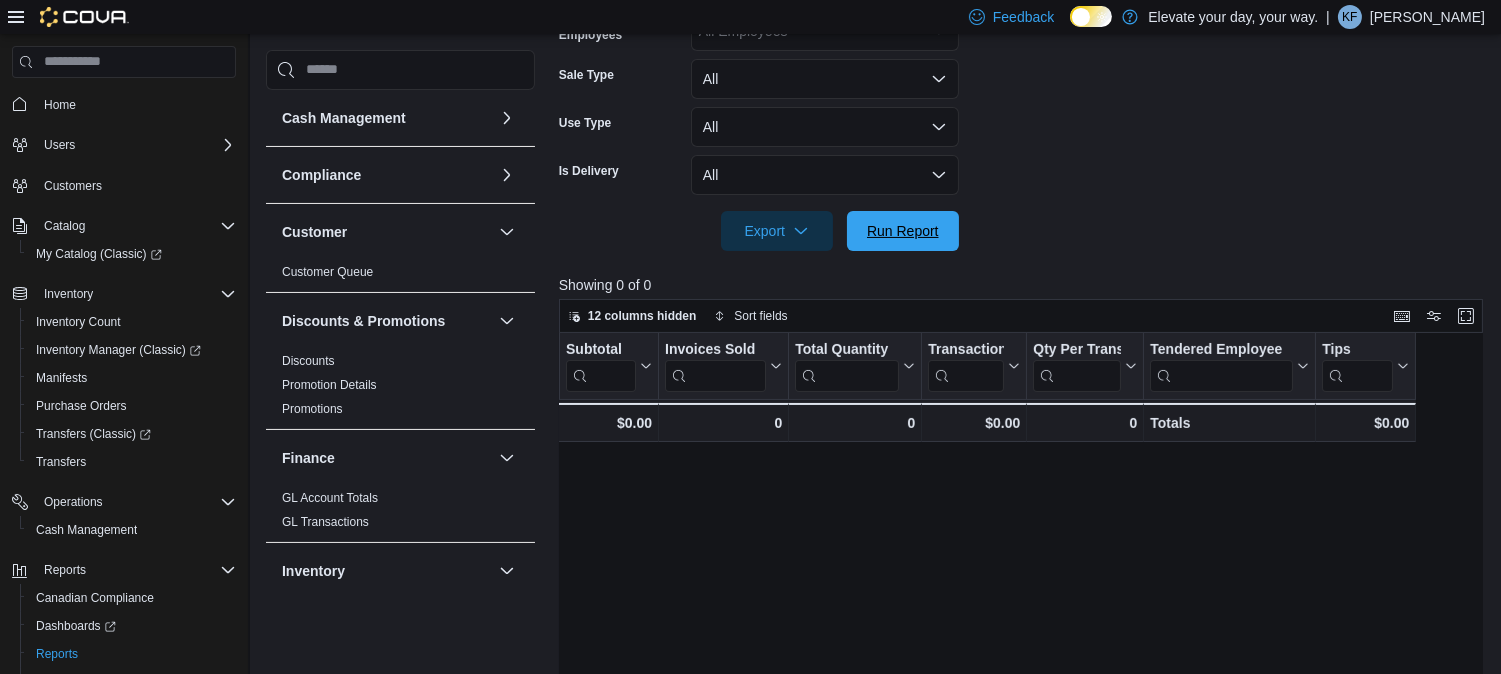drag, startPoint x: 904, startPoint y: 205, endPoint x: 997, endPoint y: 250, distance: 103.315056 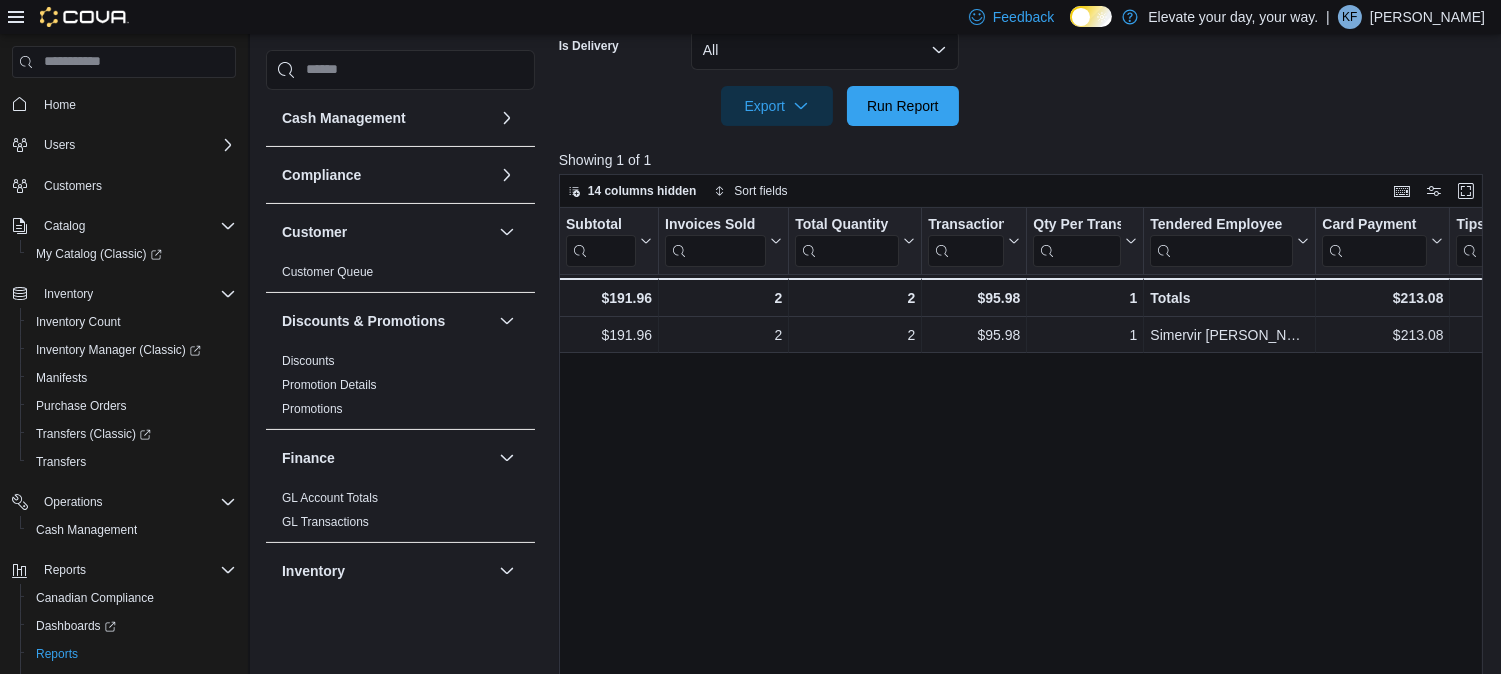 scroll, scrollTop: 748, scrollLeft: 0, axis: vertical 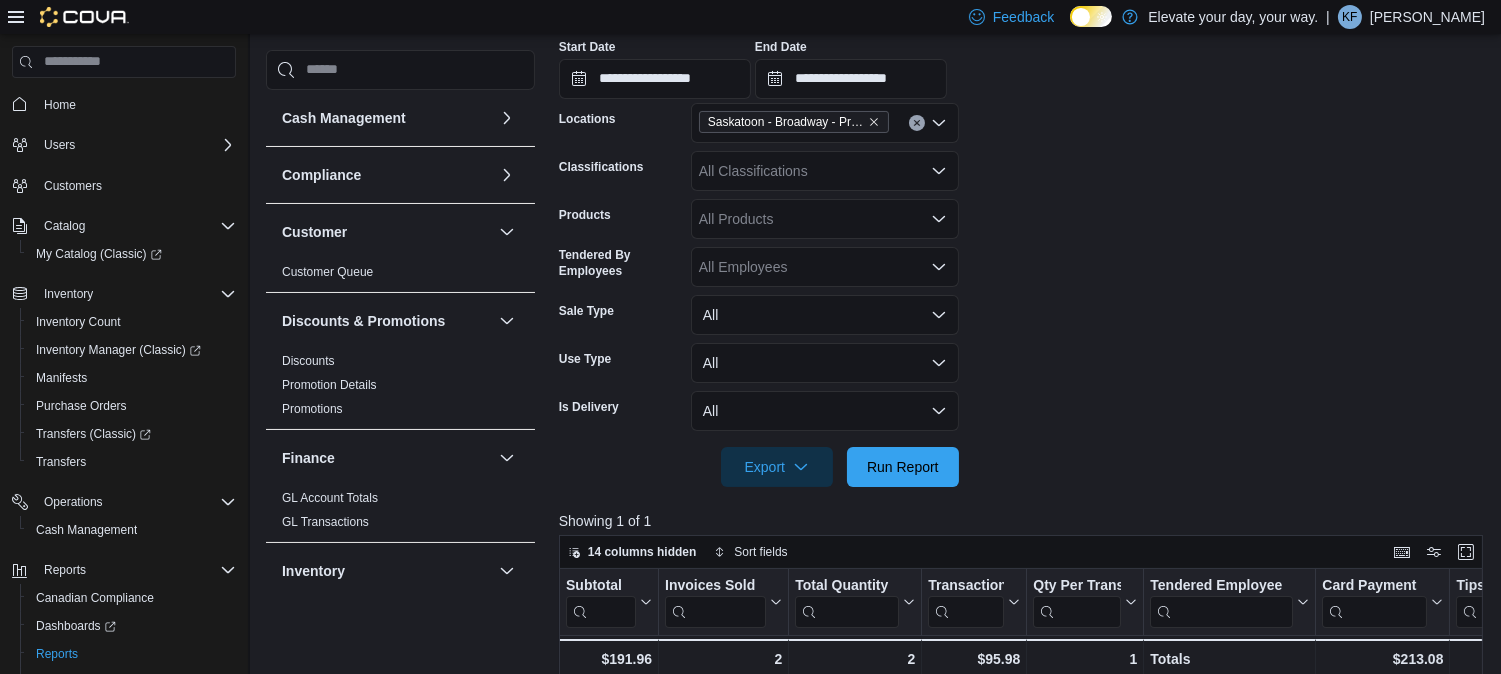 click on "**********" at bounding box center [1026, 221] 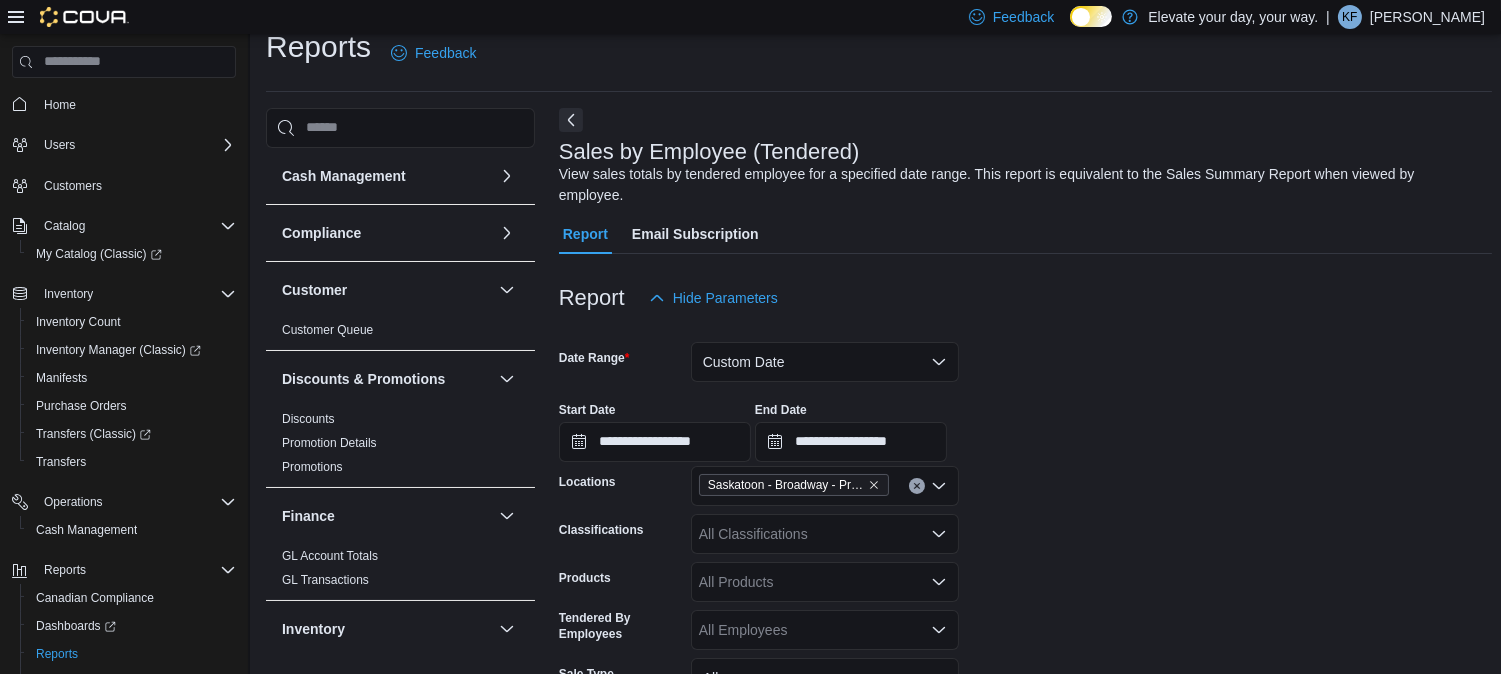scroll, scrollTop: 22, scrollLeft: 0, axis: vertical 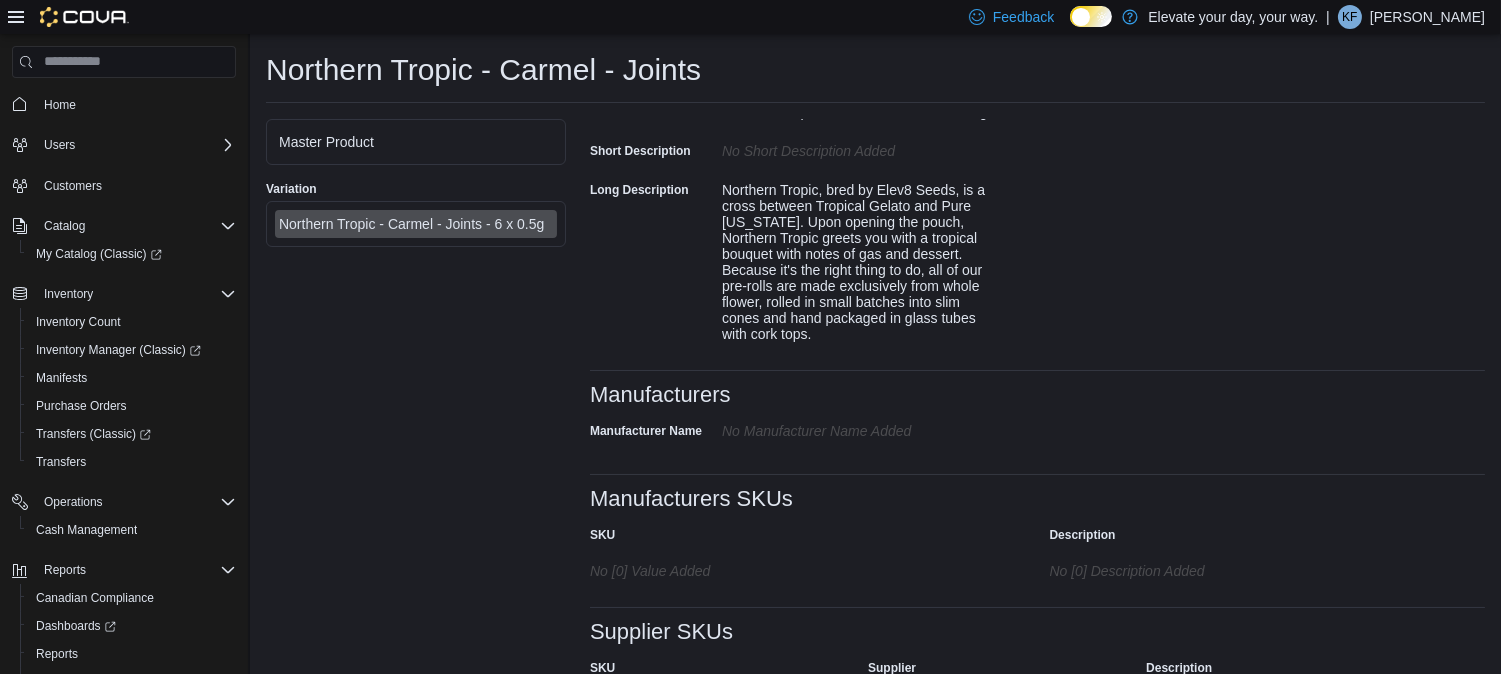 click on "Northern Tropic, bred by Elev8 Seeds, is a cross between Tropical Gelato and Pure [US_STATE]. Upon opening the pouch, Northern Tropic greets you with a tropical bouquet with notes of gas and dessert. Because it's the right thing to do, all of our pre-rolls are made exclusively from whole flower, rolled in small batches into slim cones and hand packaged in glass tubes with cork tops." at bounding box center [856, 258] 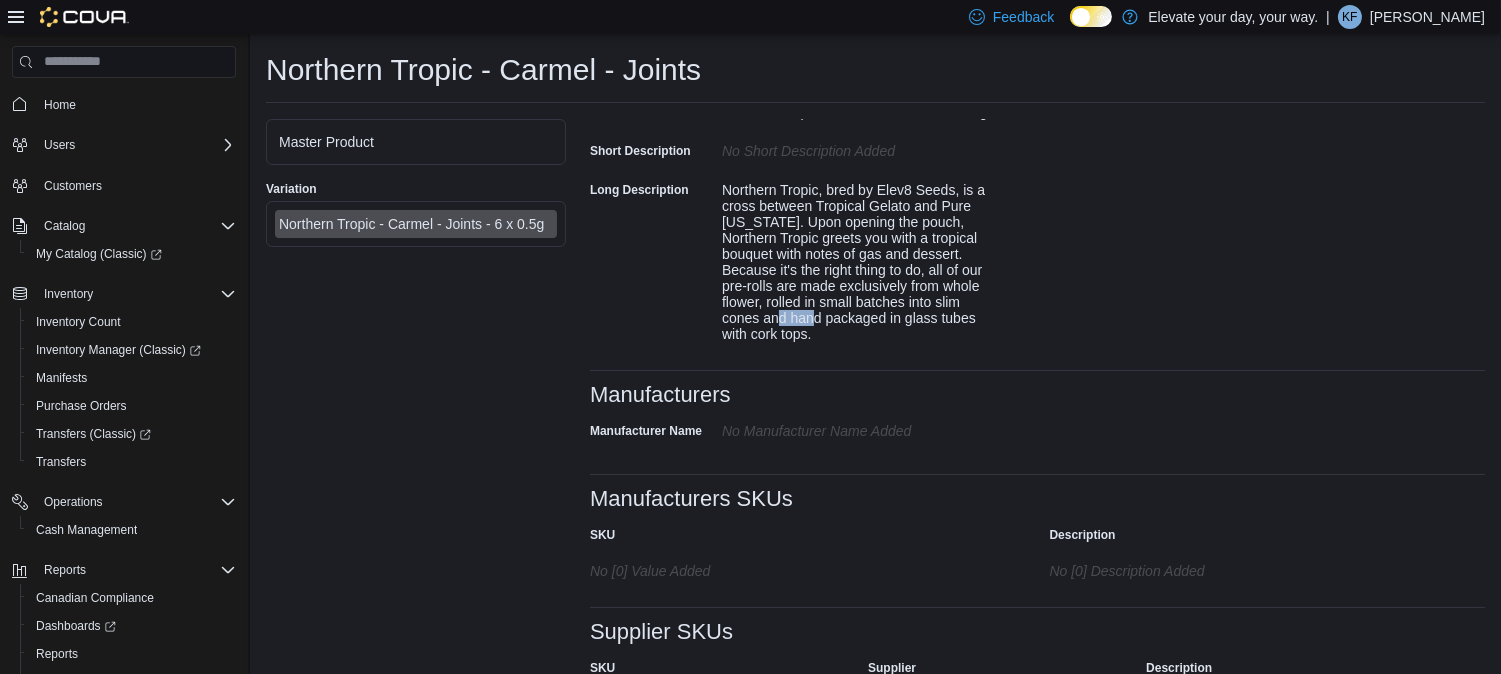 click on "Northern Tropic, bred by Elev8 Seeds, is a cross between Tropical Gelato and Pure [US_STATE]. Upon opening the pouch, Northern Tropic greets you with a tropical bouquet with notes of gas and dessert. Because it's the right thing to do, all of our pre-rolls are made exclusively from whole flower, rolled in small batches into slim cones and hand packaged in glass tubes with cork tops." at bounding box center [856, 258] 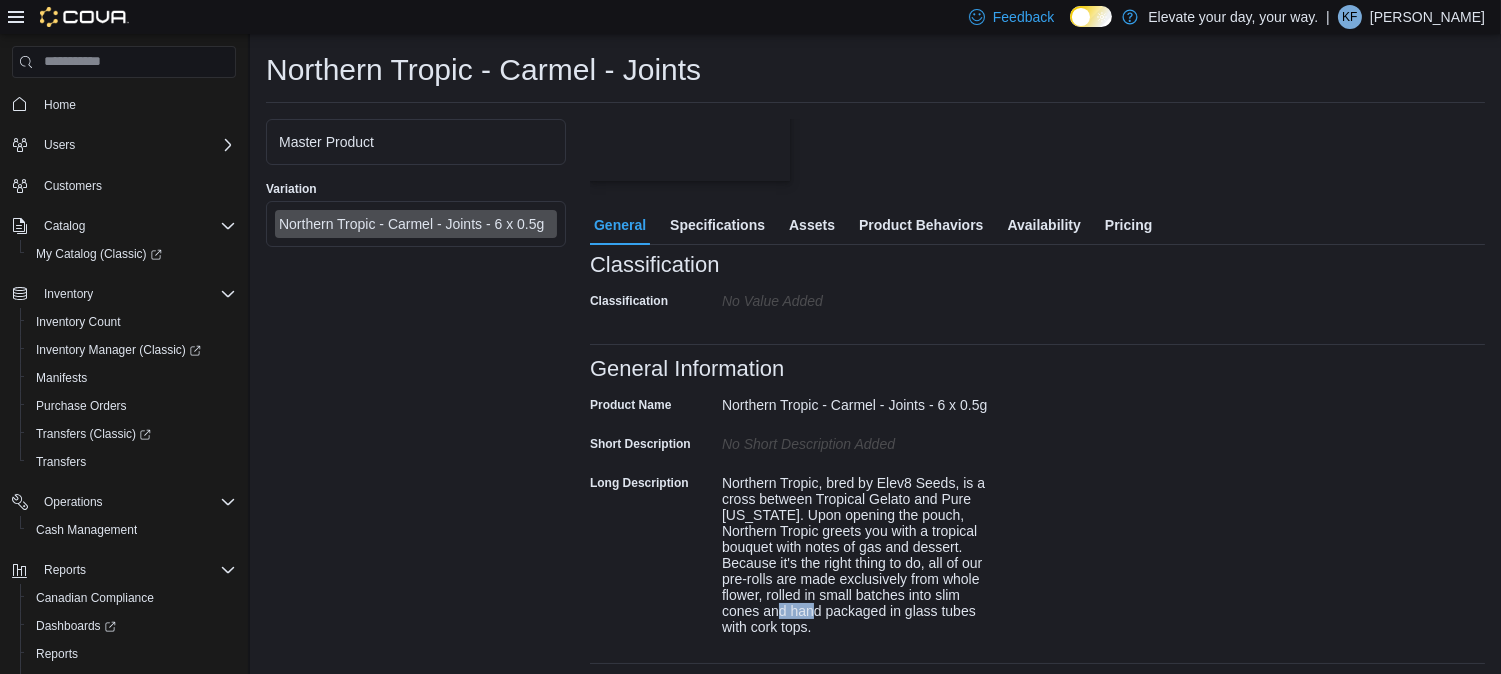 scroll, scrollTop: 213, scrollLeft: 0, axis: vertical 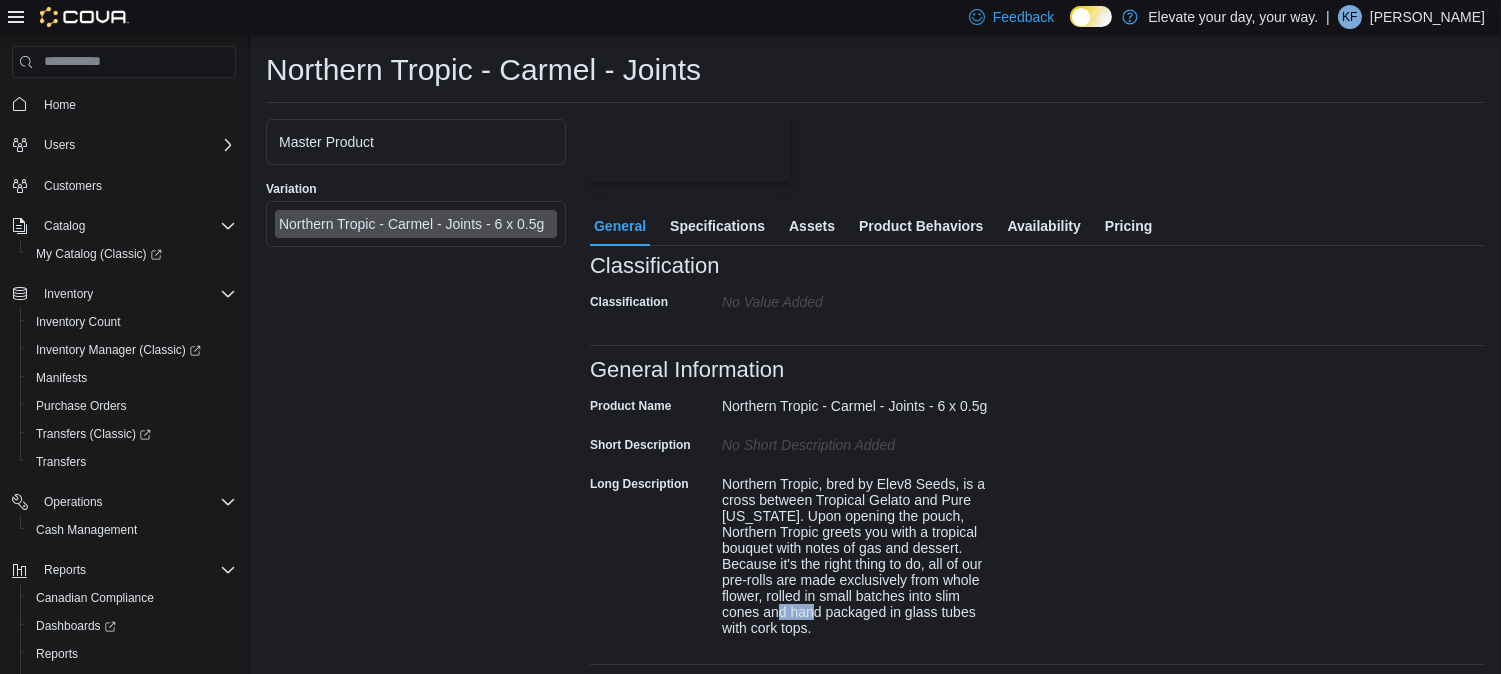 click on "Specifications" at bounding box center (717, 226) 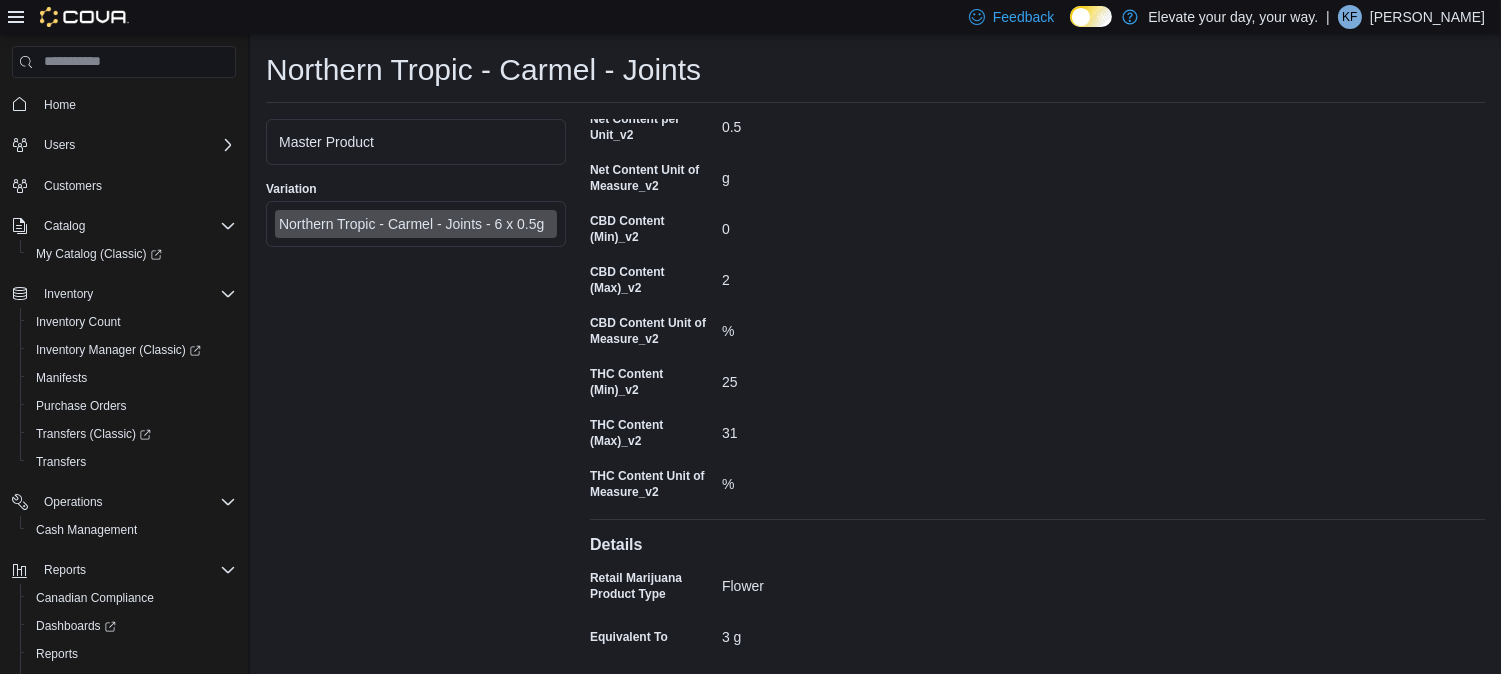 scroll, scrollTop: 638, scrollLeft: 0, axis: vertical 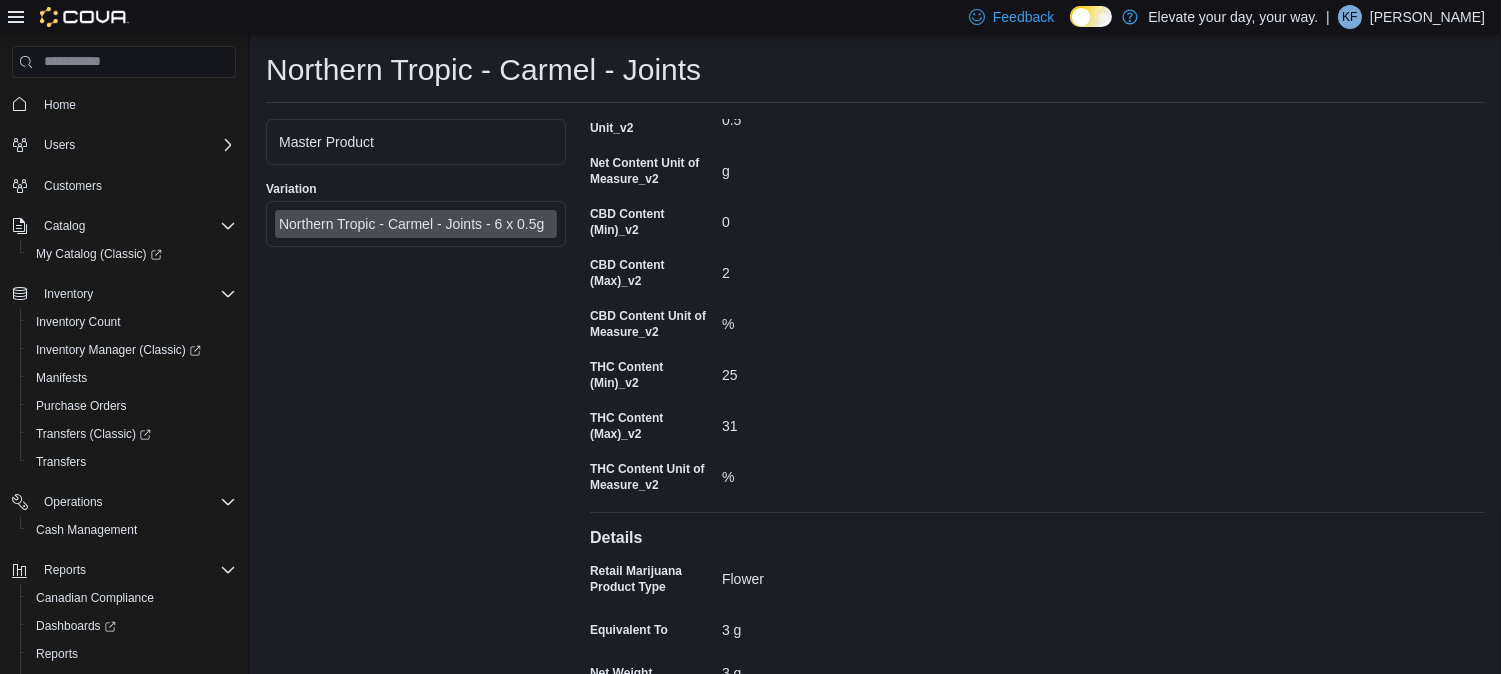 drag, startPoint x: 800, startPoint y: 418, endPoint x: 677, endPoint y: 417, distance: 123.00407 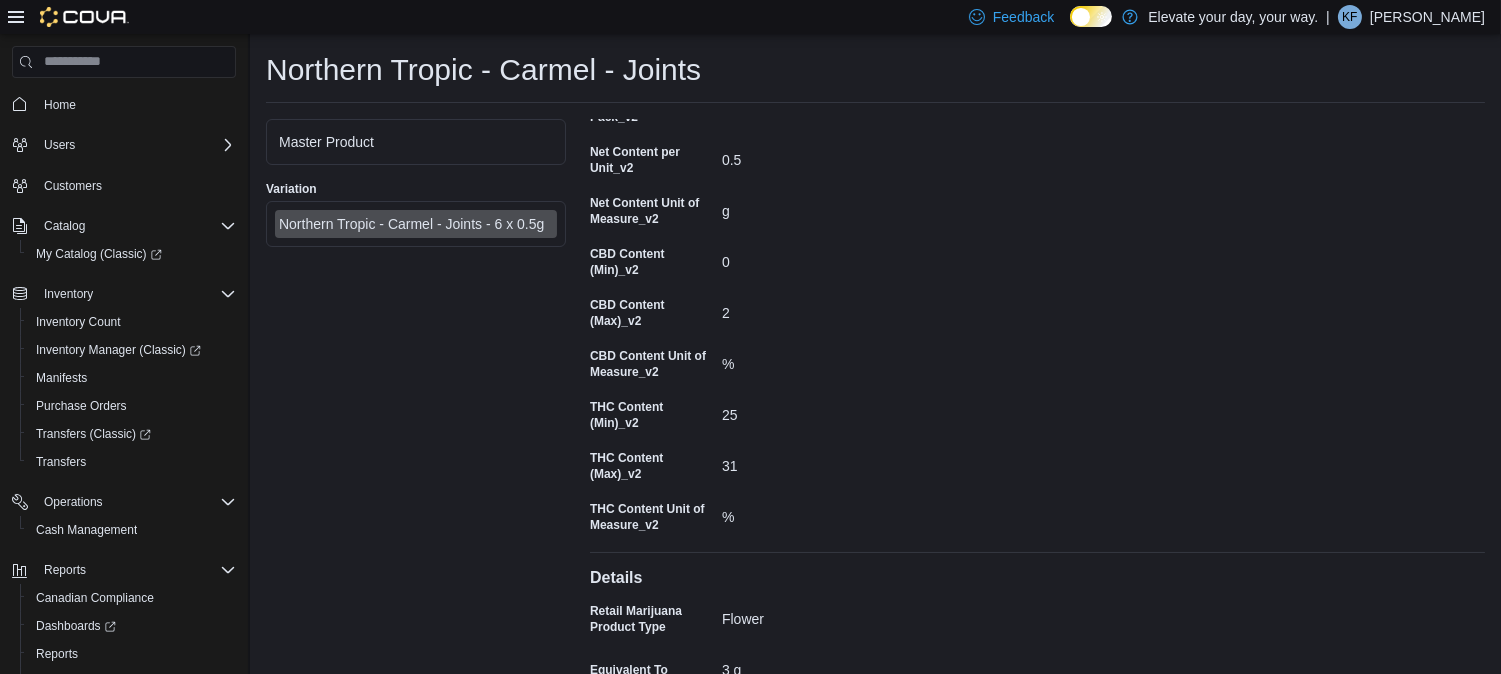 scroll, scrollTop: 0, scrollLeft: 0, axis: both 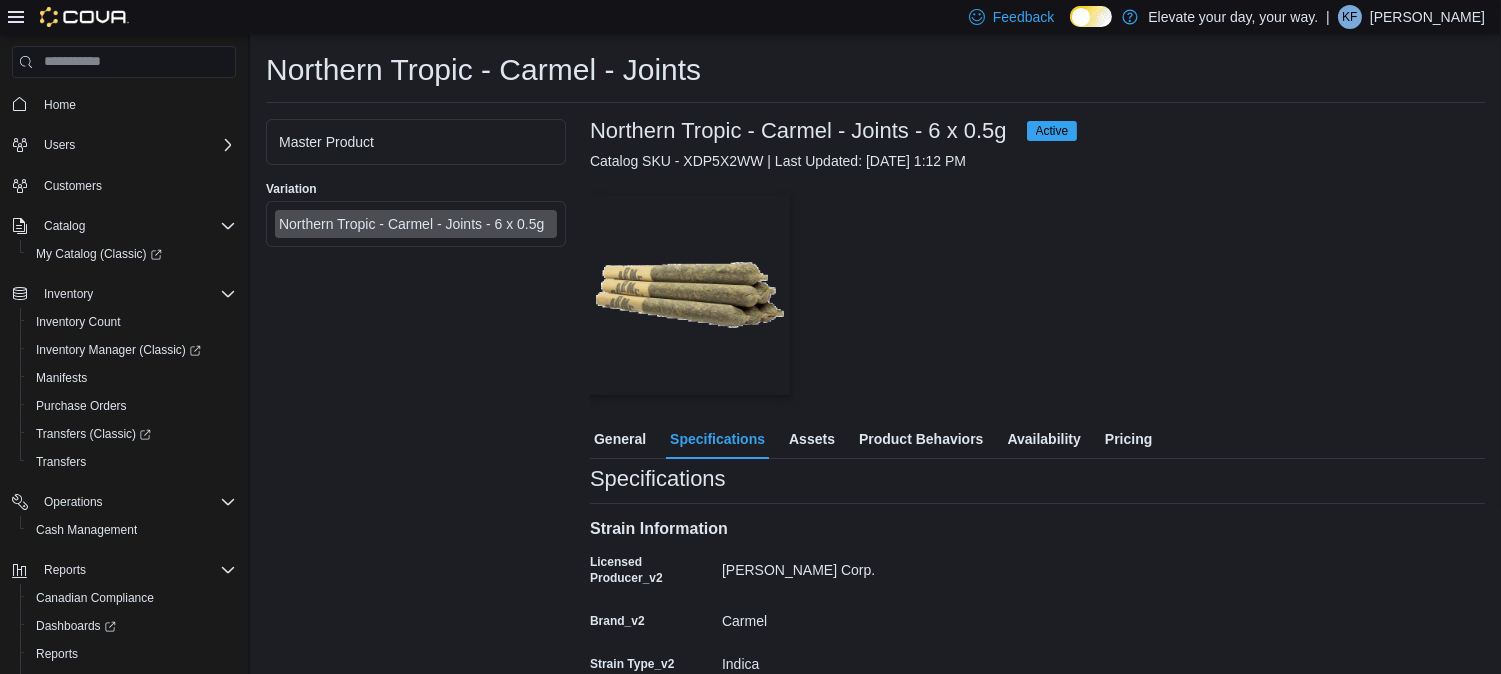 click on "Assets" at bounding box center (812, 439) 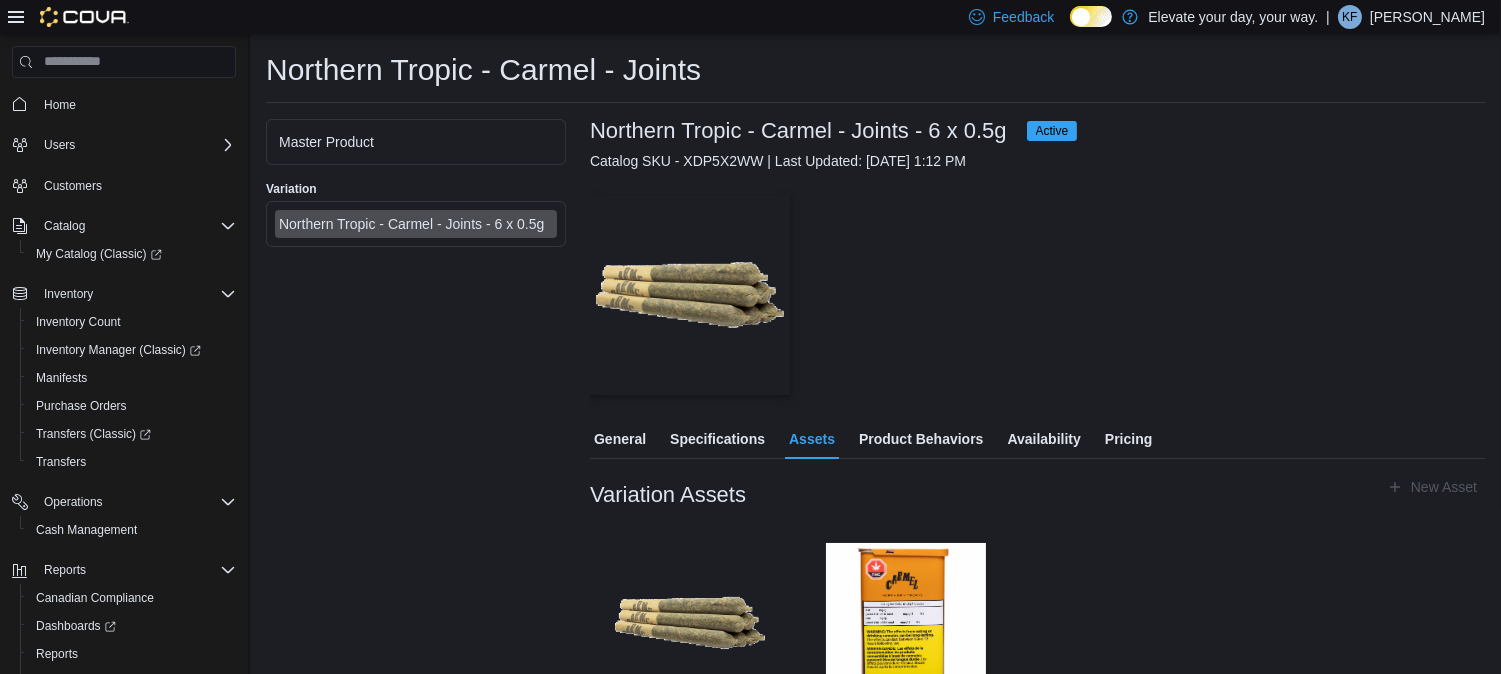 click on "General" at bounding box center (620, 439) 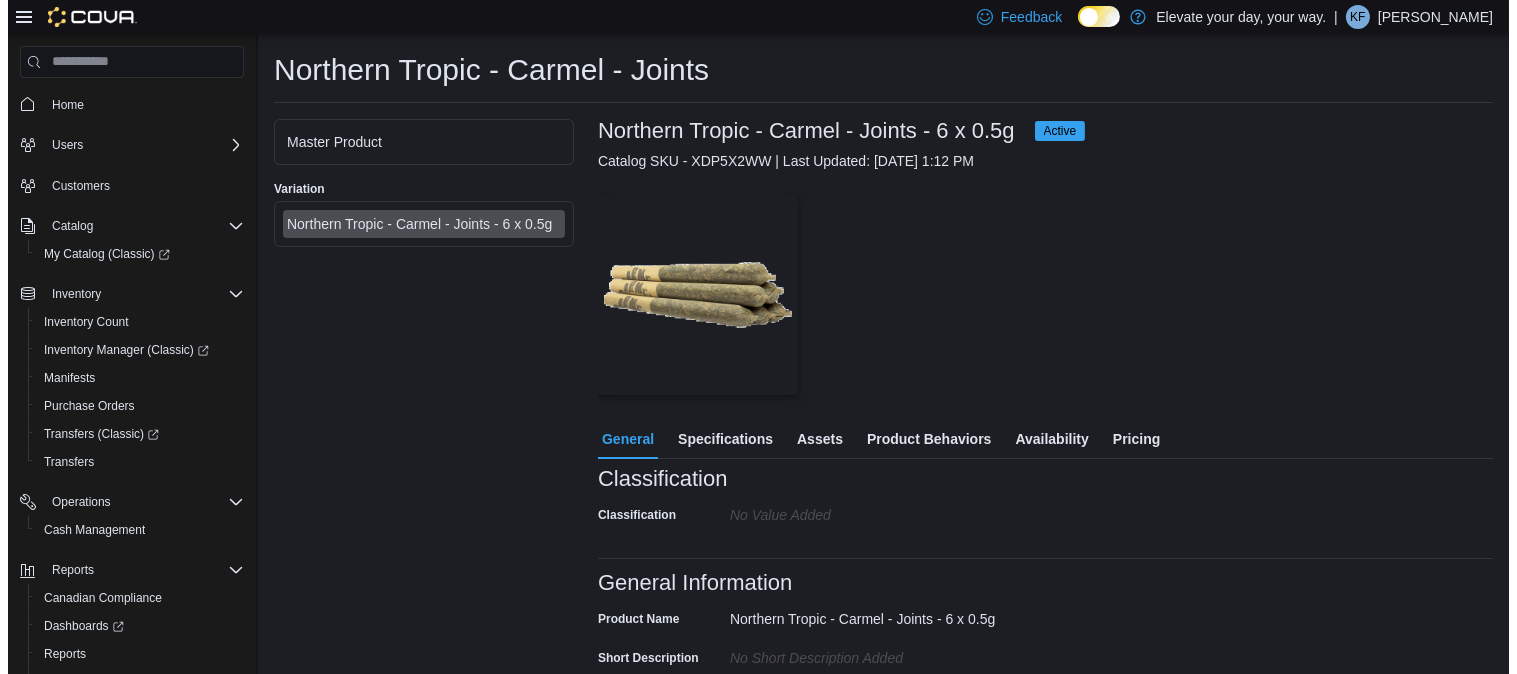 scroll, scrollTop: 1, scrollLeft: 0, axis: vertical 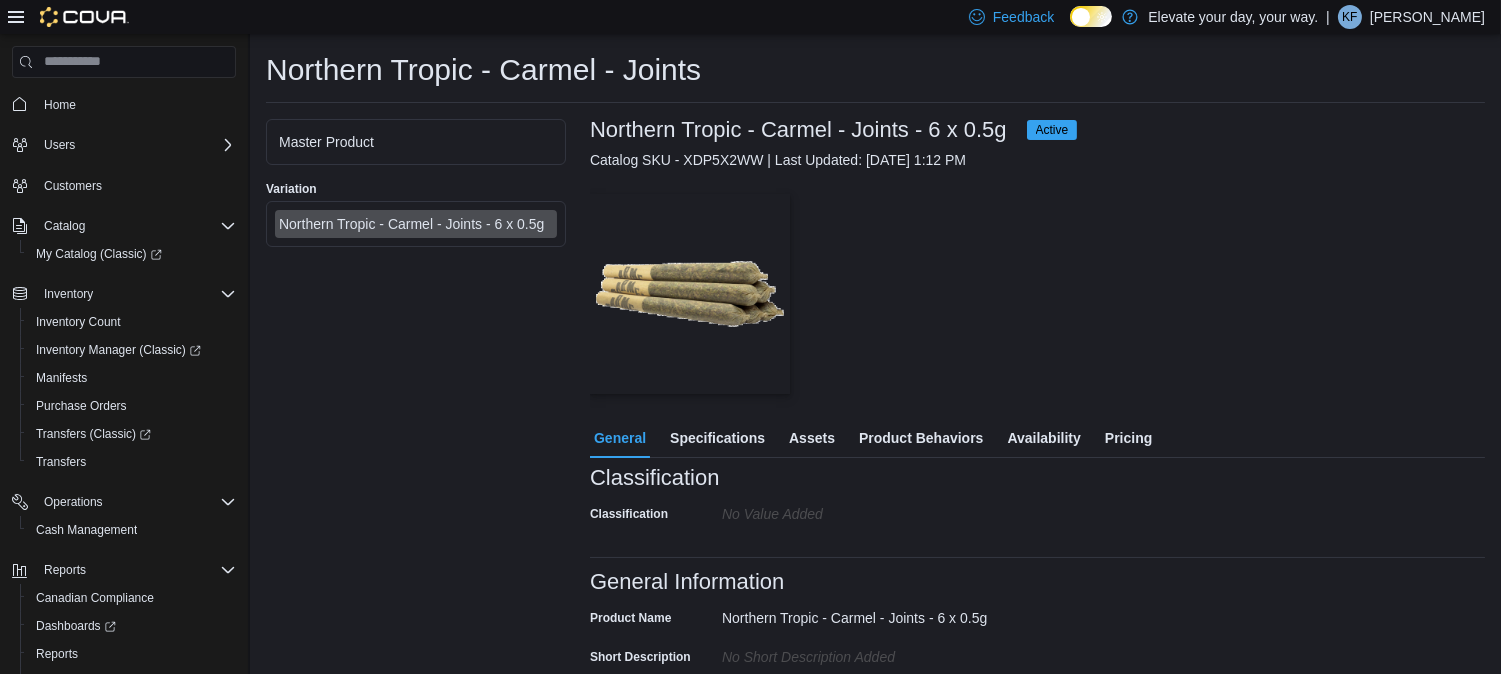 click on "Product Behaviors" at bounding box center (921, 438) 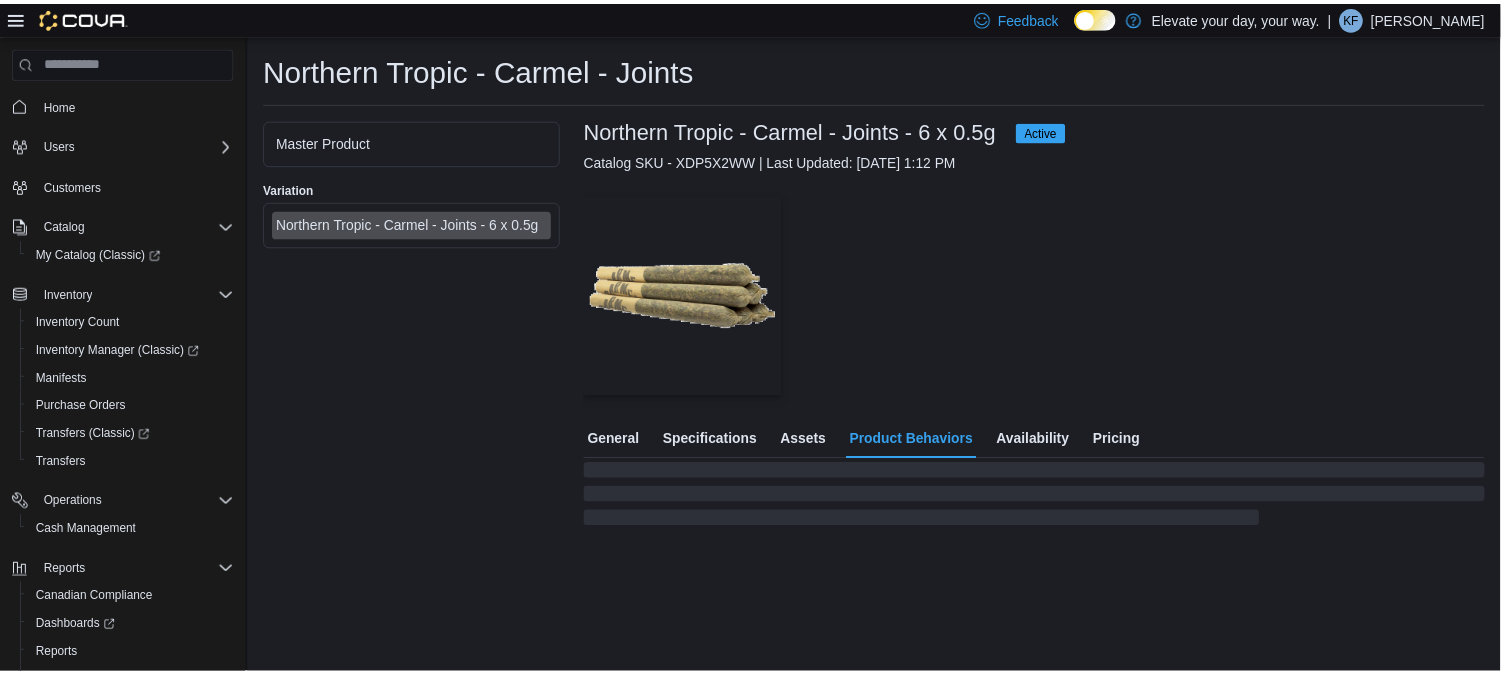 scroll, scrollTop: 0, scrollLeft: 0, axis: both 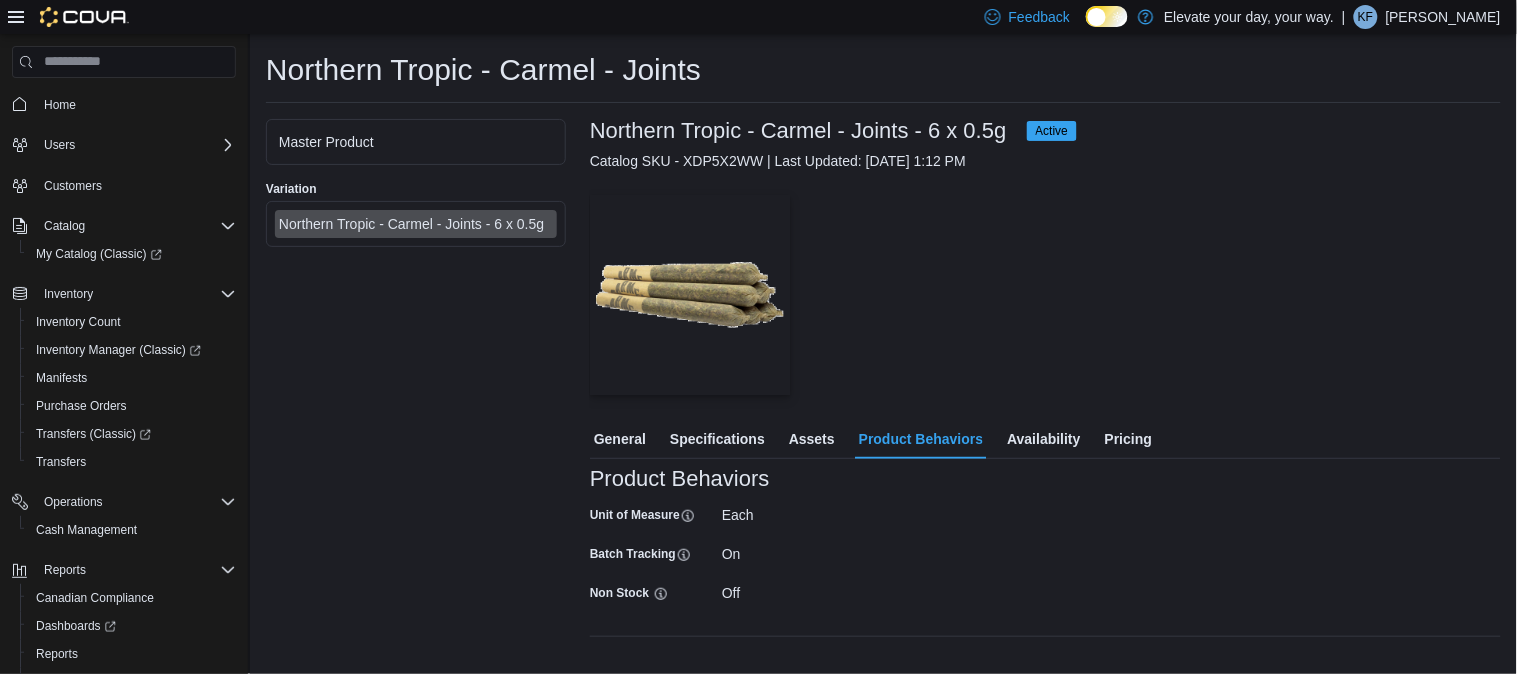 click on "Assets" at bounding box center [812, 439] 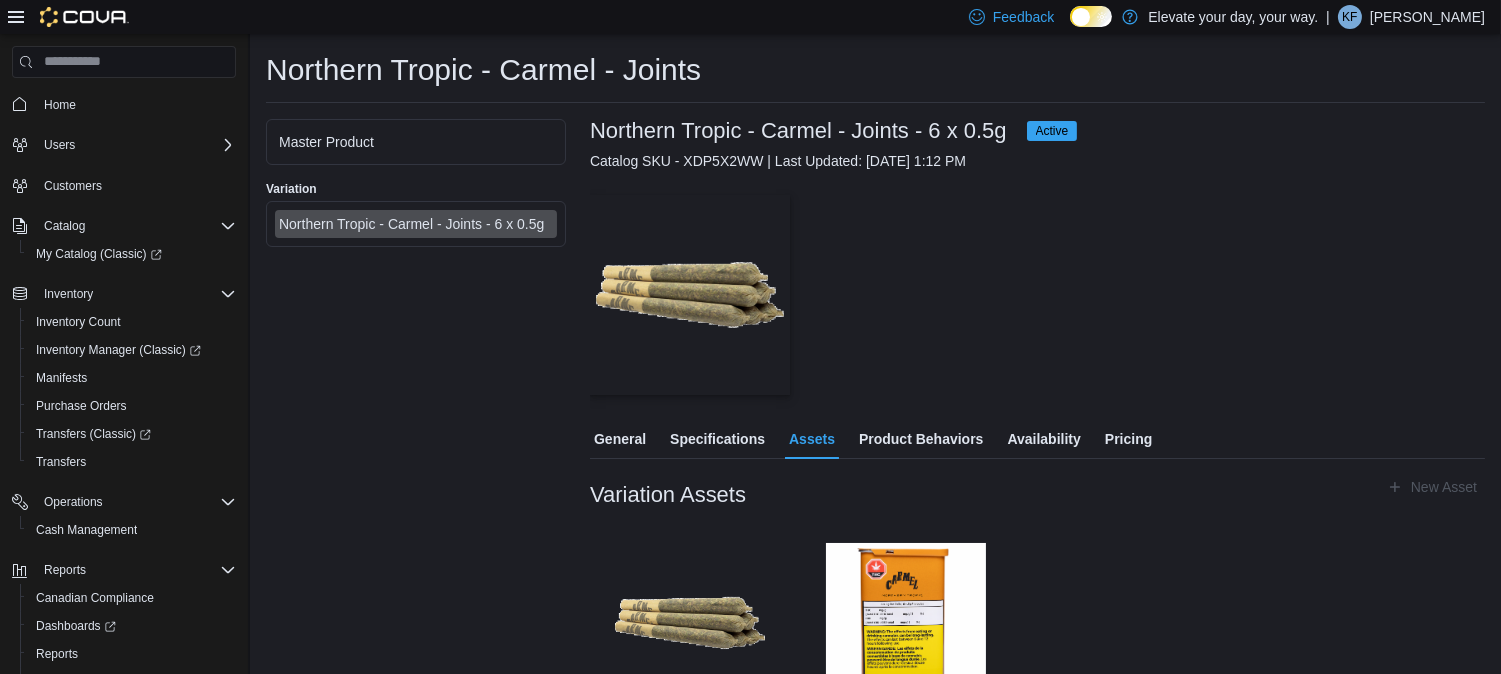 scroll, scrollTop: 84, scrollLeft: 0, axis: vertical 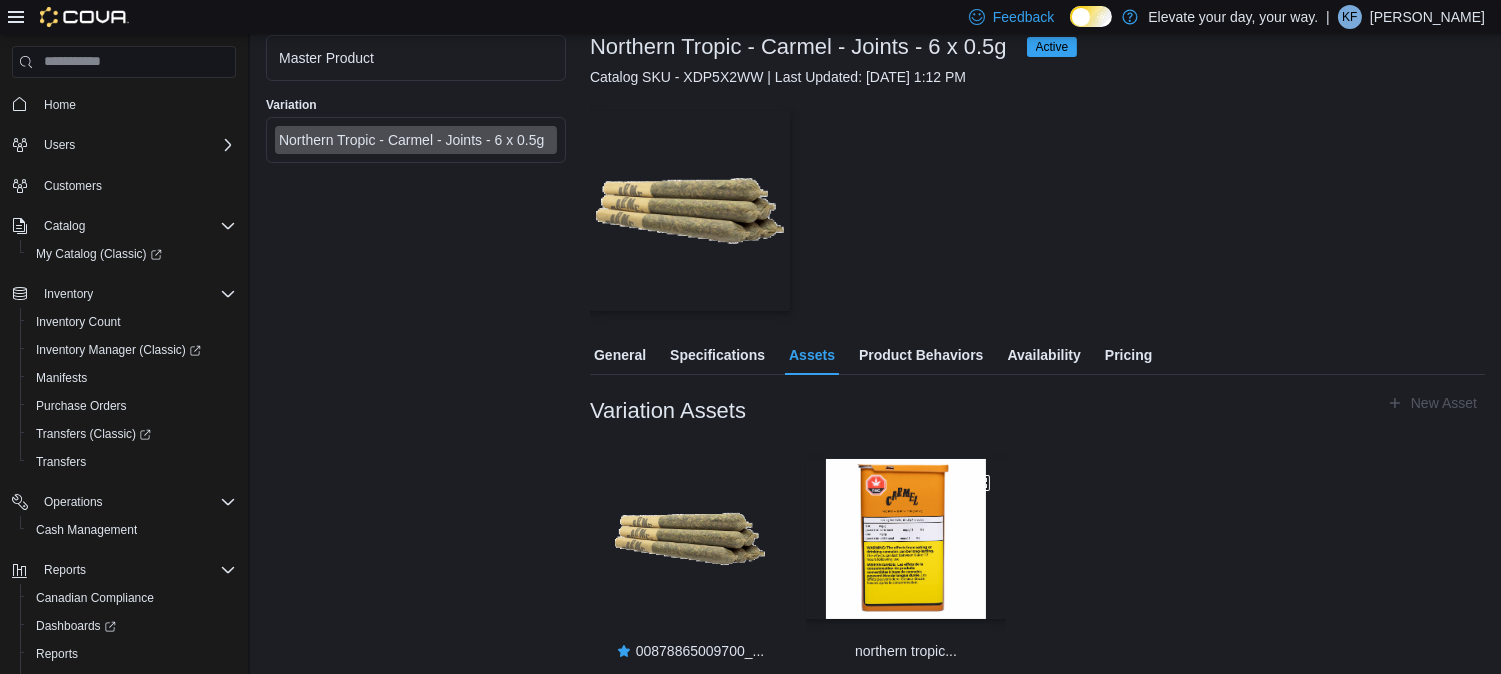 click at bounding box center (906, 539) 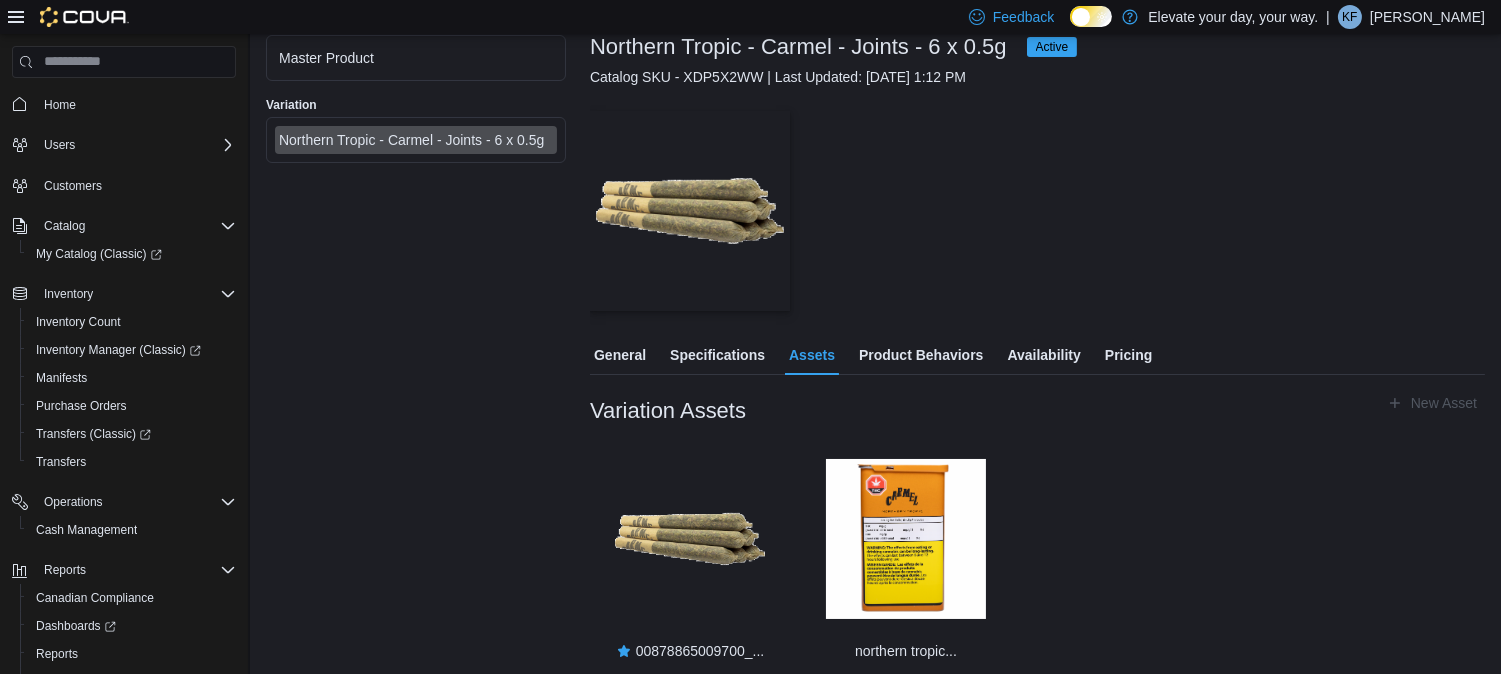 click on "—  Click to open this image in fullscreen mode" at bounding box center [1037, 211] 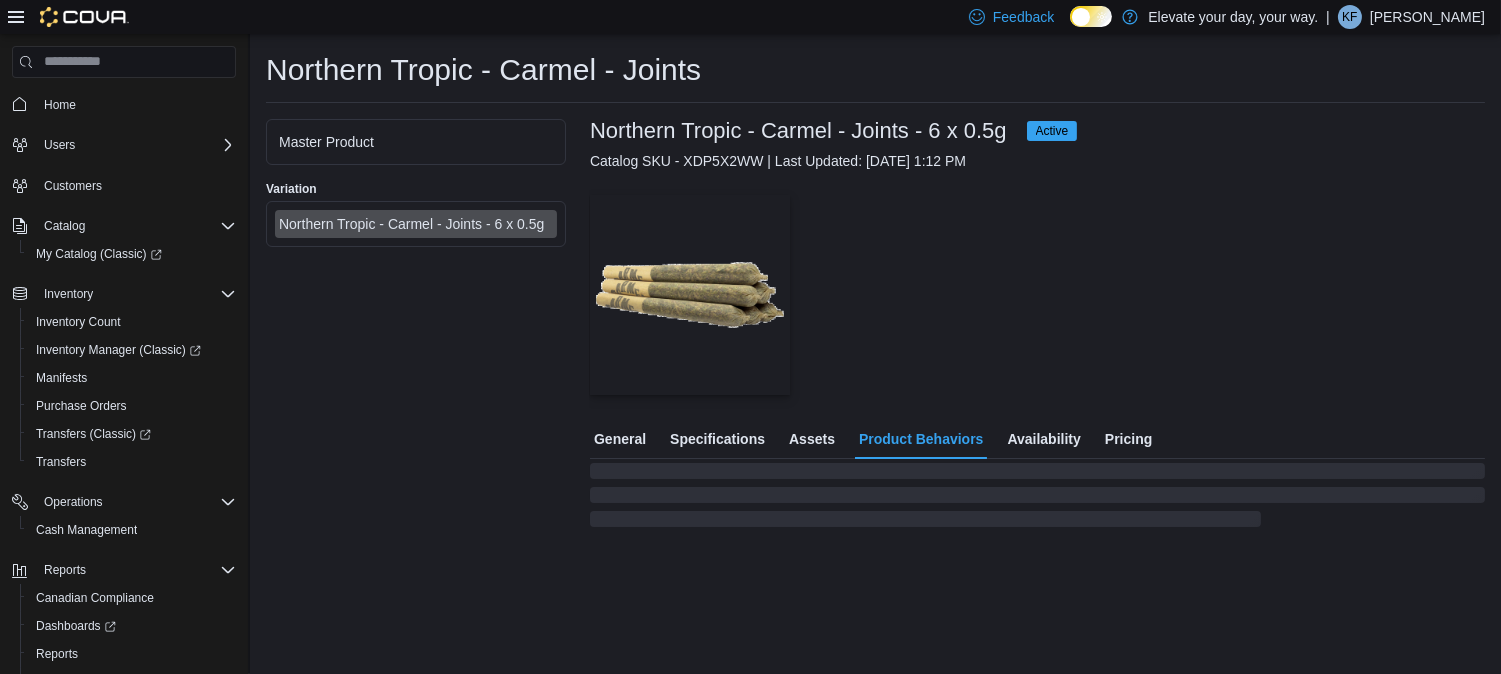 scroll, scrollTop: 0, scrollLeft: 0, axis: both 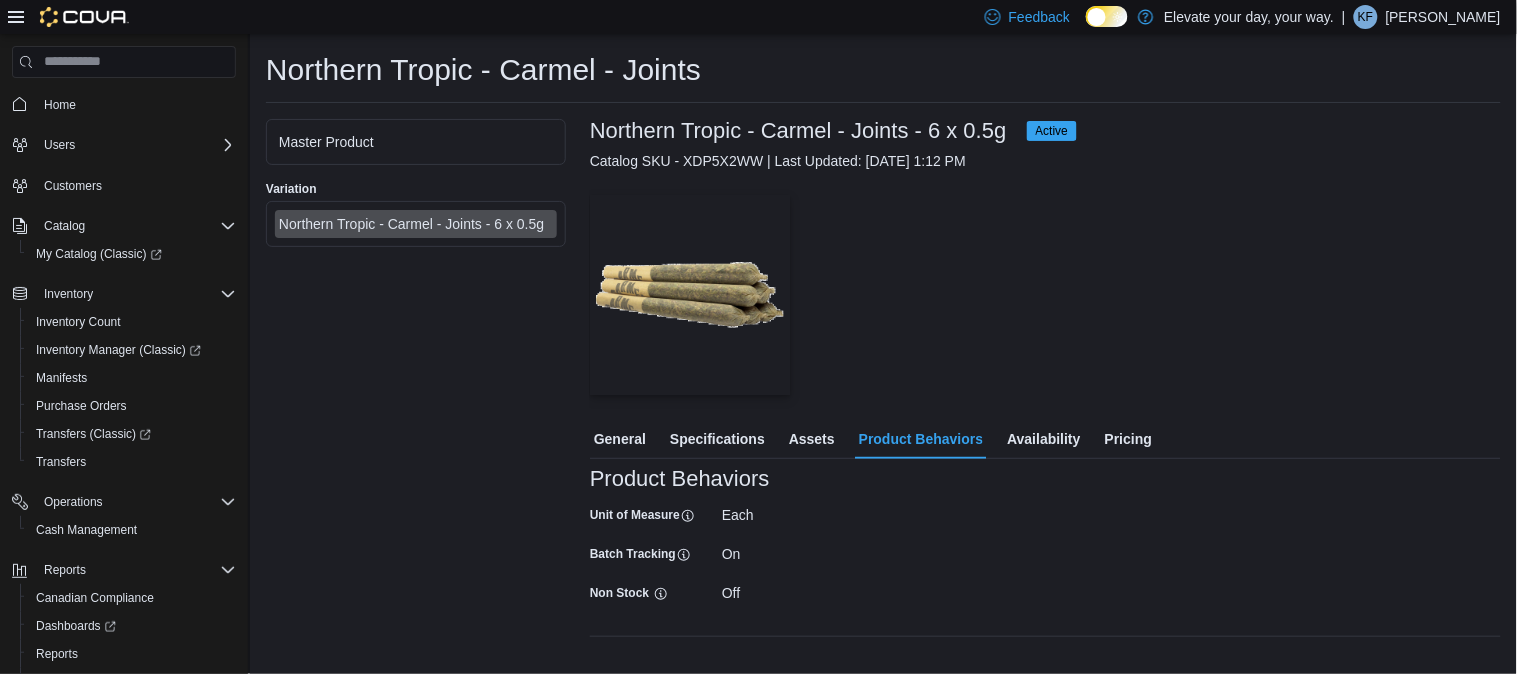 click on "Availability" at bounding box center (1043, 439) 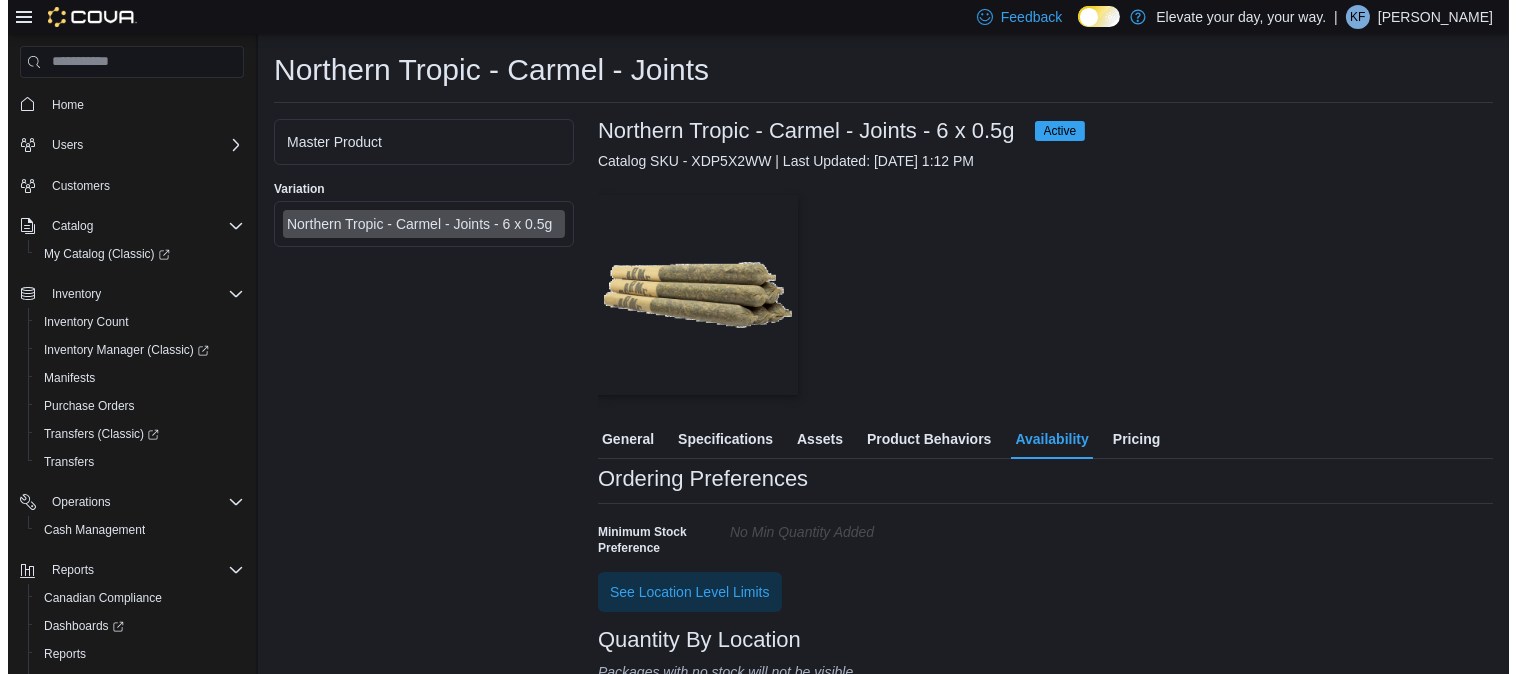 scroll, scrollTop: 11, scrollLeft: 0, axis: vertical 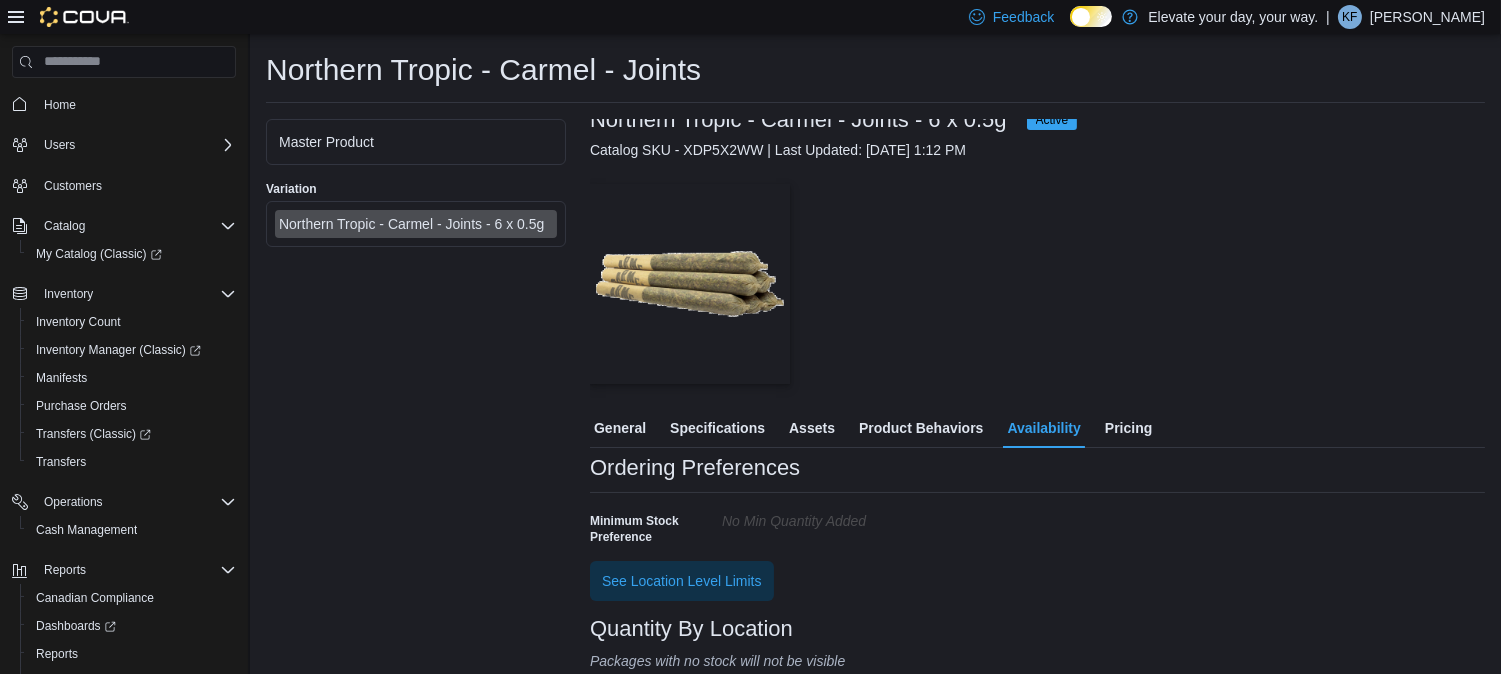 click on "Pricing" at bounding box center [1128, 428] 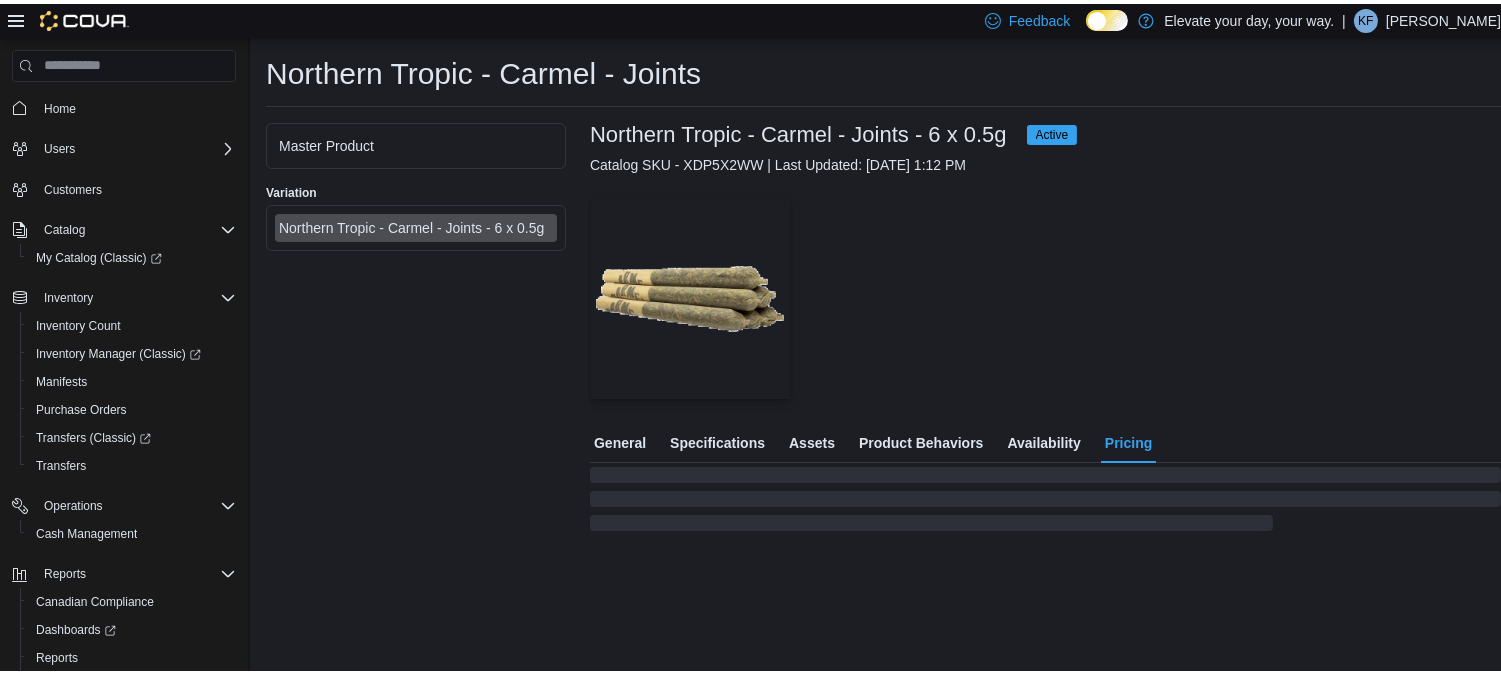 scroll, scrollTop: 0, scrollLeft: 0, axis: both 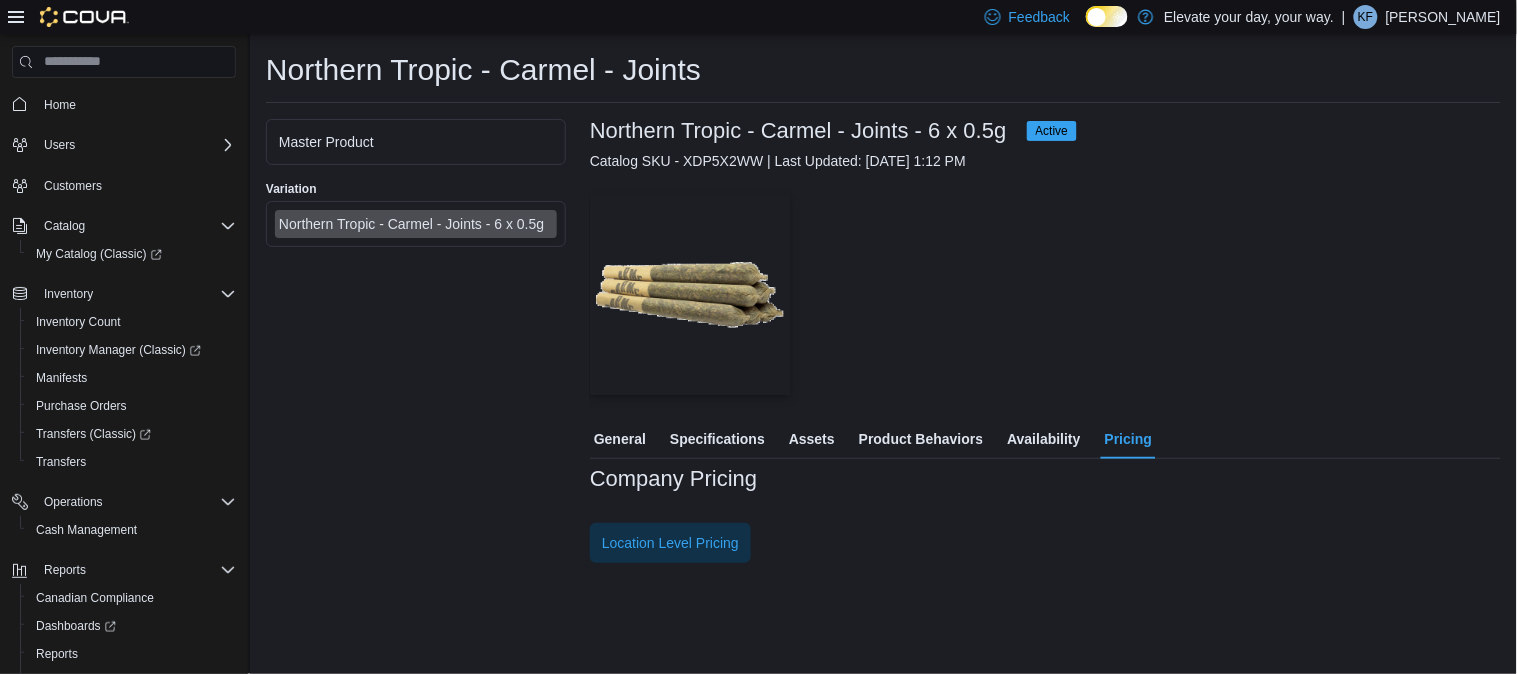 click at bounding box center (915, 515) 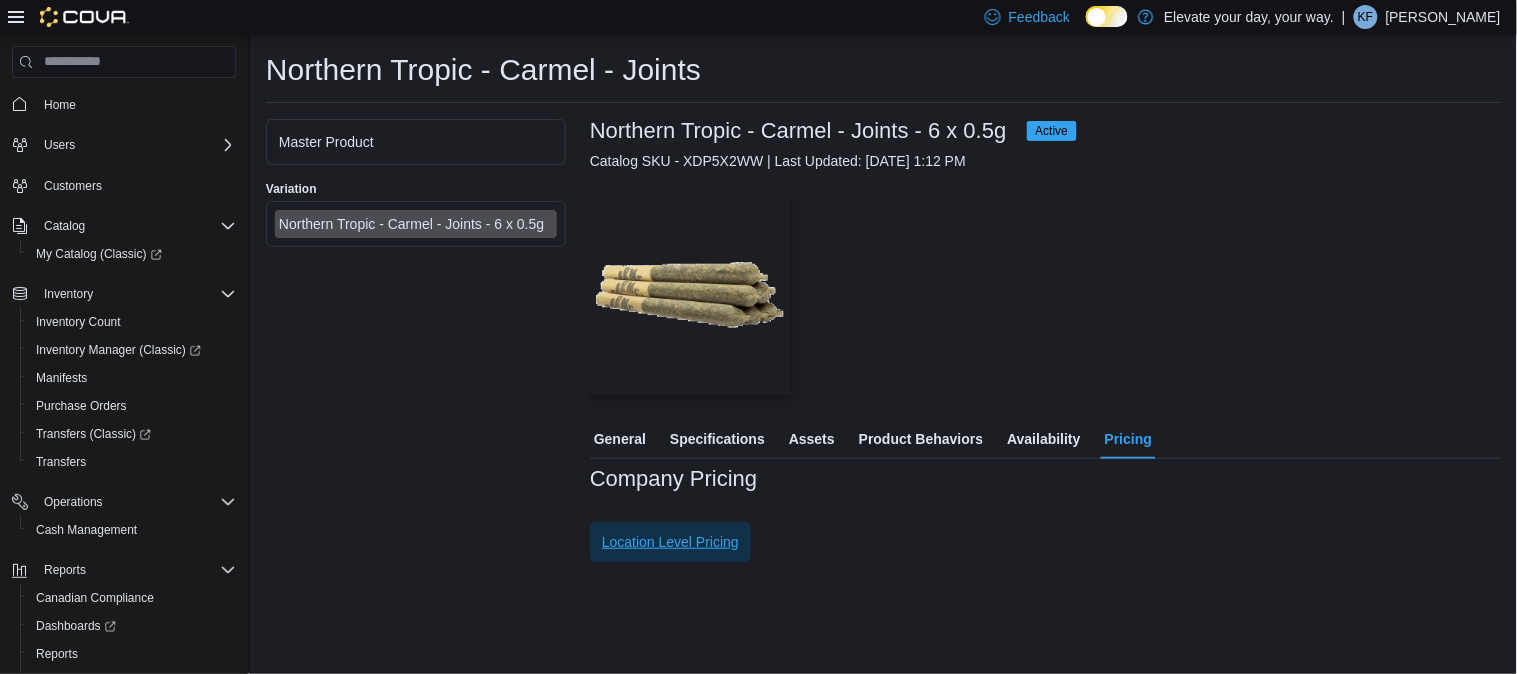 click on "Location Level Pricing" at bounding box center (670, 542) 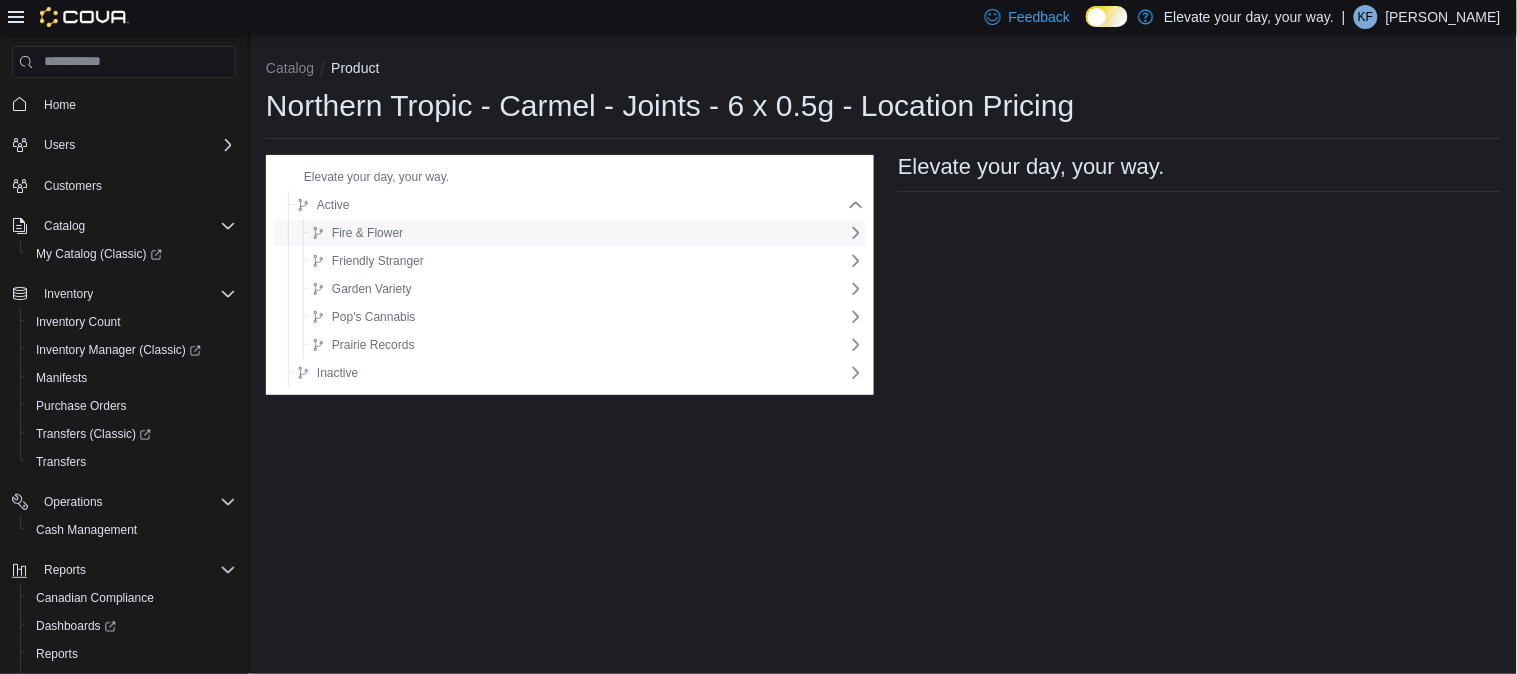 click on "Fire & Flower" at bounding box center [576, 233] 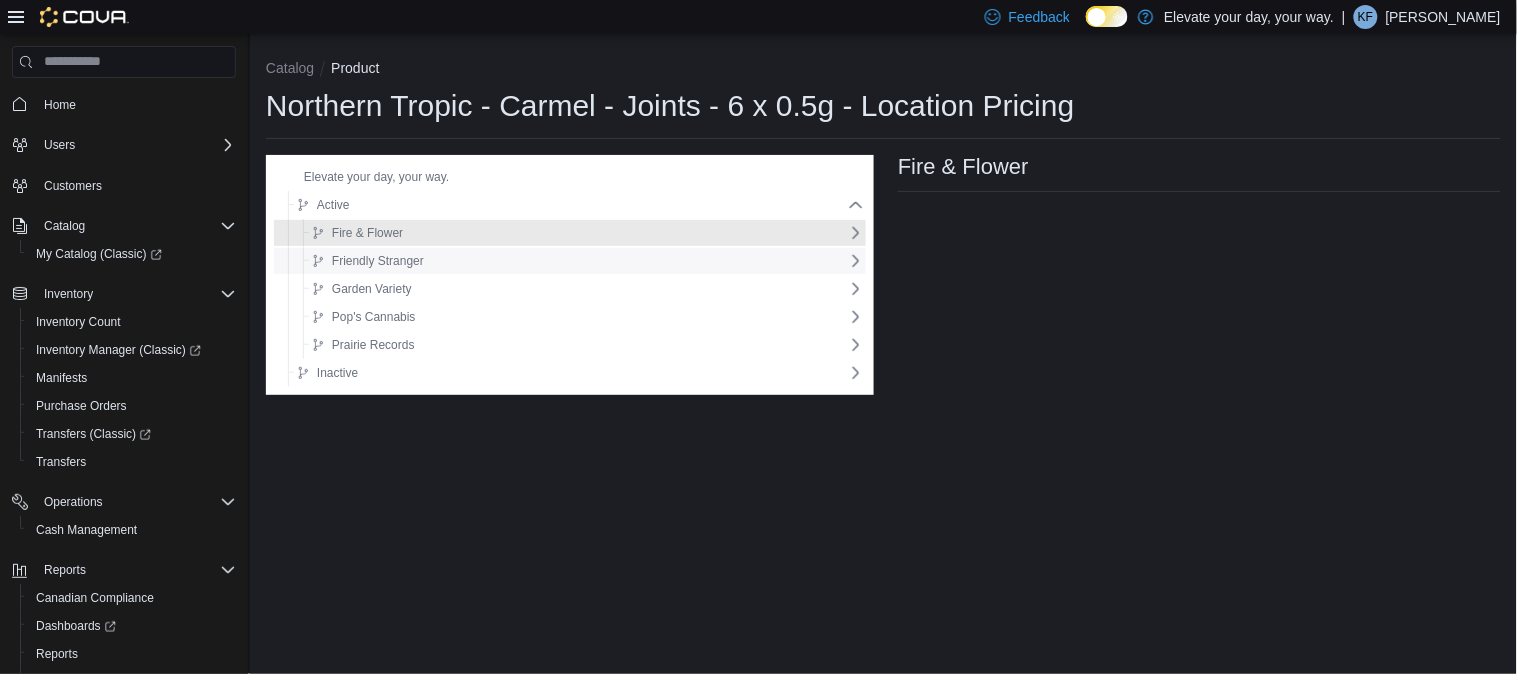 click on "Friendly Stranger" at bounding box center [576, 261] 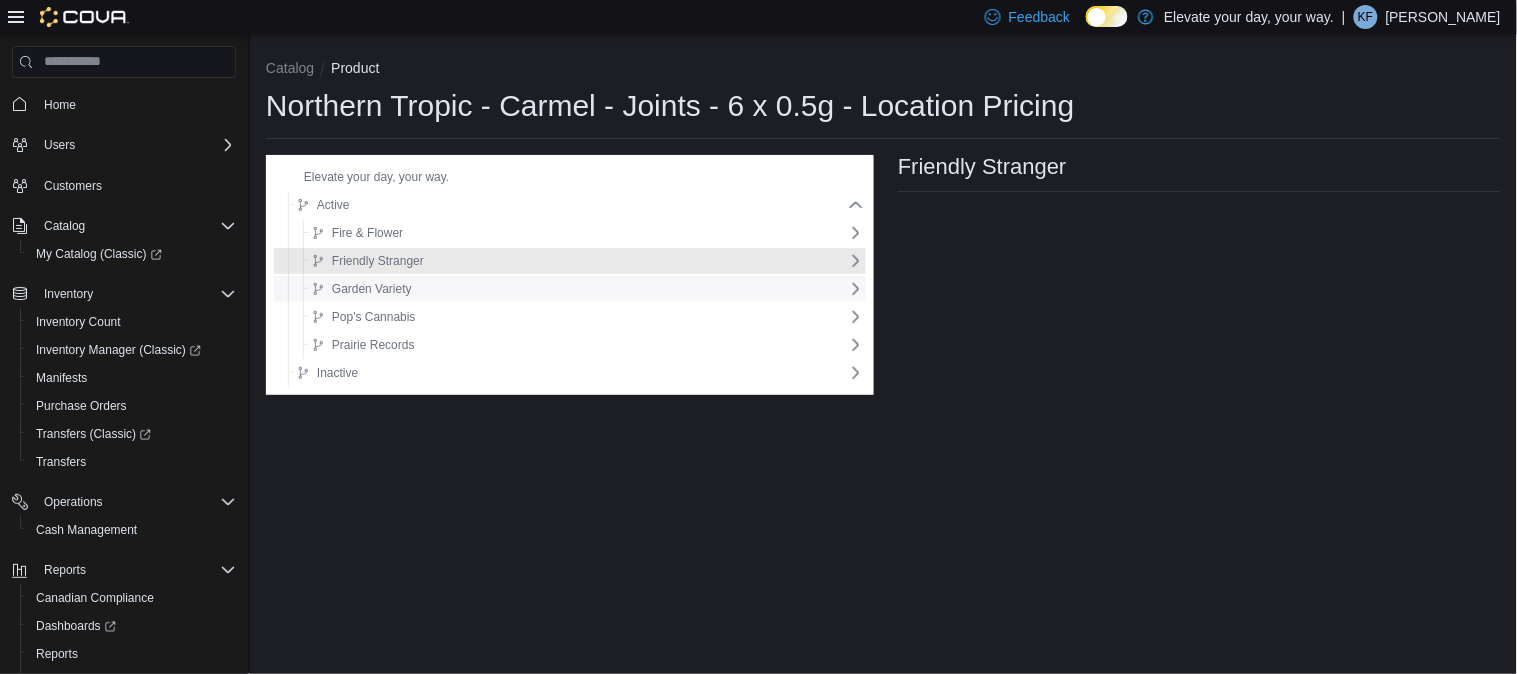 click on "Garden Variety" at bounding box center [576, 289] 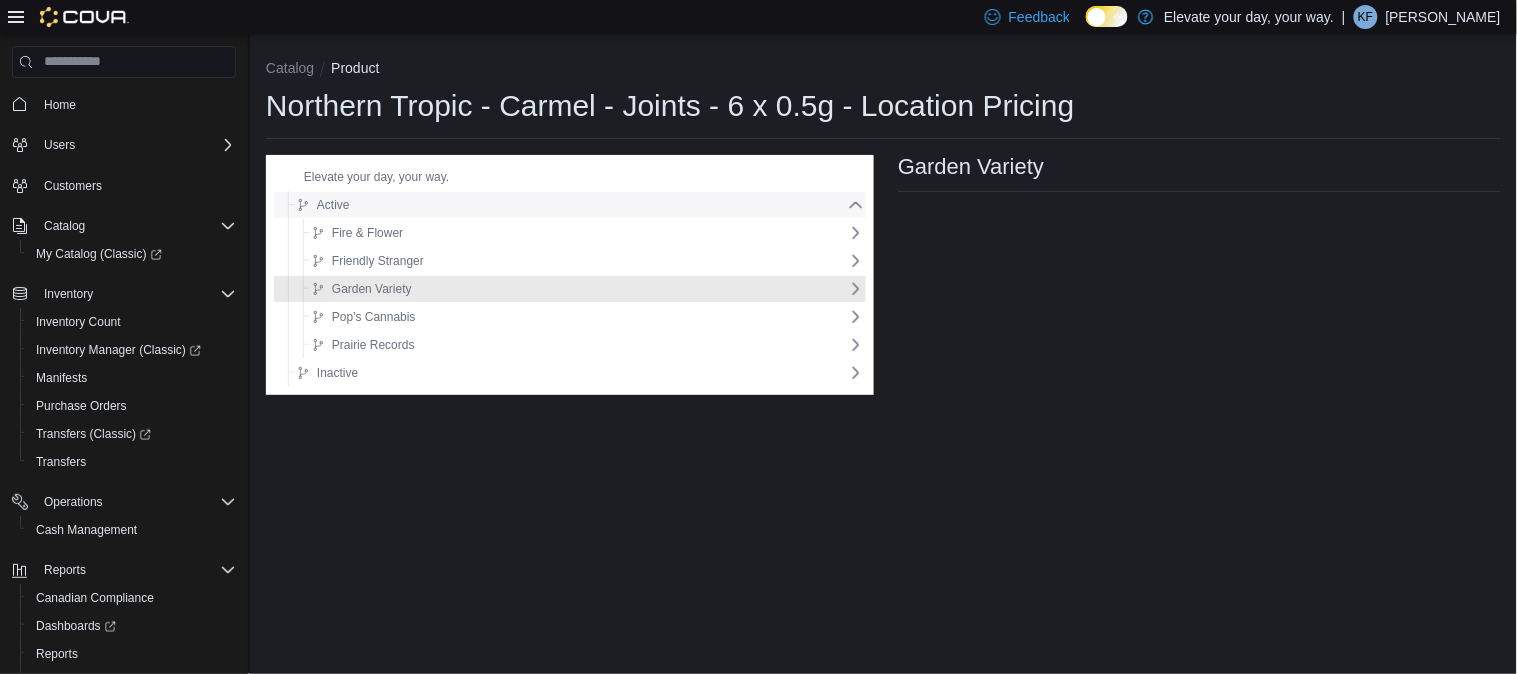 click on "Active" at bounding box center [568, 205] 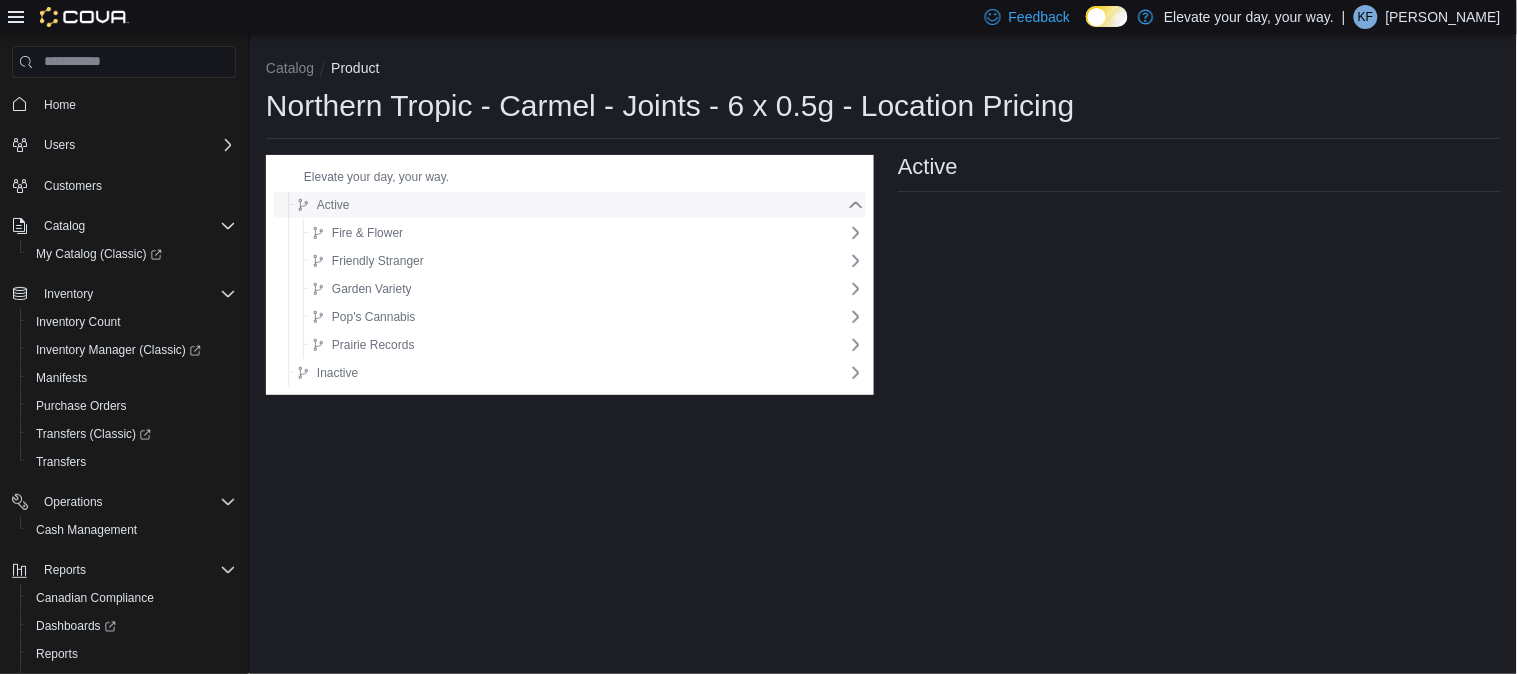 click on "Active" at bounding box center [568, 205] 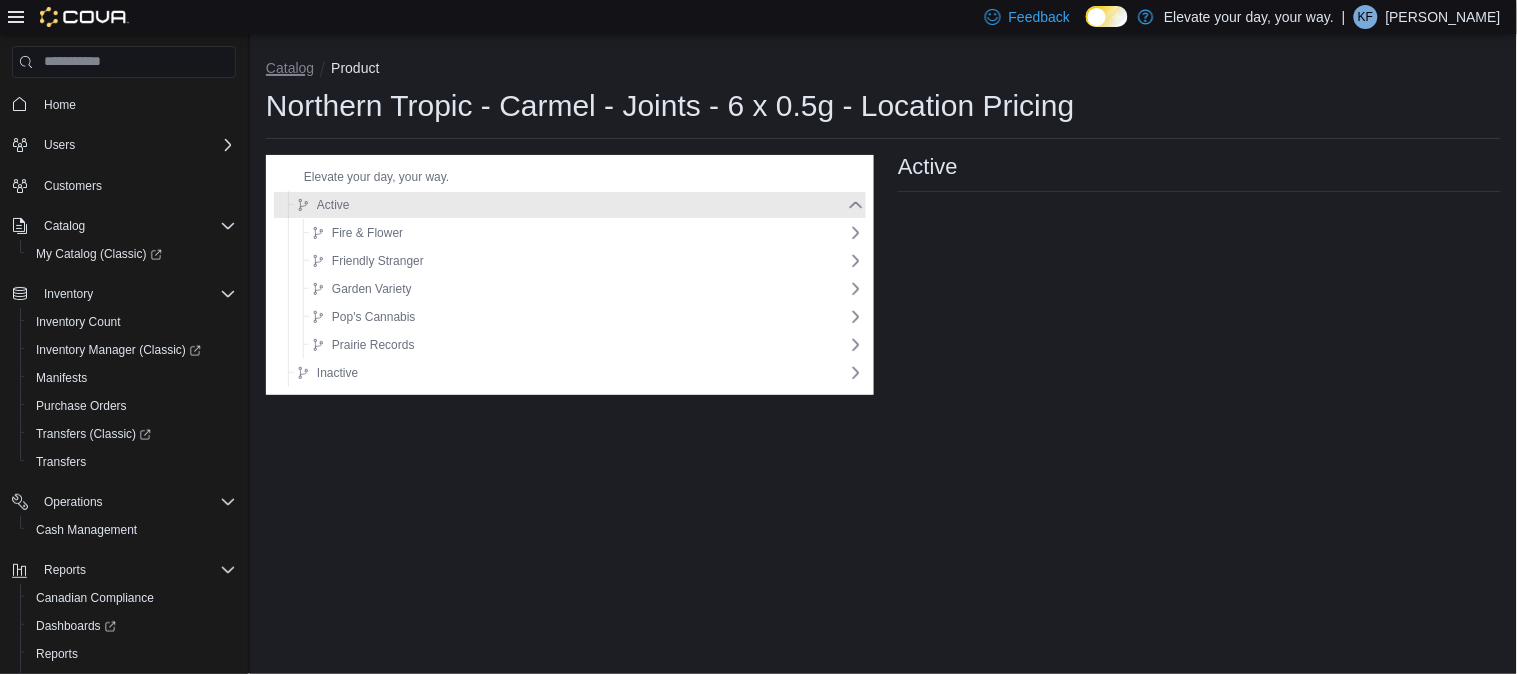 click on "Catalog" at bounding box center [290, 68] 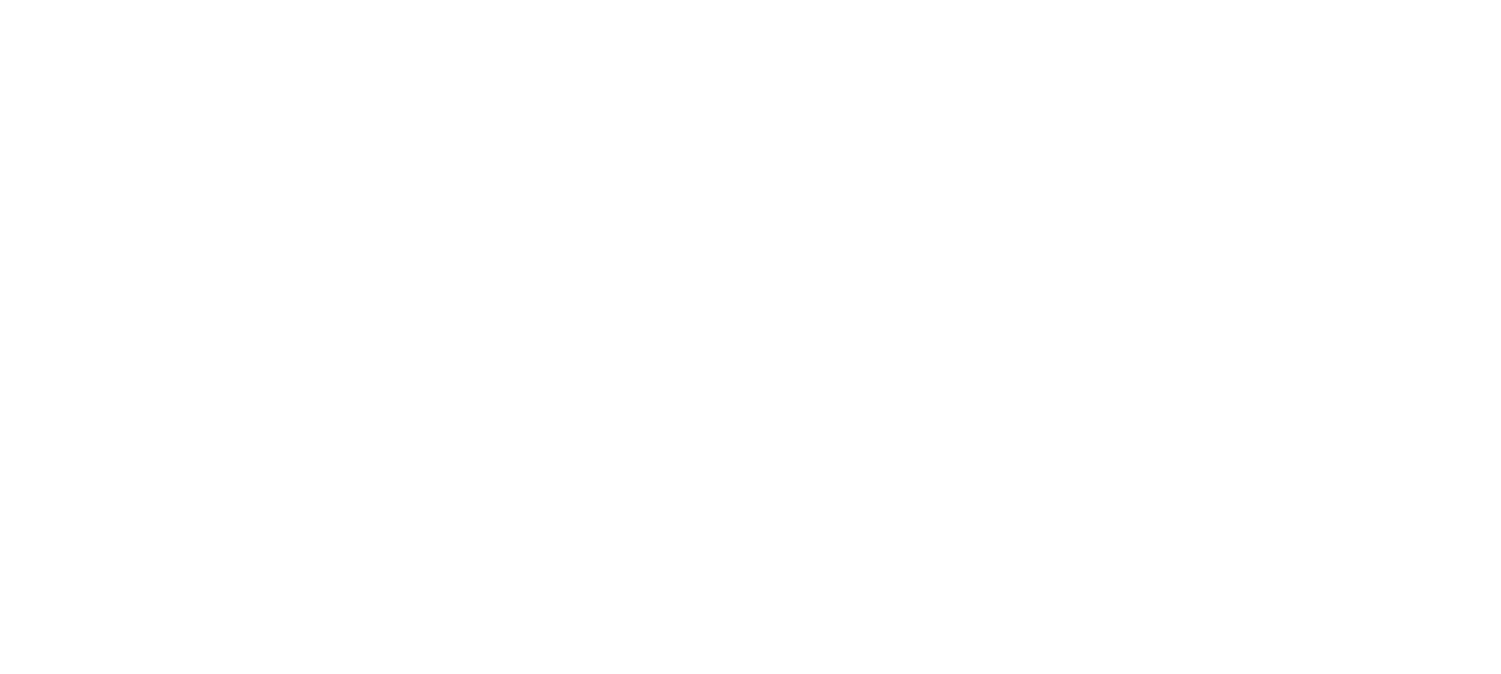 scroll, scrollTop: 0, scrollLeft: 0, axis: both 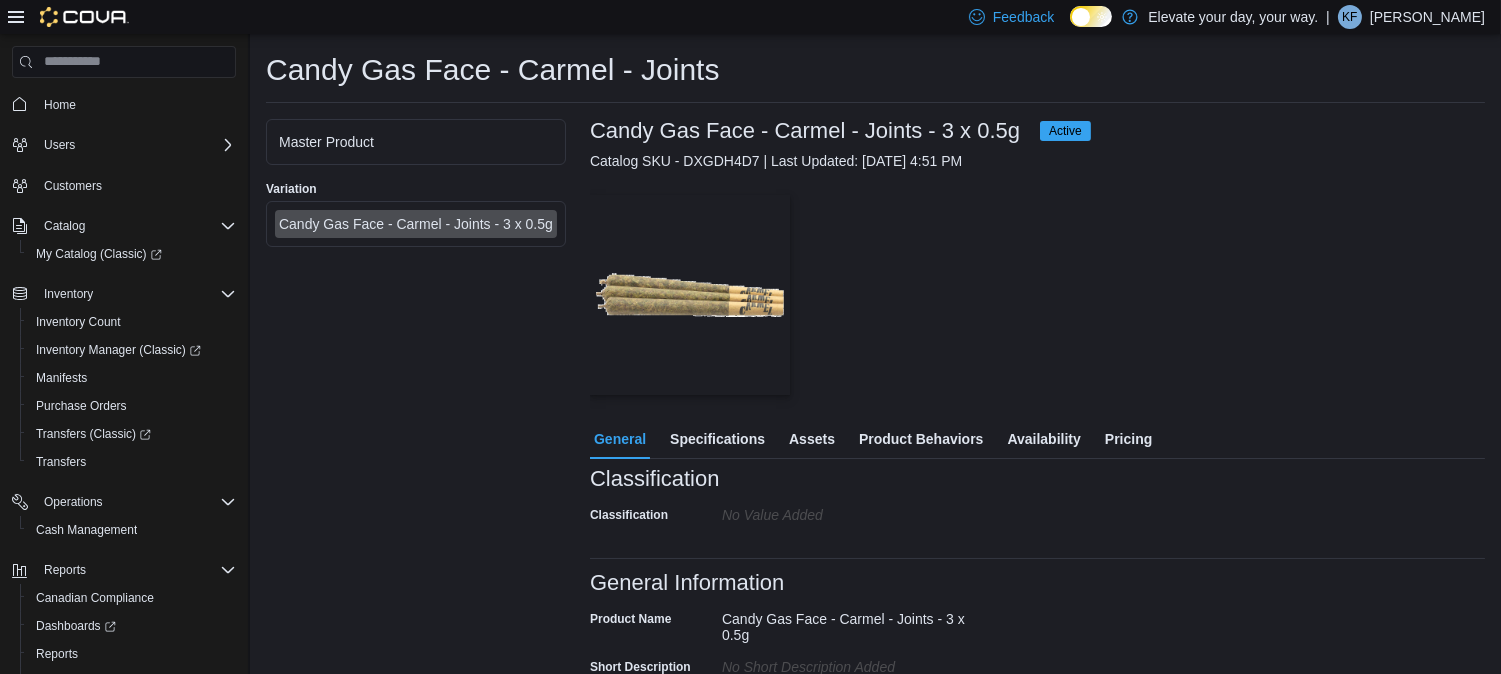 click on "Pricing" at bounding box center [1128, 439] 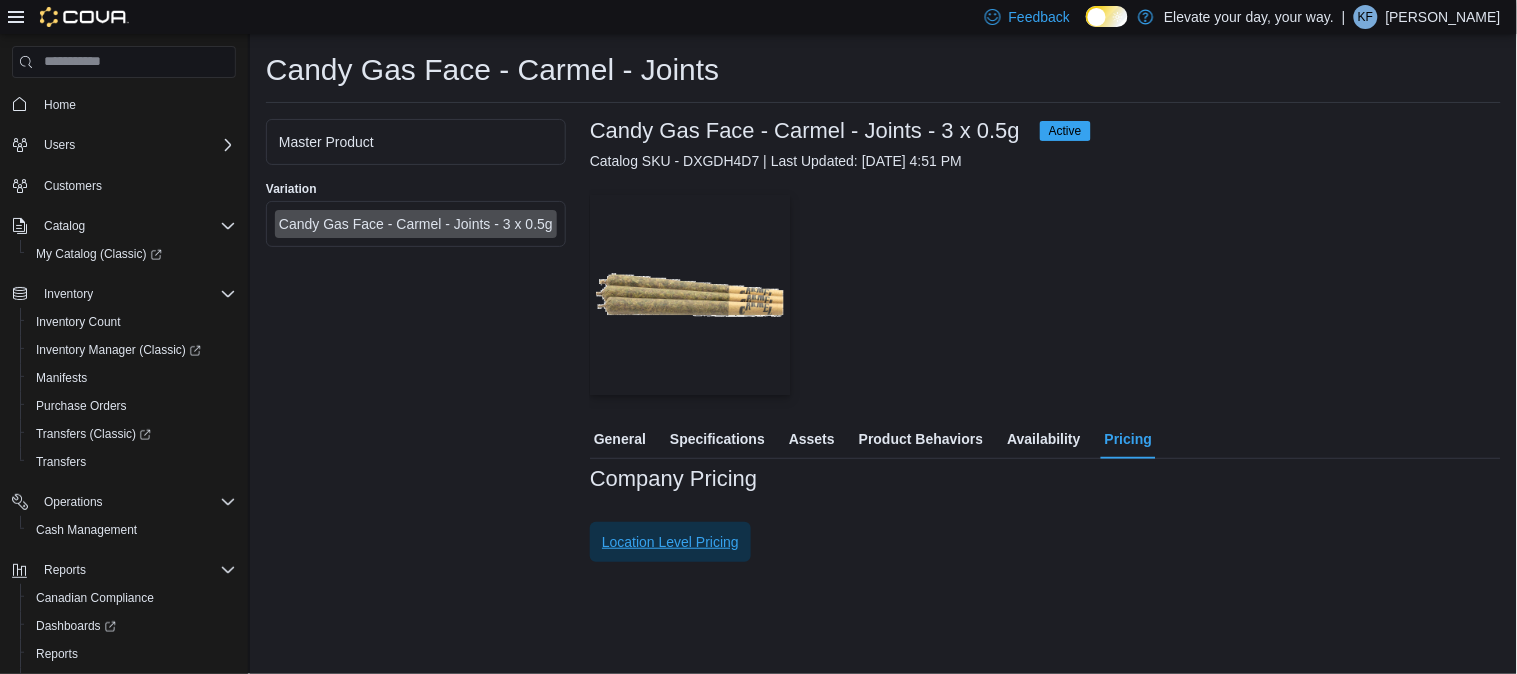 click on "Location Level Pricing" at bounding box center (670, 542) 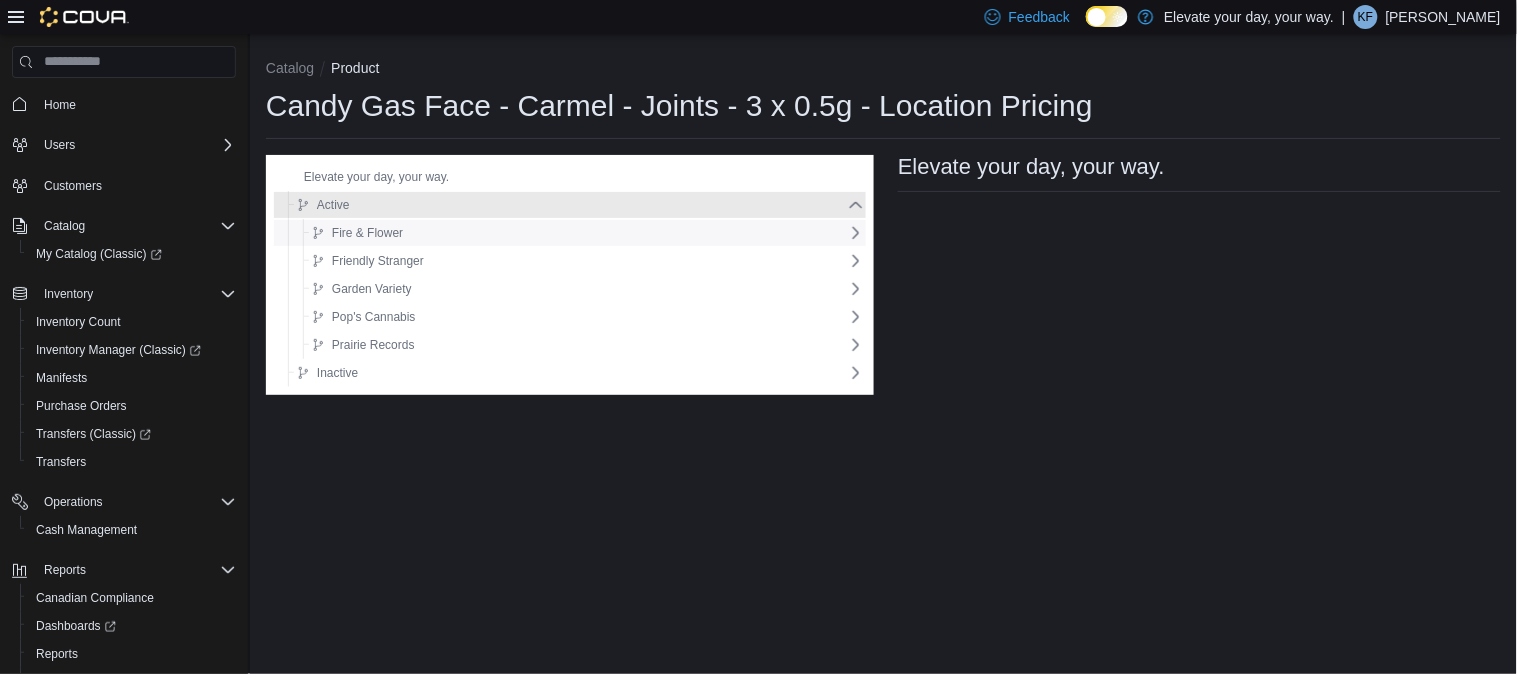 click on "Fire & Flower" at bounding box center (357, 233) 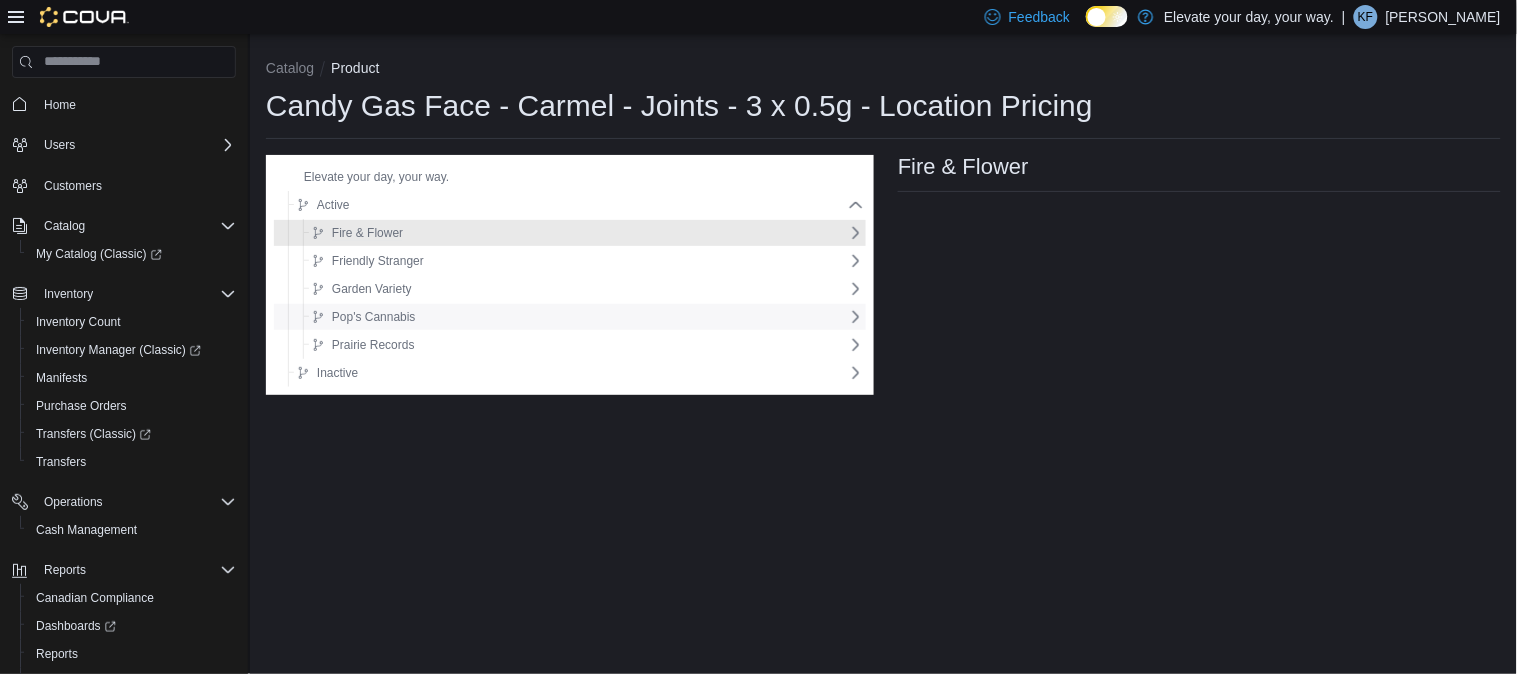 click on "Pop's Cannabis" at bounding box center [374, 317] 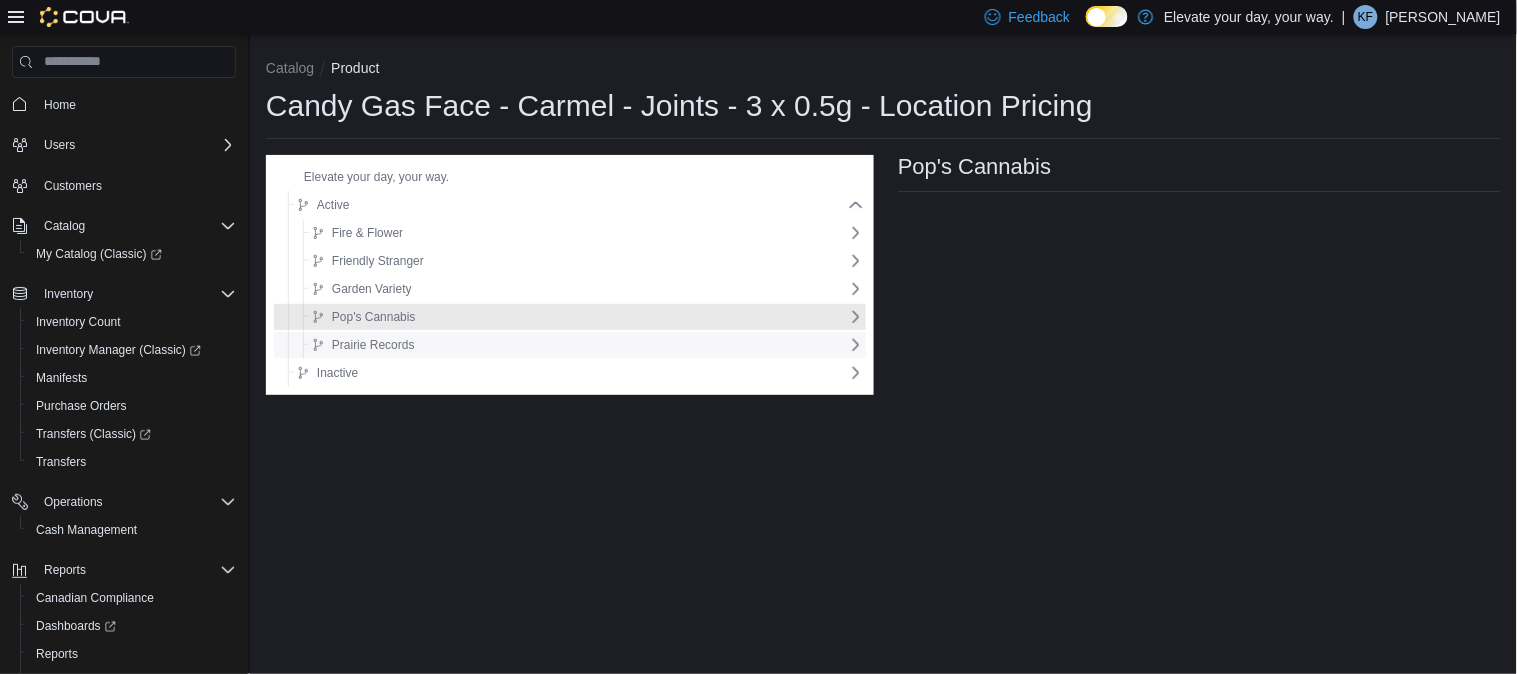 click on "Prairie Records" at bounding box center [373, 345] 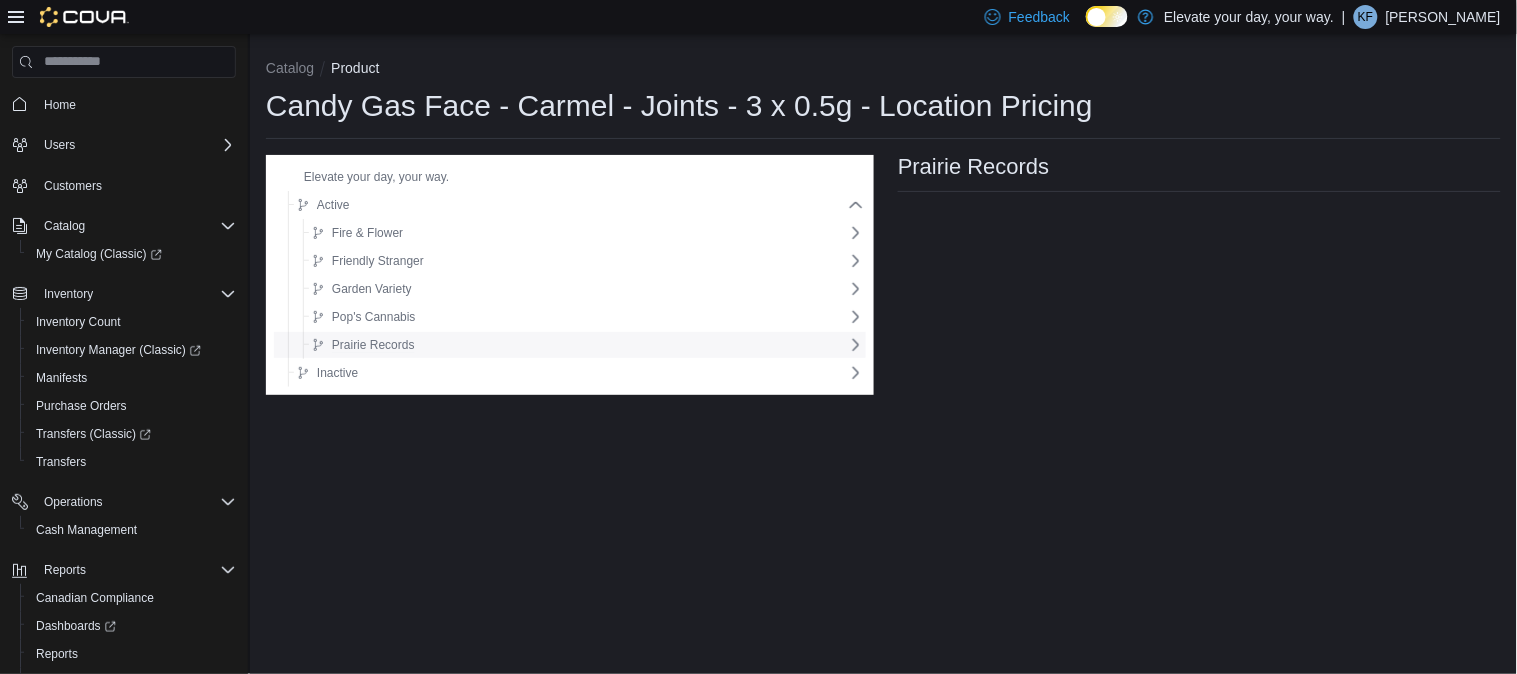 click 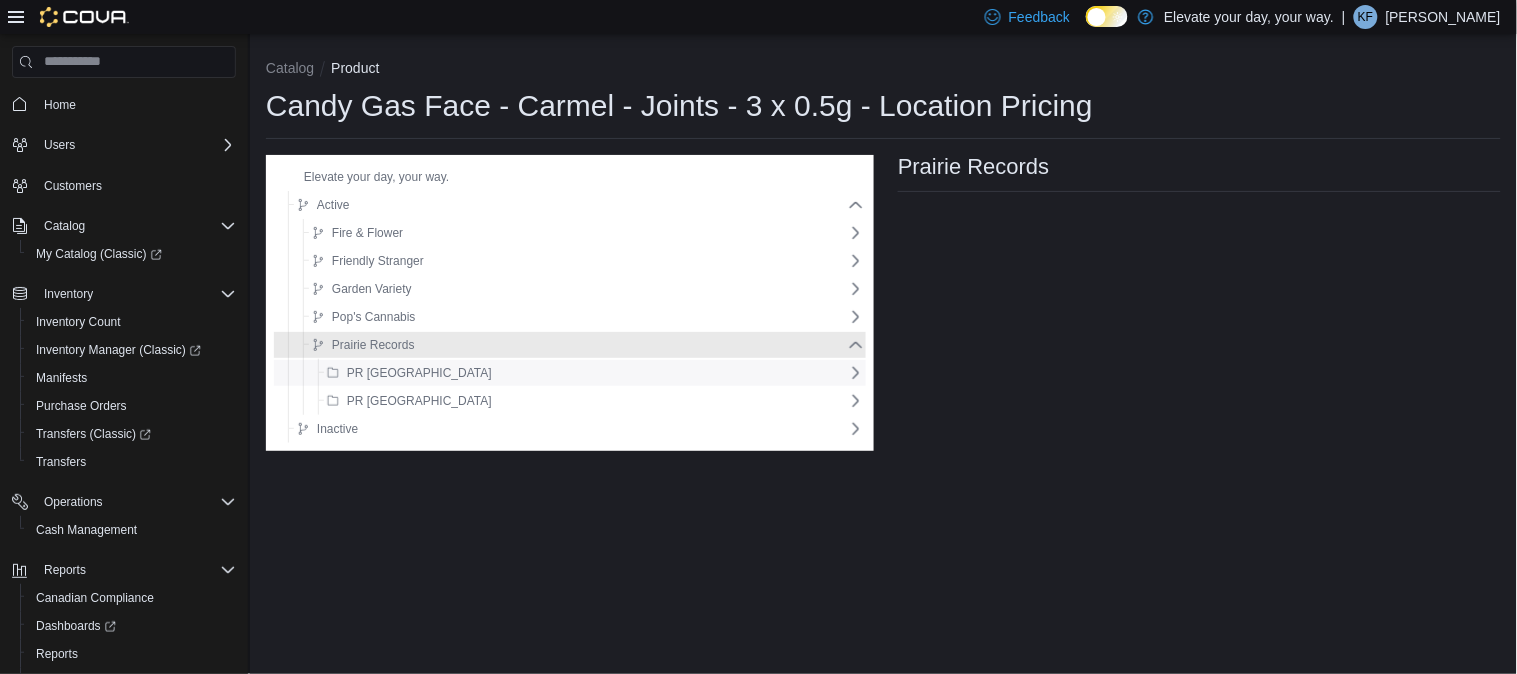 click on "PR [GEOGRAPHIC_DATA]" at bounding box center (583, 373) 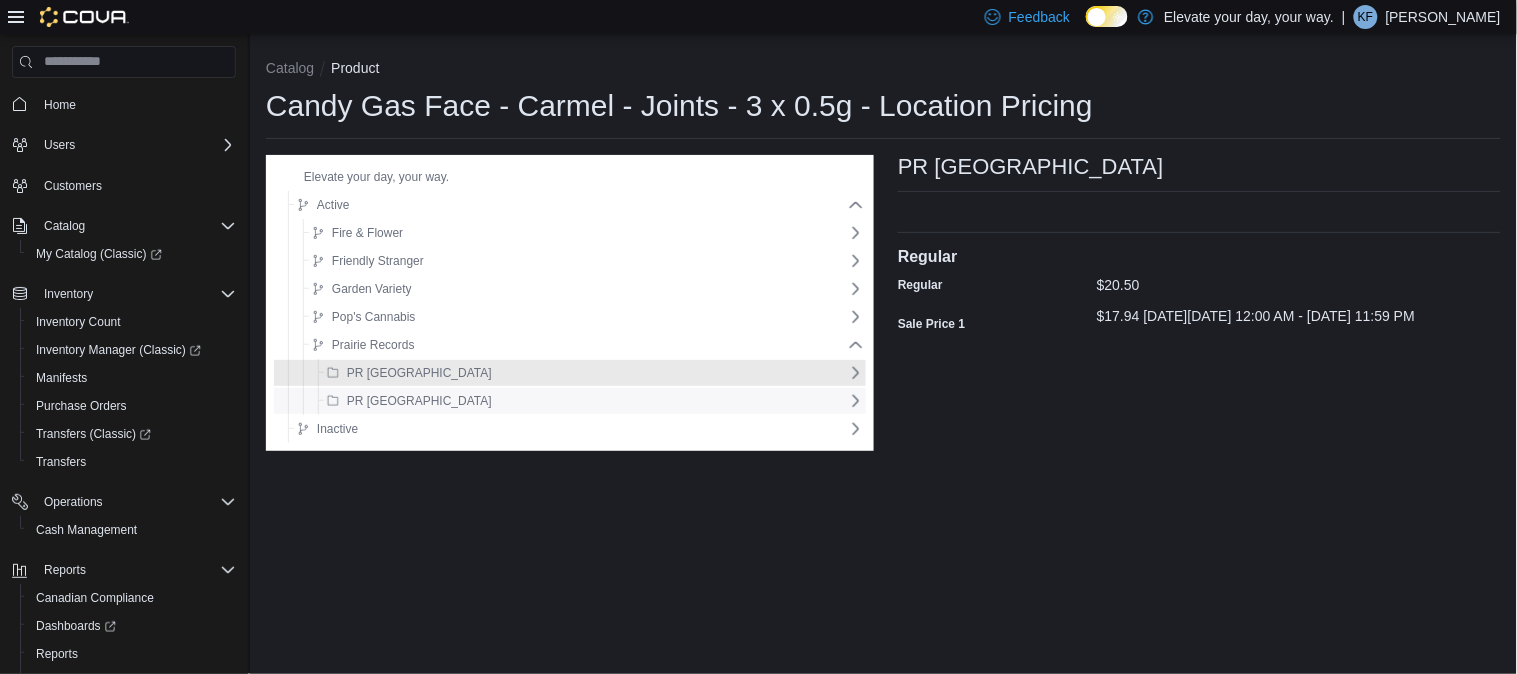click on "PR [GEOGRAPHIC_DATA]" at bounding box center (583, 401) 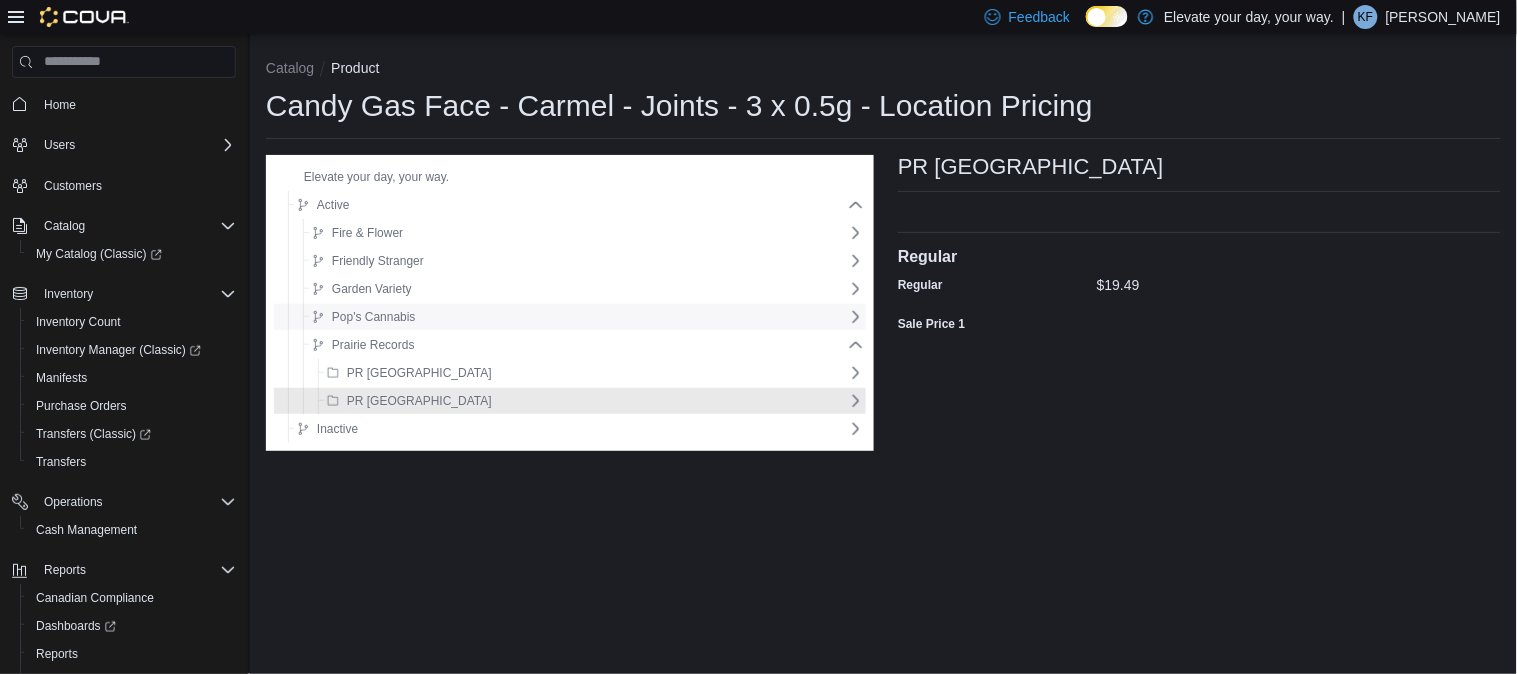 click on "Pop's Cannabis" at bounding box center (582, 317) 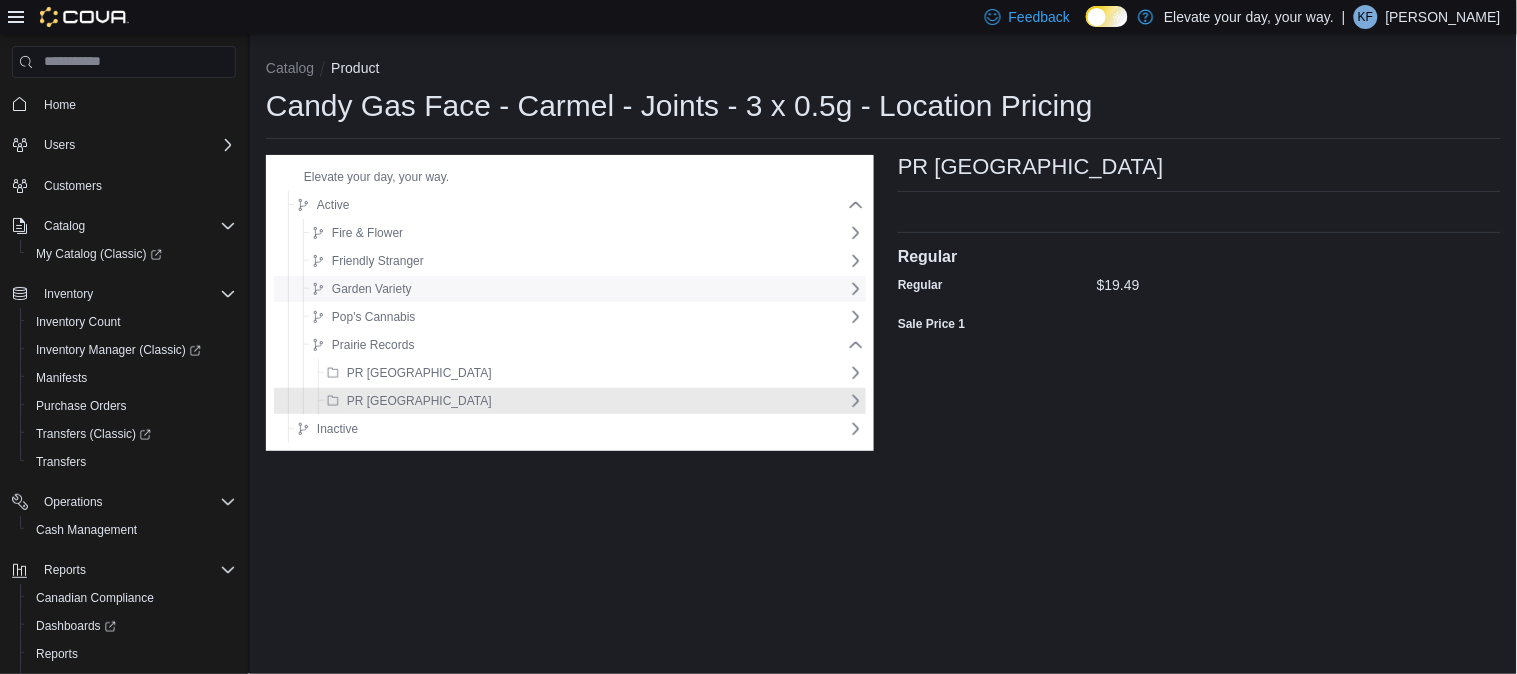 click on "Garden Variety" at bounding box center [582, 289] 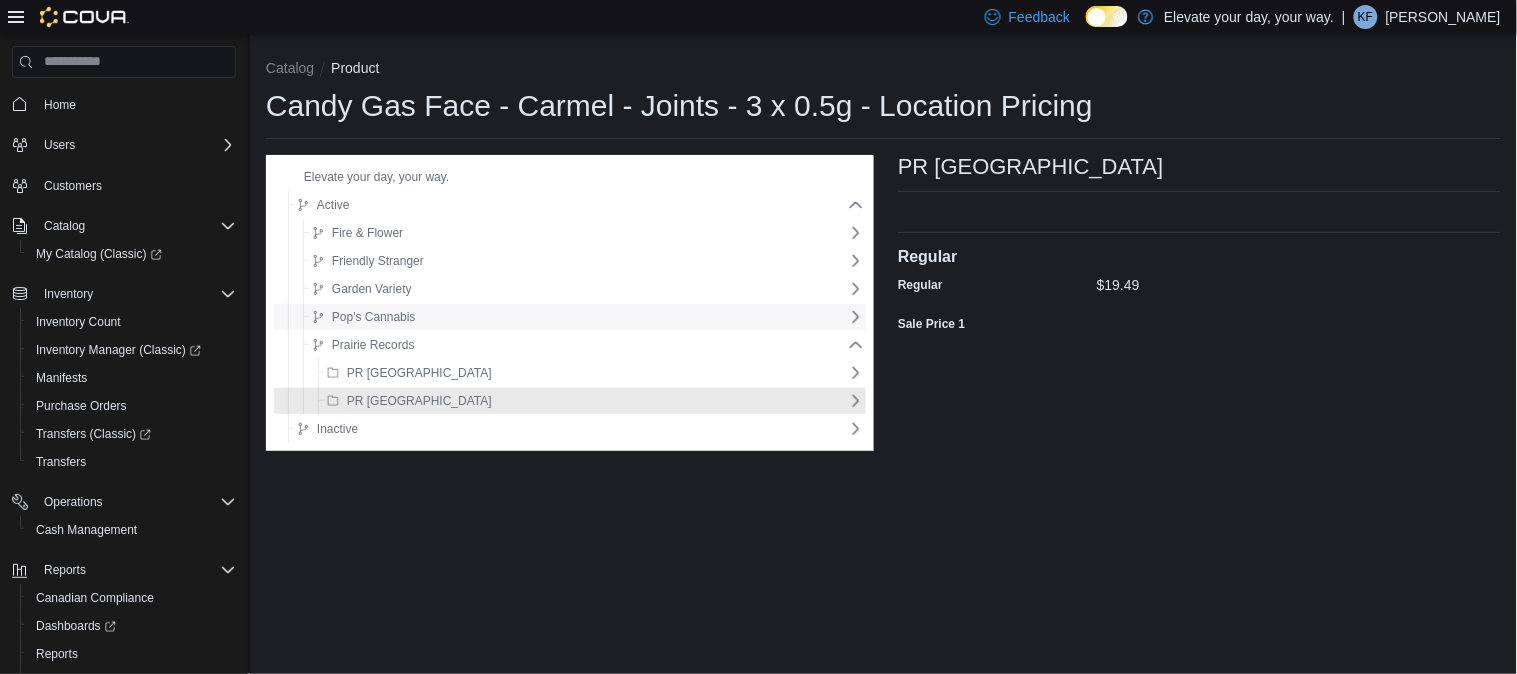 click on "Pop's Cannabis" at bounding box center (582, 317) 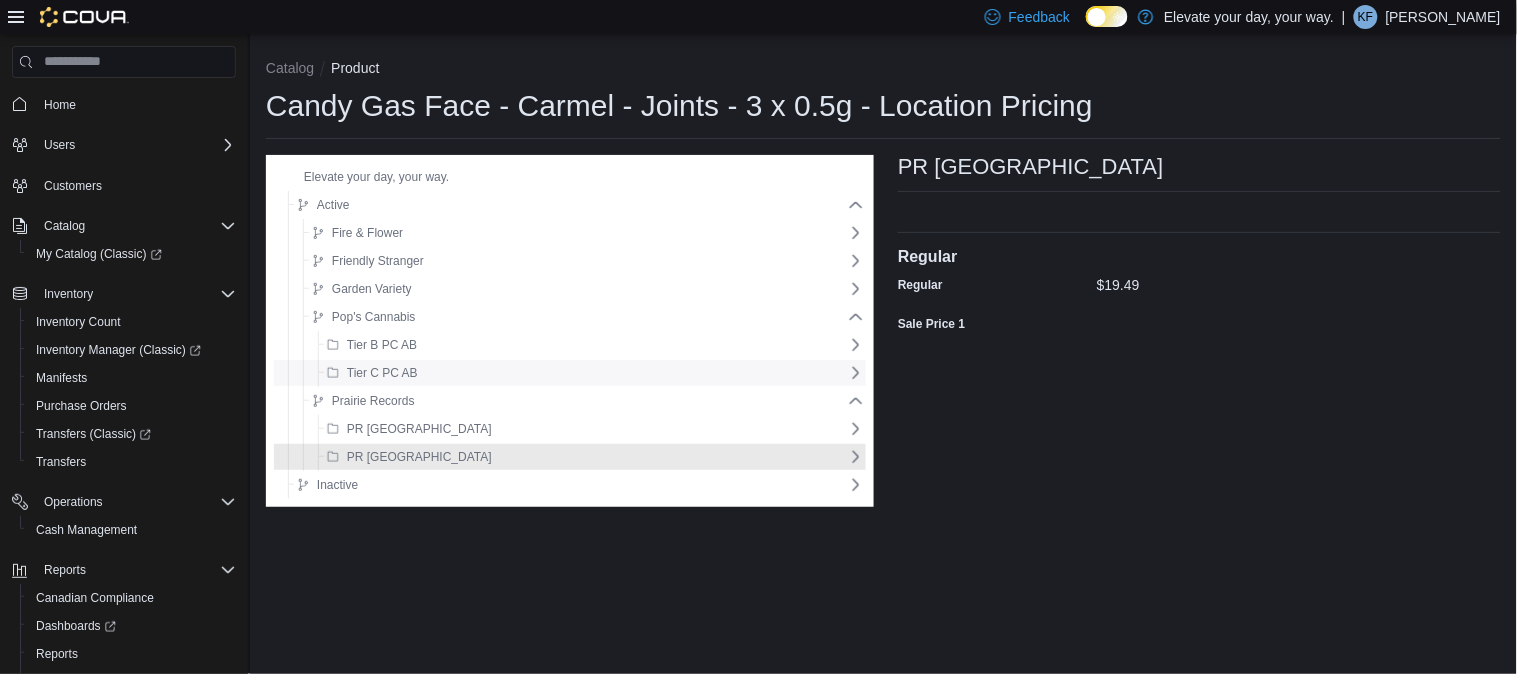 click on "Tier C PC AB" at bounding box center (583, 373) 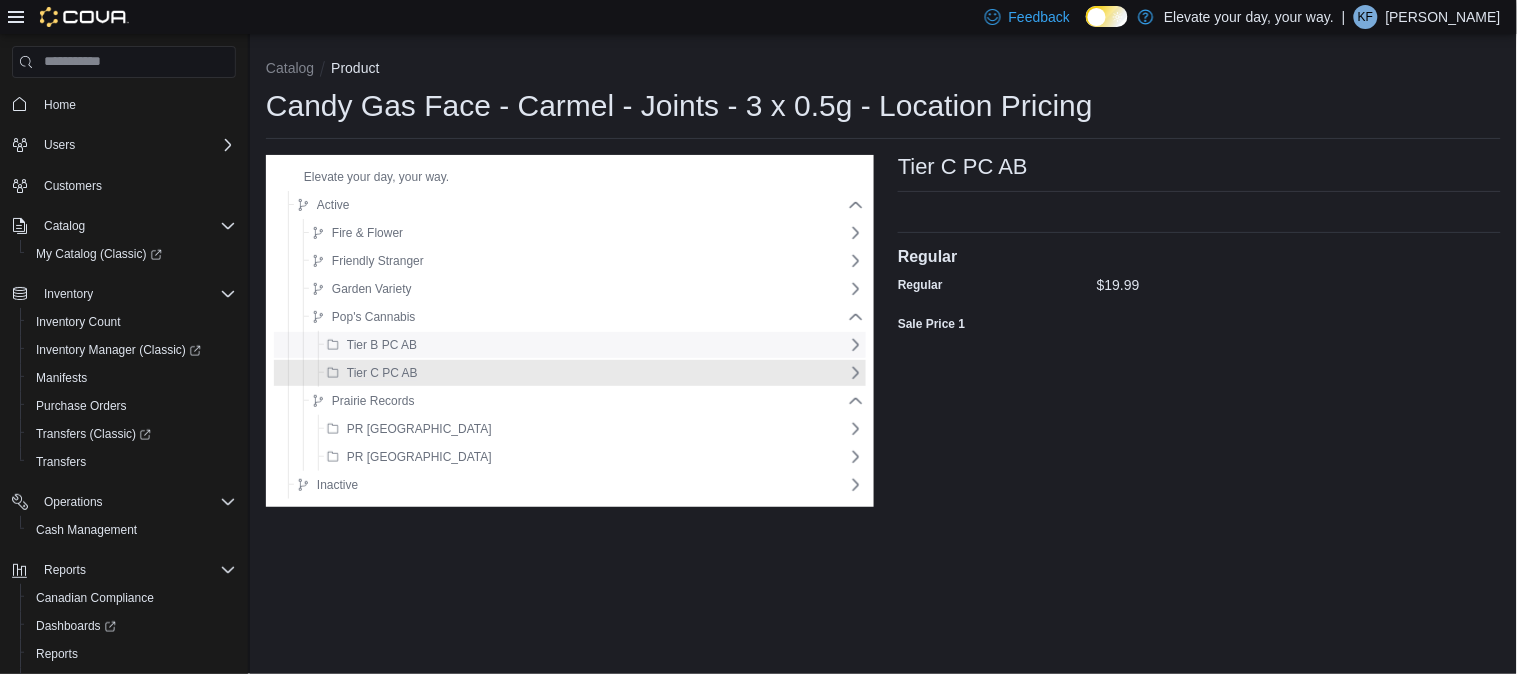 click on "Tier B PC AB" at bounding box center (583, 345) 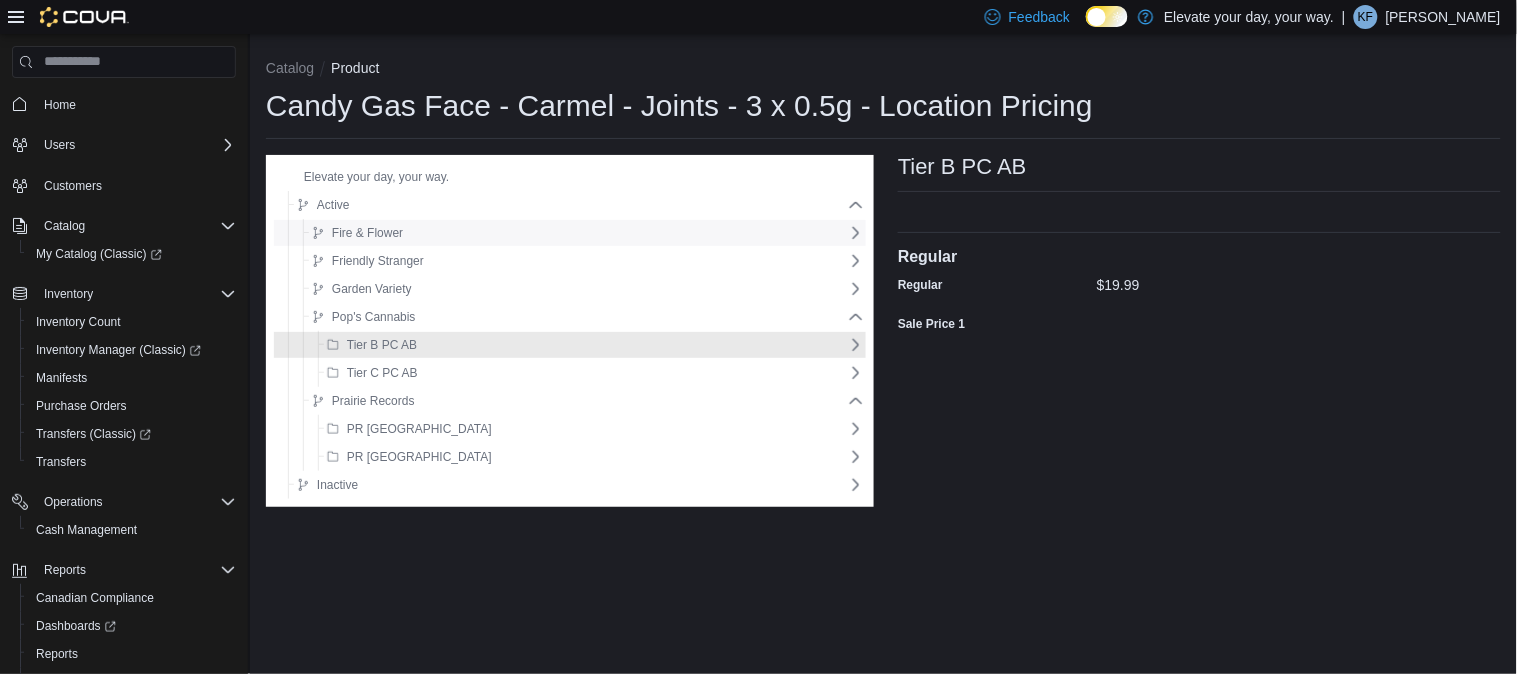 click on "Fire & Flower" at bounding box center [576, 233] 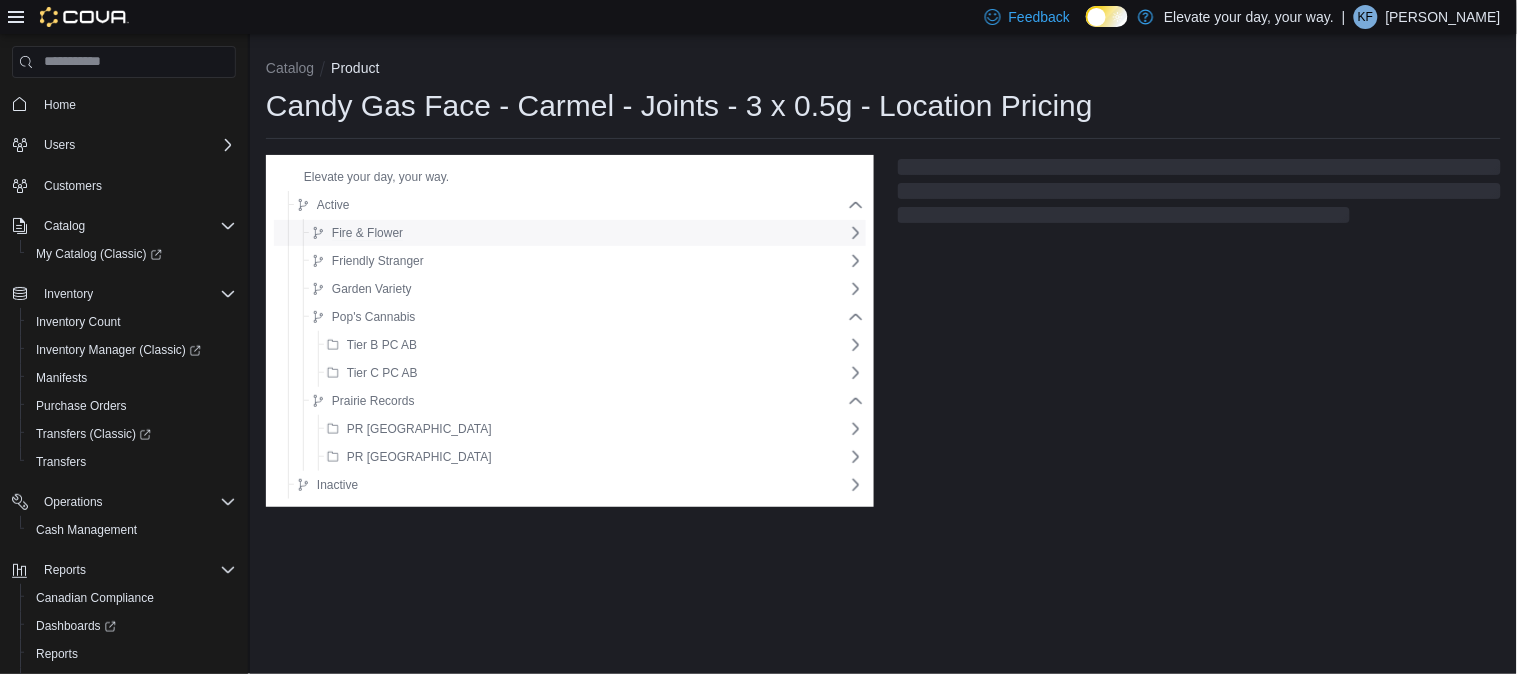 click 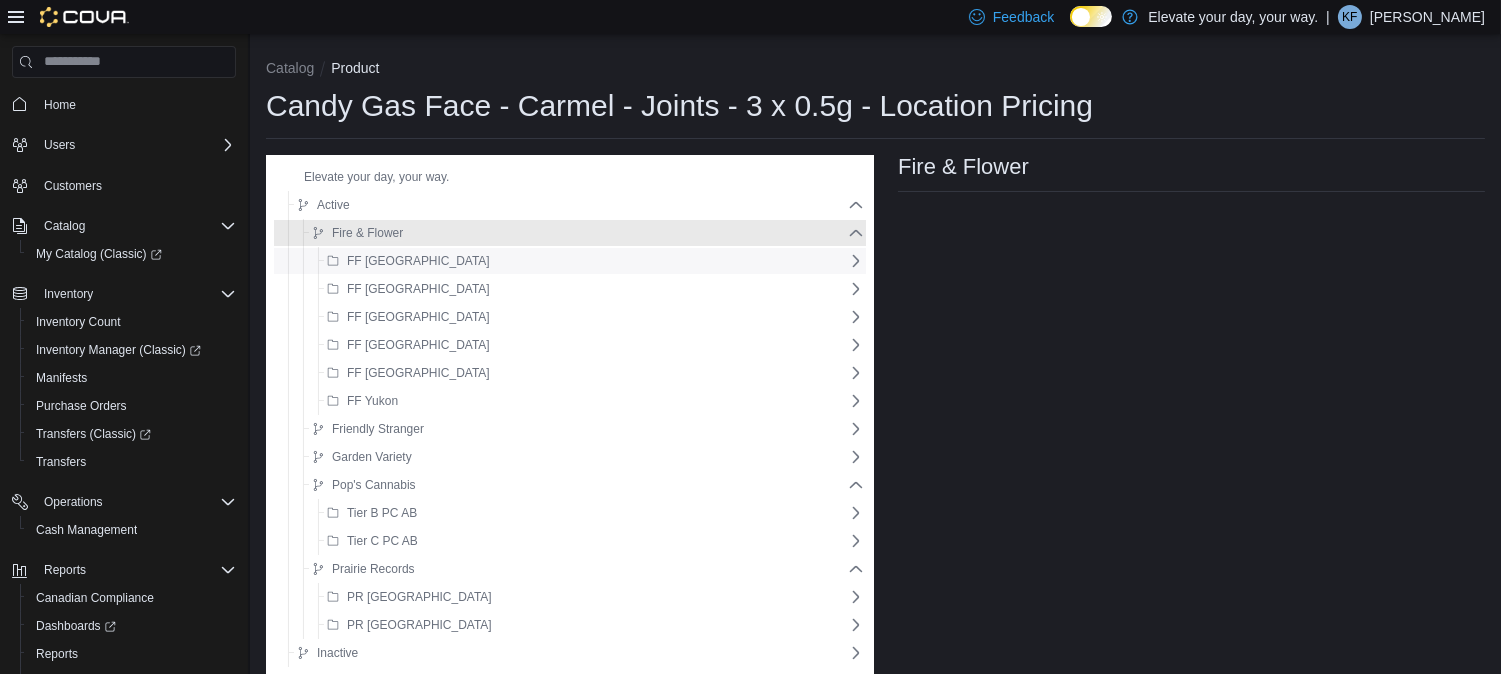 click on "FF [GEOGRAPHIC_DATA]" at bounding box center (583, 261) 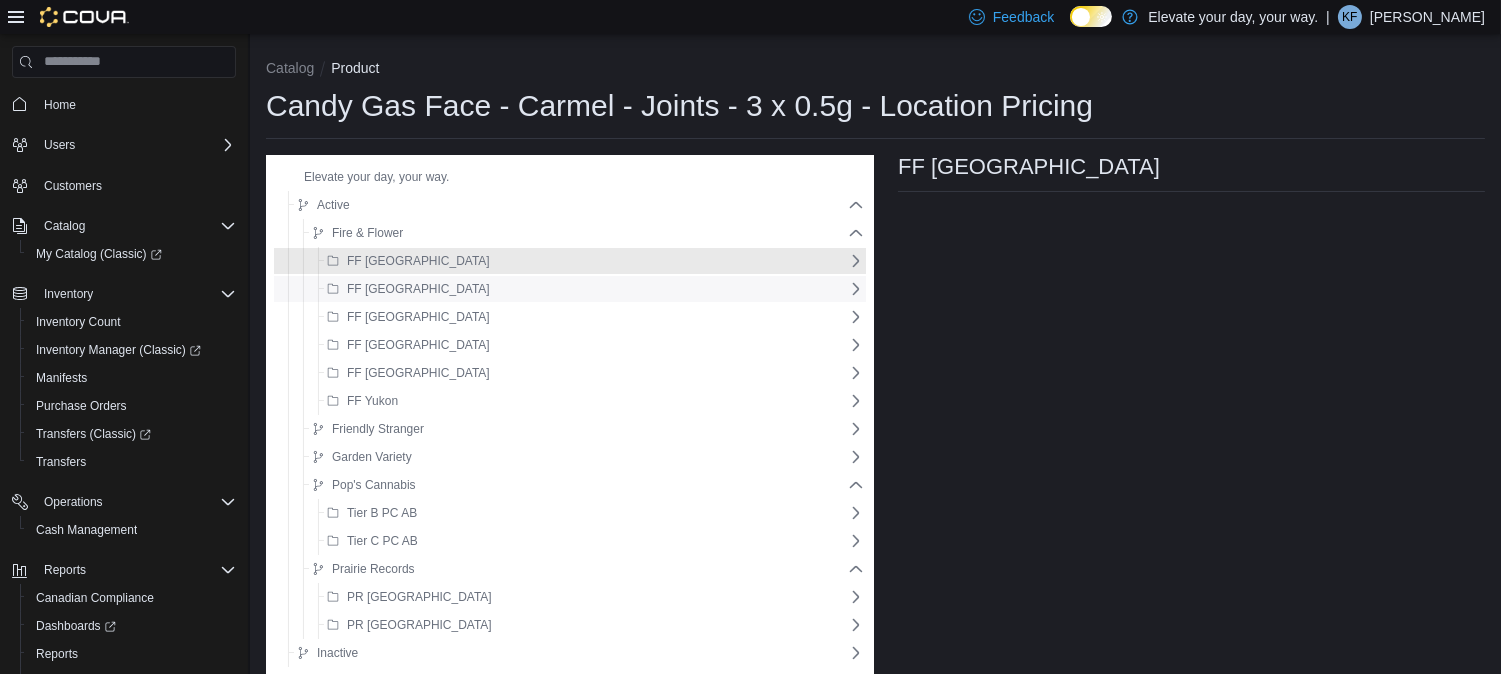 click on "FF [GEOGRAPHIC_DATA]" at bounding box center [583, 289] 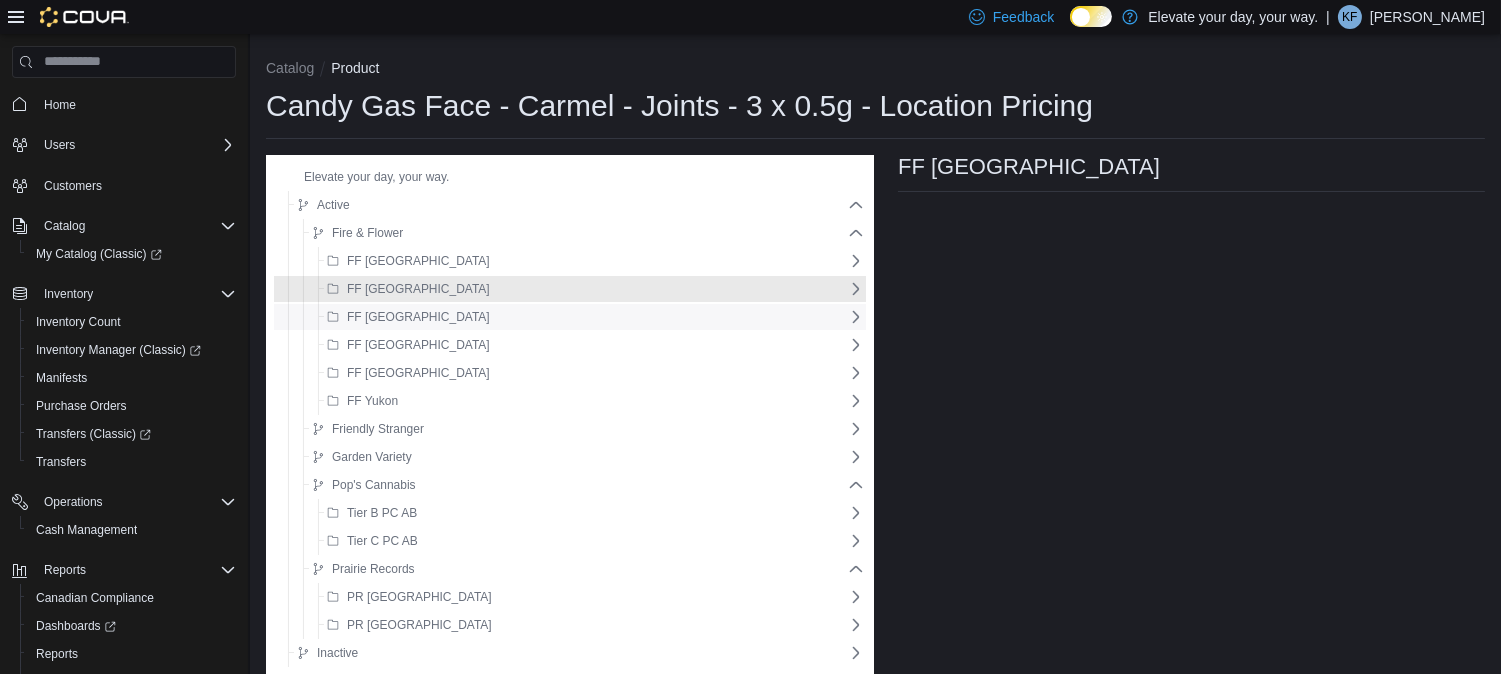 click on "FF [GEOGRAPHIC_DATA]" at bounding box center [583, 317] 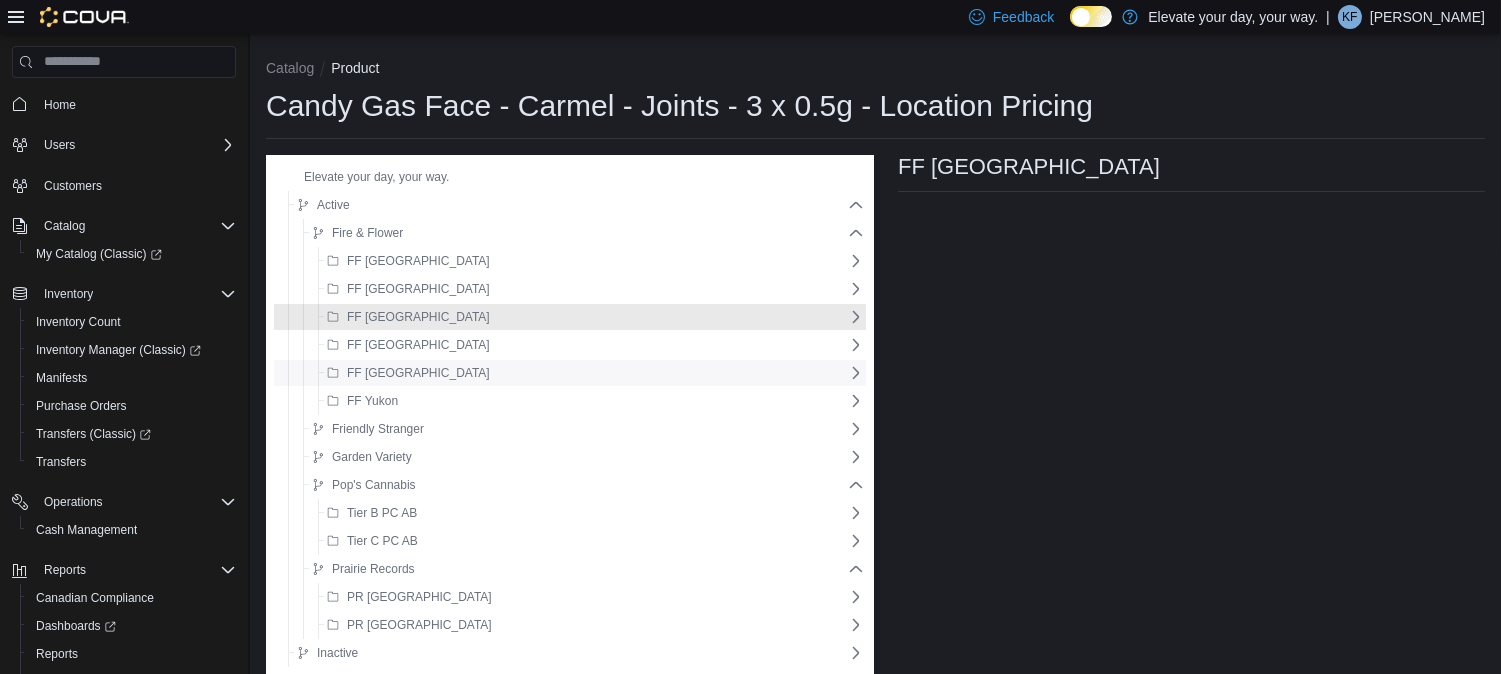 click on "FF [GEOGRAPHIC_DATA]" at bounding box center [583, 373] 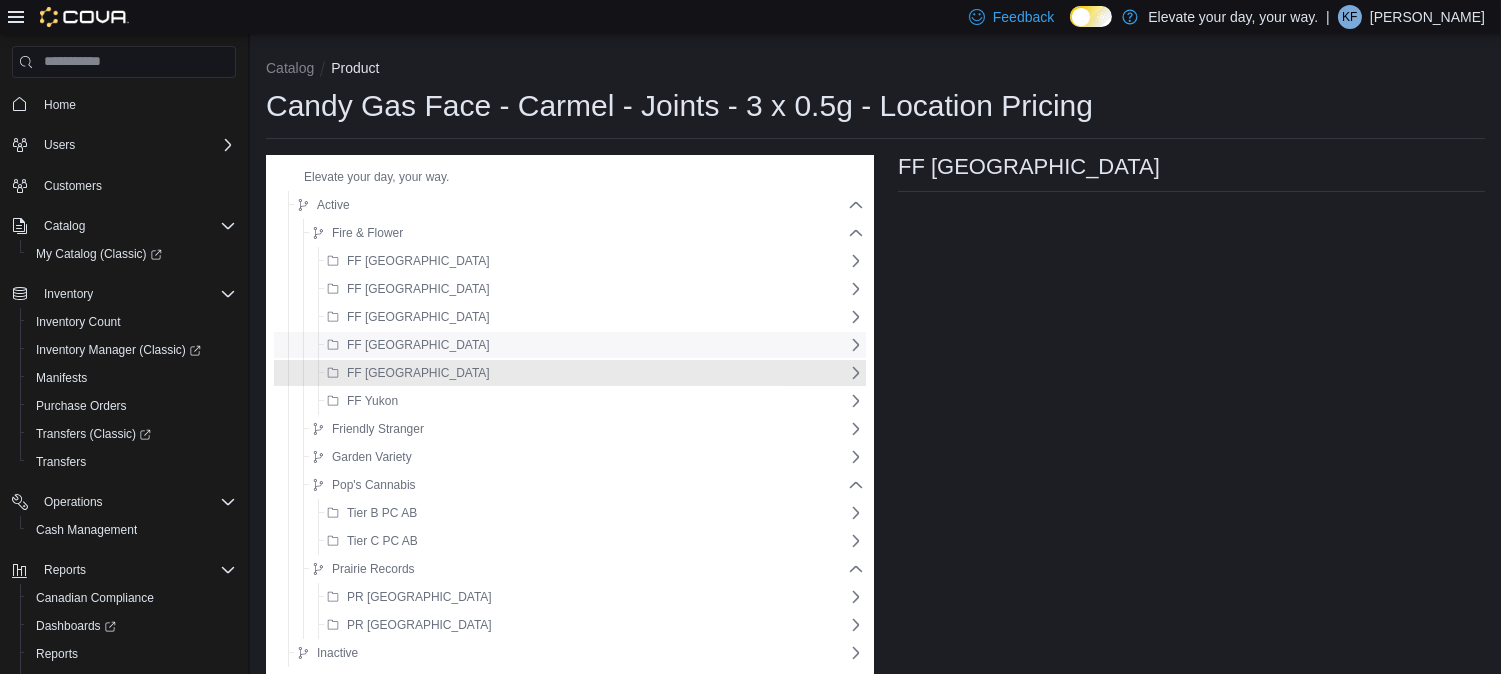 click on "FF [GEOGRAPHIC_DATA]" at bounding box center [583, 345] 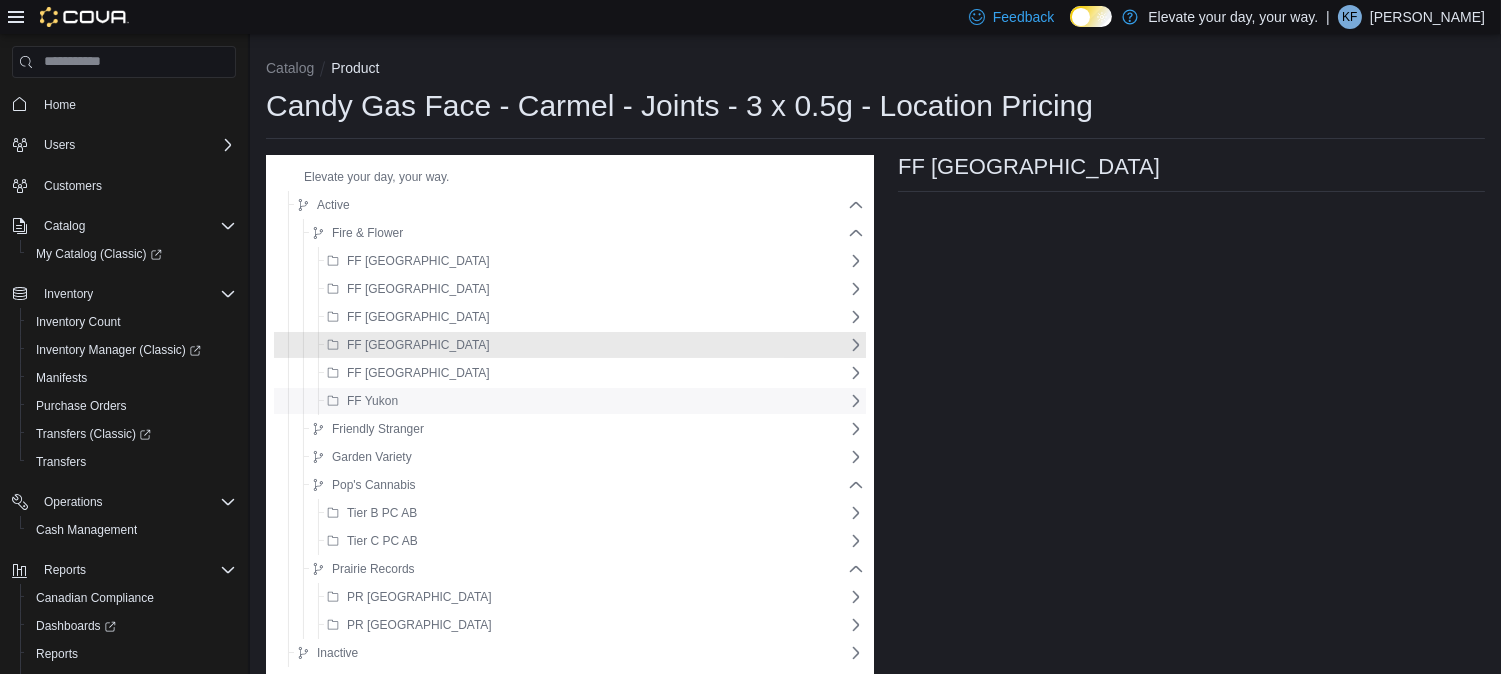 click on "FF Yukon" at bounding box center [583, 401] 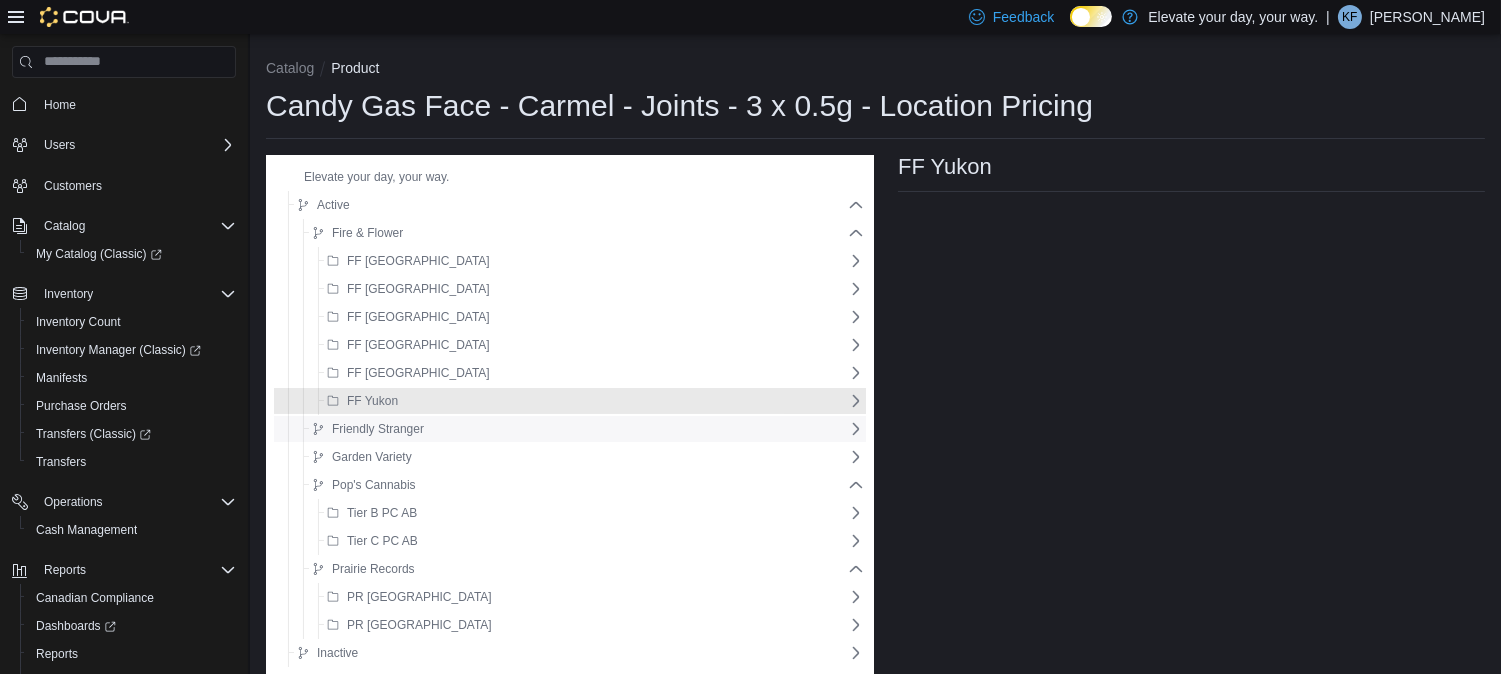 click on "Friendly Stranger" at bounding box center [576, 429] 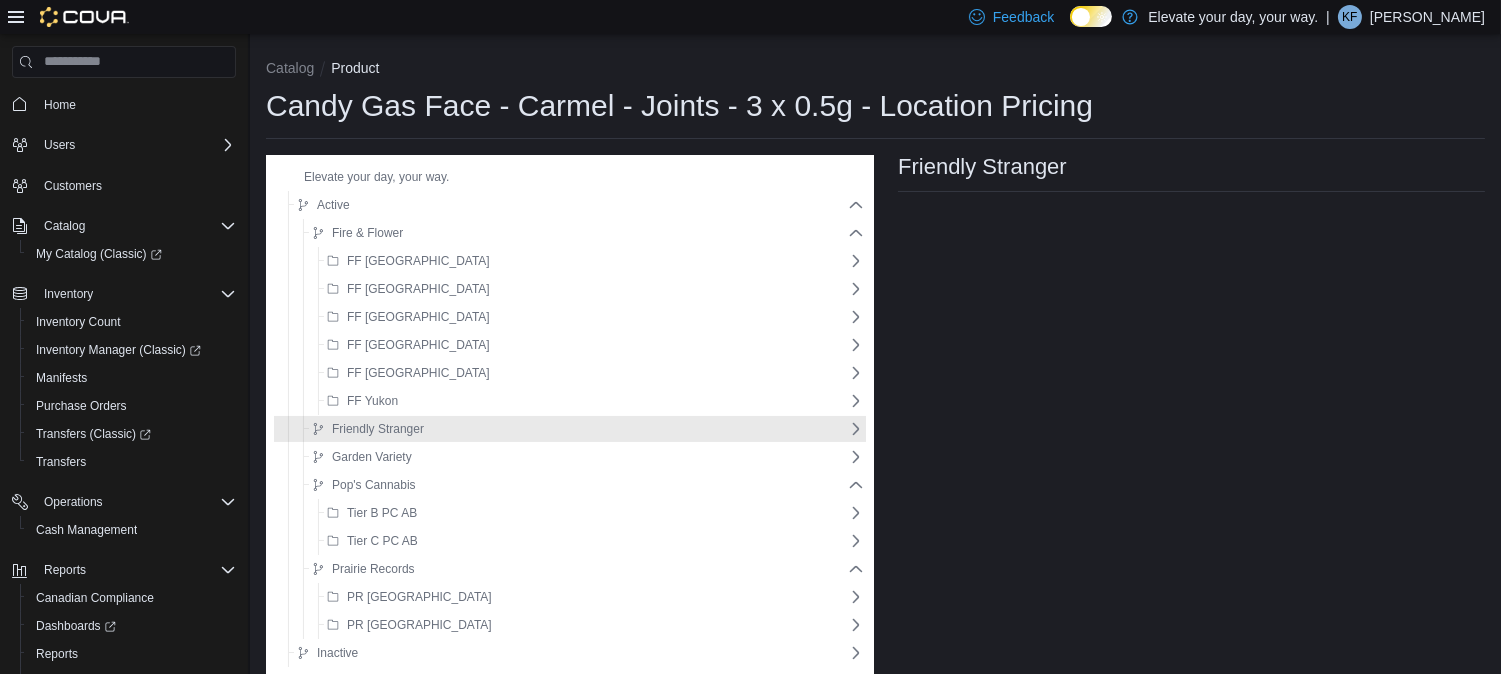 click on "Elevate your day, your way. Active Fire & Flower FF Alberta Tier A FF AB Beaumont - Montalet - Fire & Flower Canmore - Canmore Crossing - Fire & Flower Edmonton - Jackson Heights - Fire & Flower Edmonton - Terwillegar - Fire & Flower Red Deer - Bower Place - Fire & Flower Sherwood Park - Baseline Road - Fire & Flower Spruce Grove - Westwinds - Fire & Flower St. Albert - Shoppes @ Giroux - Fire & Flower Whitecourt - Power Centre - Fire & Flower Tier B FF AB Calgary - Sky Pointe Landing - Fire & Flower Cold Lake - Tri City Mall - Fire & Flower Edmonton - Namao - Fire & Flower Edmonton - Orchards Gate - Fire & Flower Edmonton - Rice Howard Way - Fire & Flower Edmonton - Terrace Plaza - Fire & Flower Edmonton - White Oaks - Fire & Flower Sherwood Park - Wye Road - Fire & Flower St. Albert - Inglewood Square - Fire & Flower Stettler - Stettler Mall - Fire & Flower Strathmore - Pine Centre - Fire & Flower Sylvan Lake - Hewlett Park Landing - Fire & Flower Westlock - Eastglen - Fire & Flower Tier C FF AB FF Manitoba" at bounding box center [570, 415] 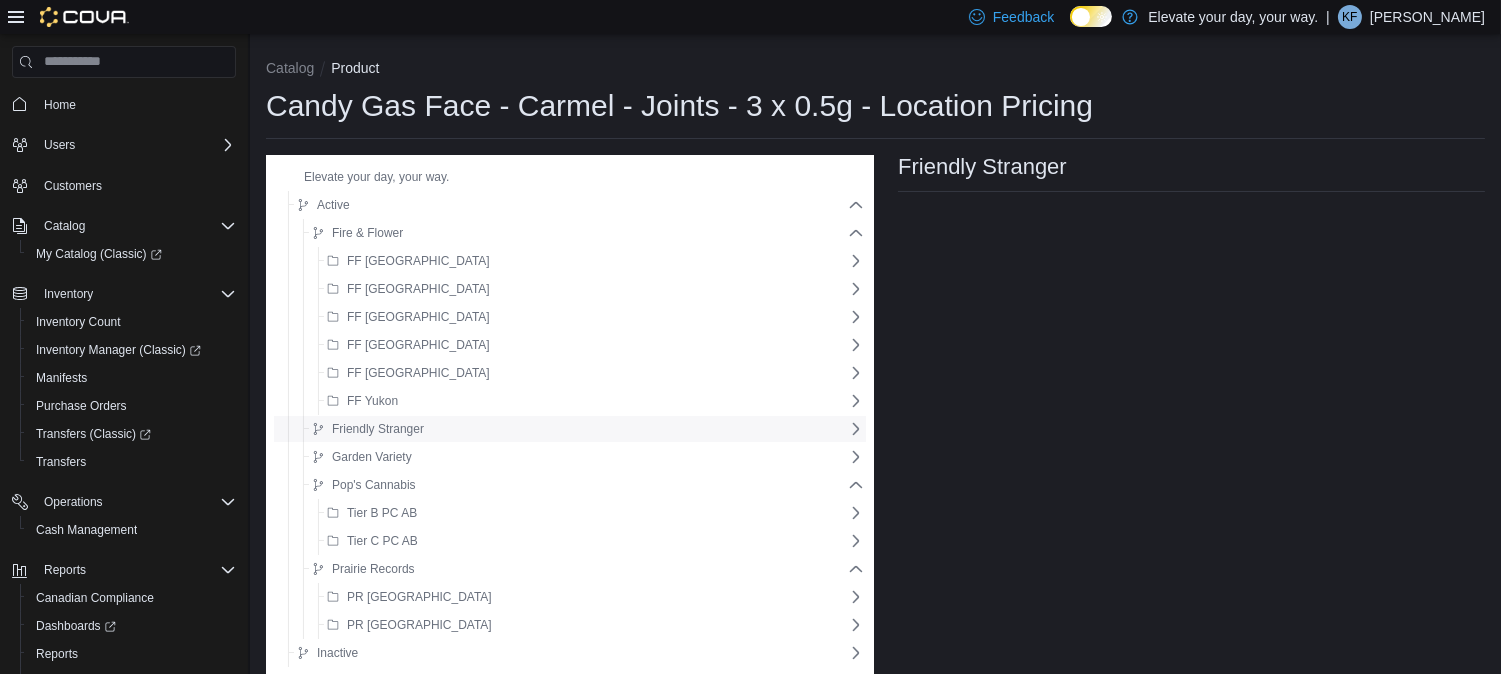 click 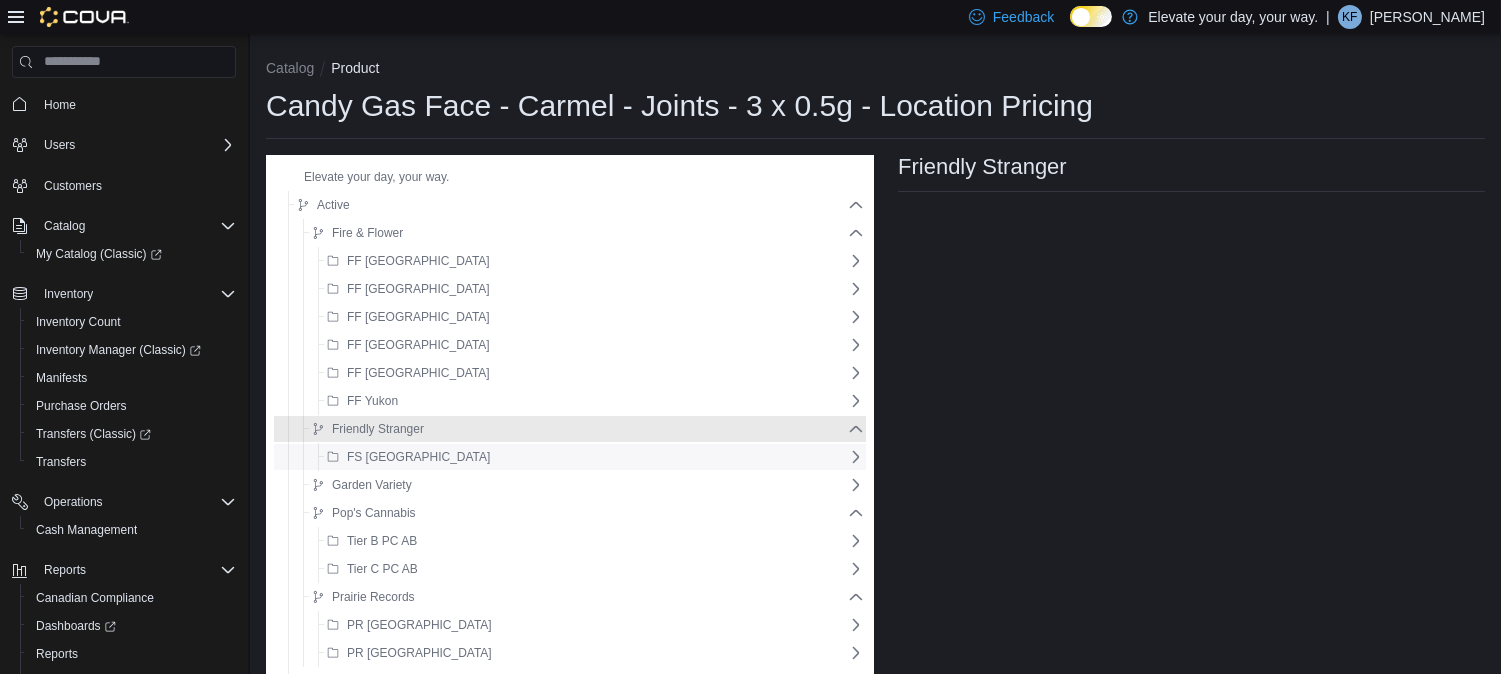 click on "FS [GEOGRAPHIC_DATA]" at bounding box center (583, 457) 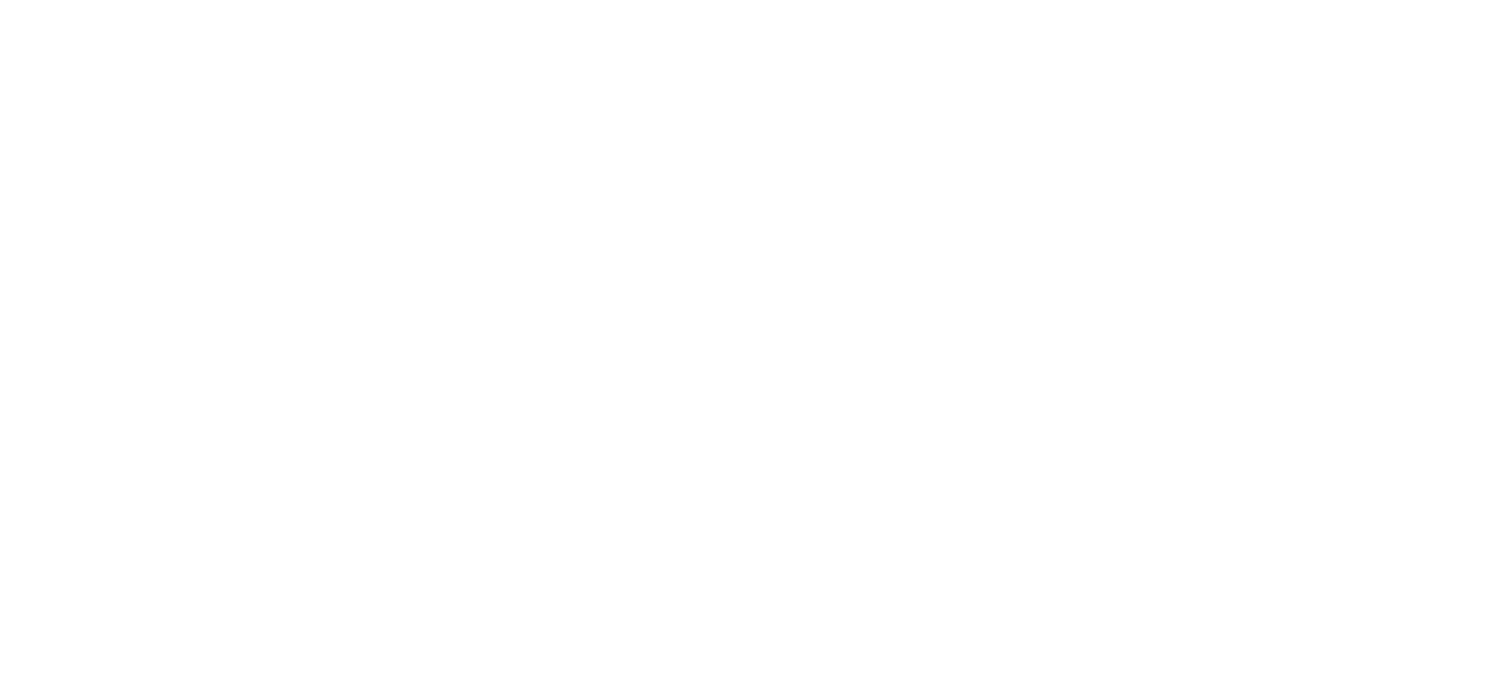 scroll, scrollTop: 0, scrollLeft: 0, axis: both 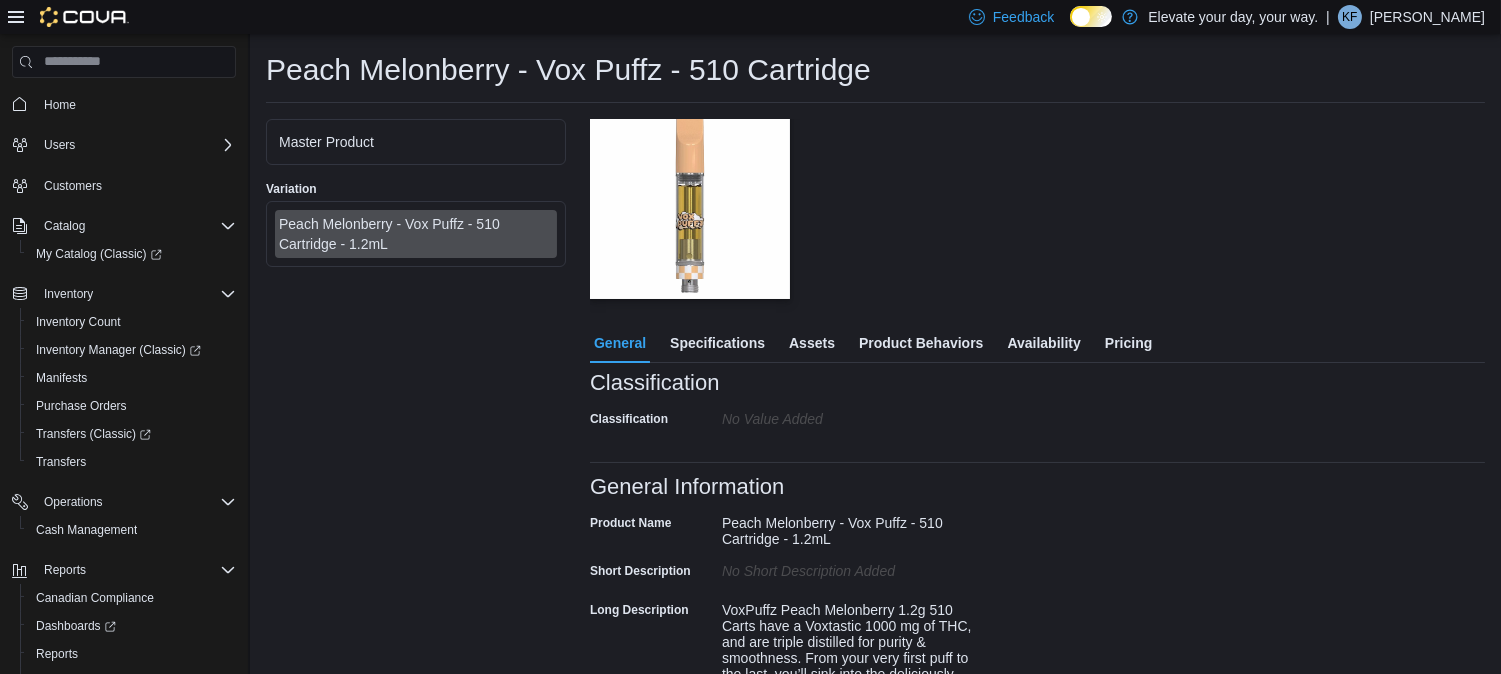 click on "General Specifications Assets Product Behaviors Availability Pricing Classification   Classification 510 Cartridges Classification No value added General Information   Product Name Peach Melonberry - Vox Puffz - 510 Cartridge - 1.2mL Short Description No Short Description added Long Description VoxPuffz Peach Melonberry 1.2g 510 Carts have a Voxtastic 1000 mg of THC, and are triple distilled for purity & smoothness. From your very first puff to the last, you’ll sink into the deliciously sweet peach, raspberry & watermelon flavour. A big flavour fiesta for a smooth-as-silk indica siesta. It's an indica disty vape with botanical terps, in 1.2g 510 carts at 80-83% THC. Manufacturers   Manufacturer Name No Manufacturer Name Added Manufacturers SKUs   SKU Description No [0] value added No [0] description added Supplier SKUs   SKU Supplier Description 104034 Westleaf Labs LP No [0] description added No [1] value added Open Fields Distribution No [1] description added CNB-06109514 AGLC No [2] description added OCS" at bounding box center (1037, 930) 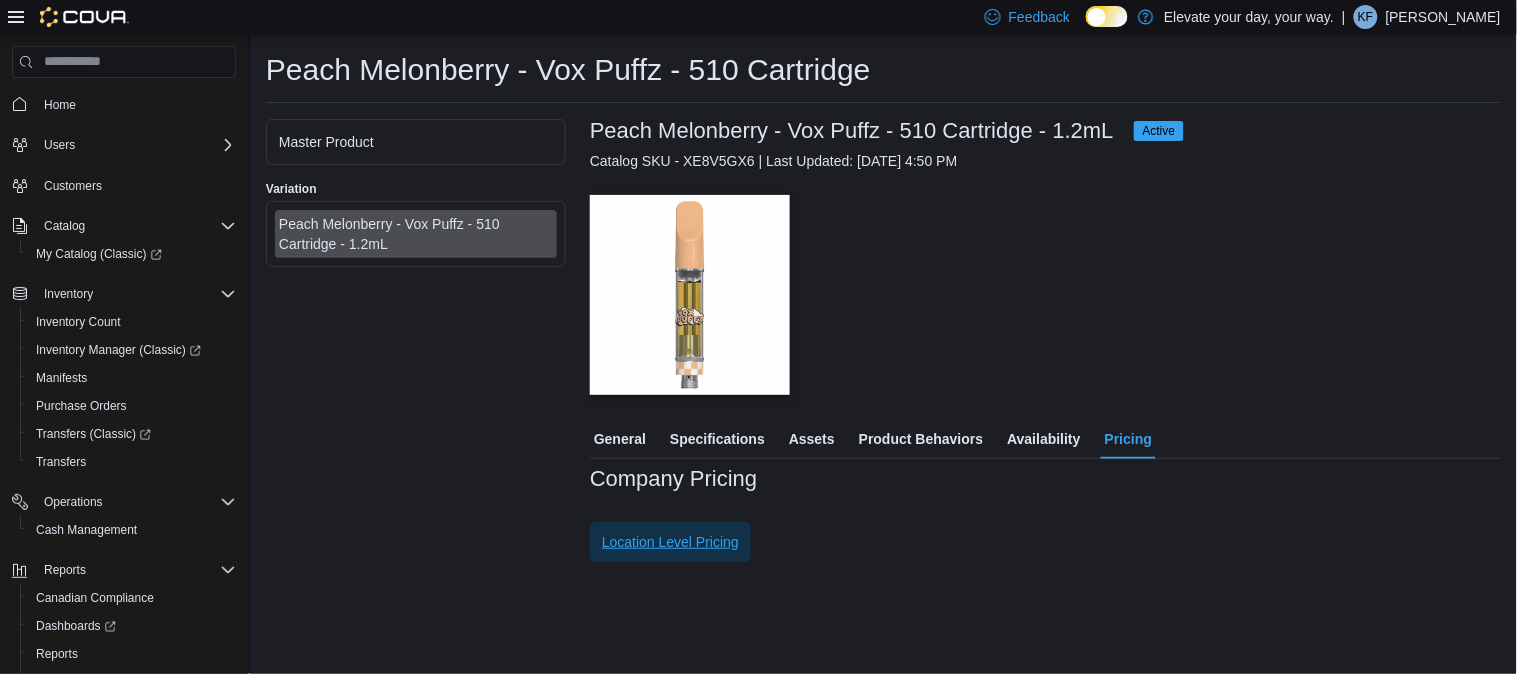 click on "Location Level Pricing" at bounding box center [670, 542] 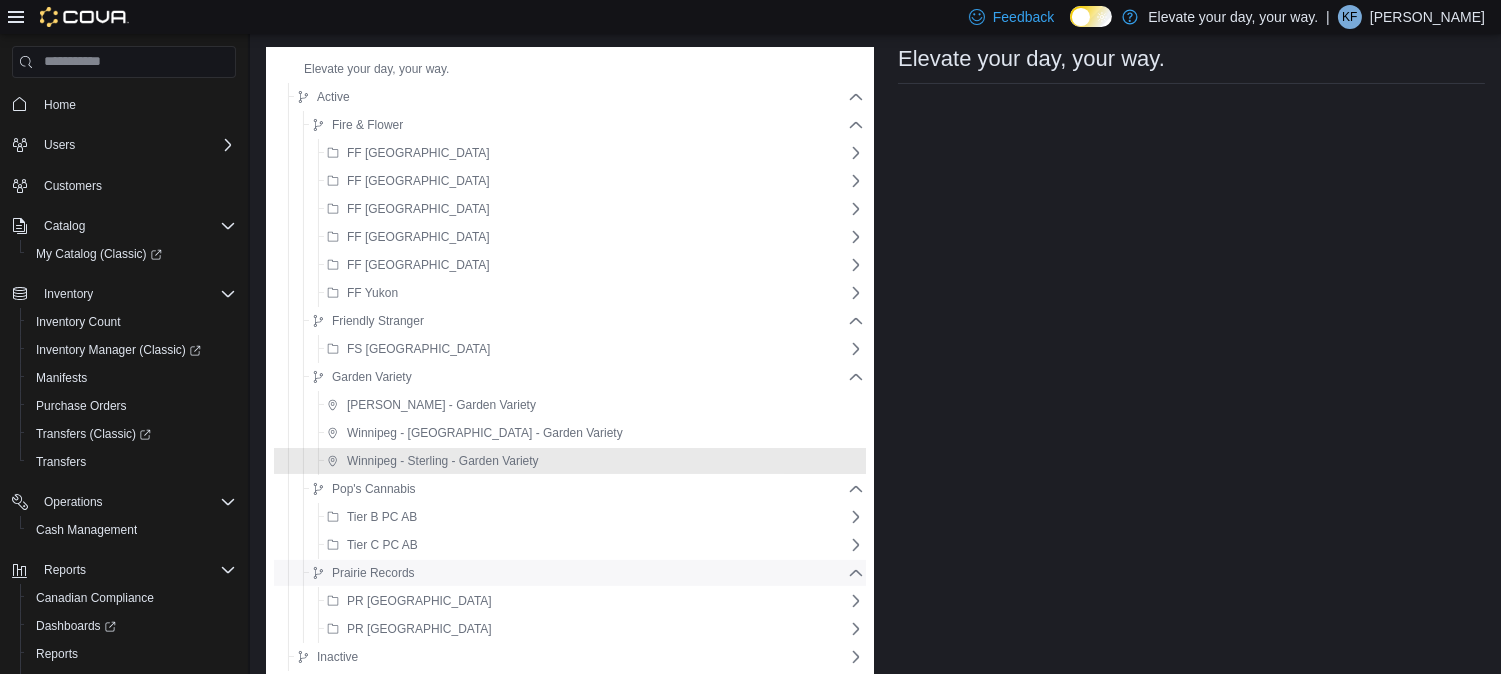 scroll, scrollTop: 127, scrollLeft: 0, axis: vertical 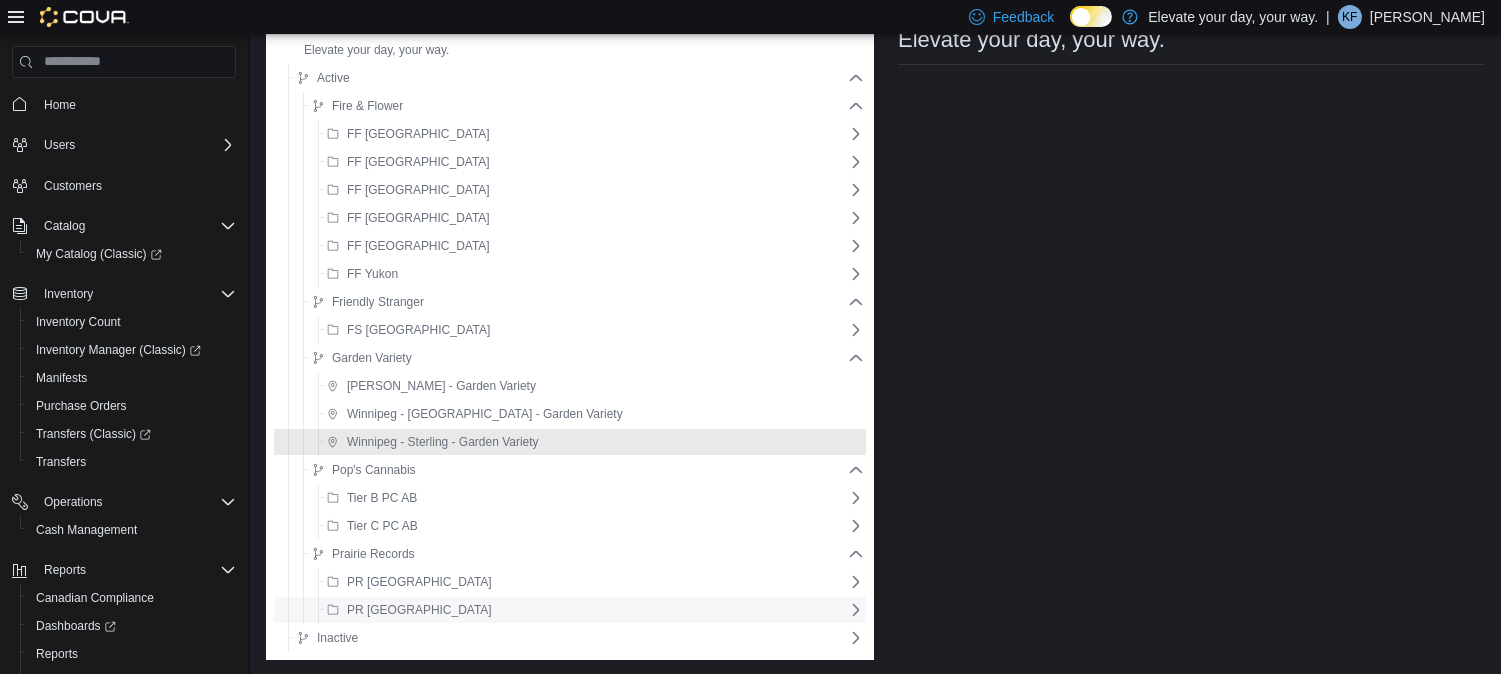 click on "PR [GEOGRAPHIC_DATA]" at bounding box center [583, 610] 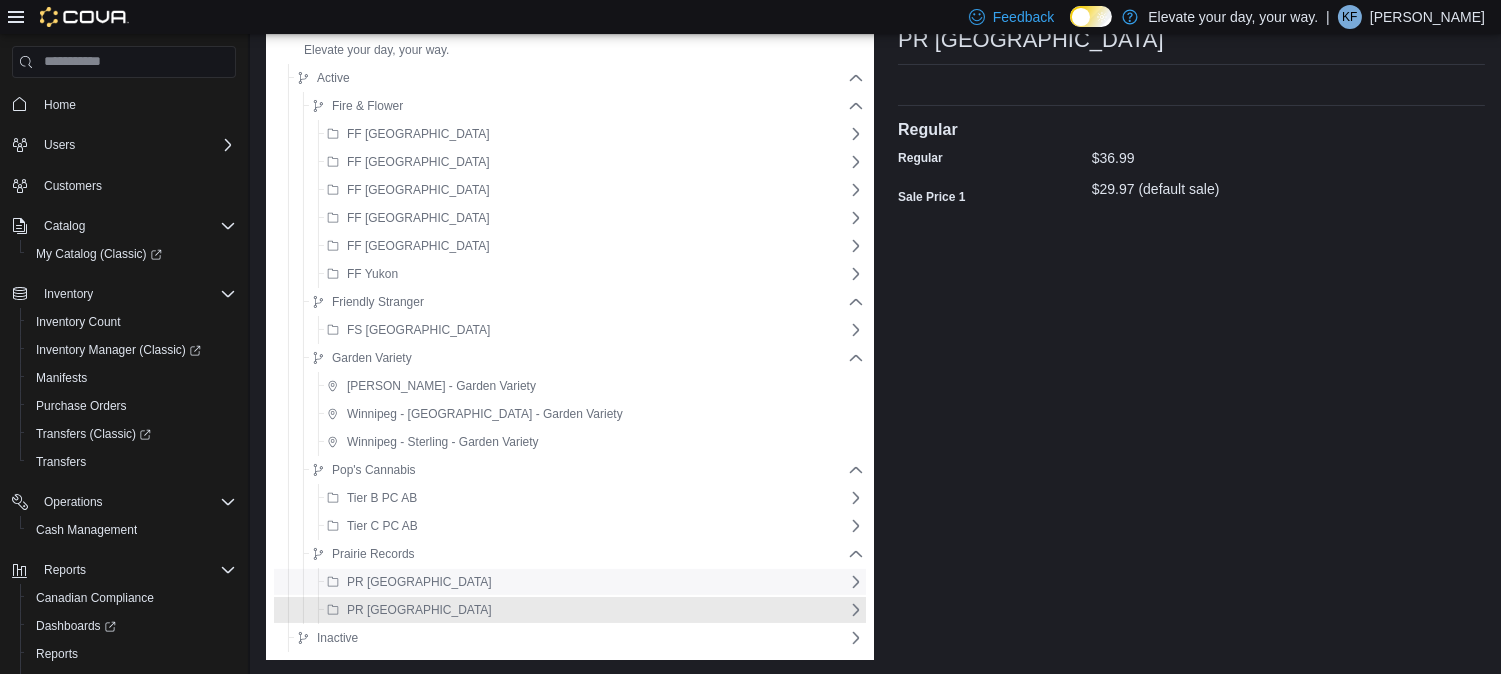 click on "PR [GEOGRAPHIC_DATA]" at bounding box center (583, 582) 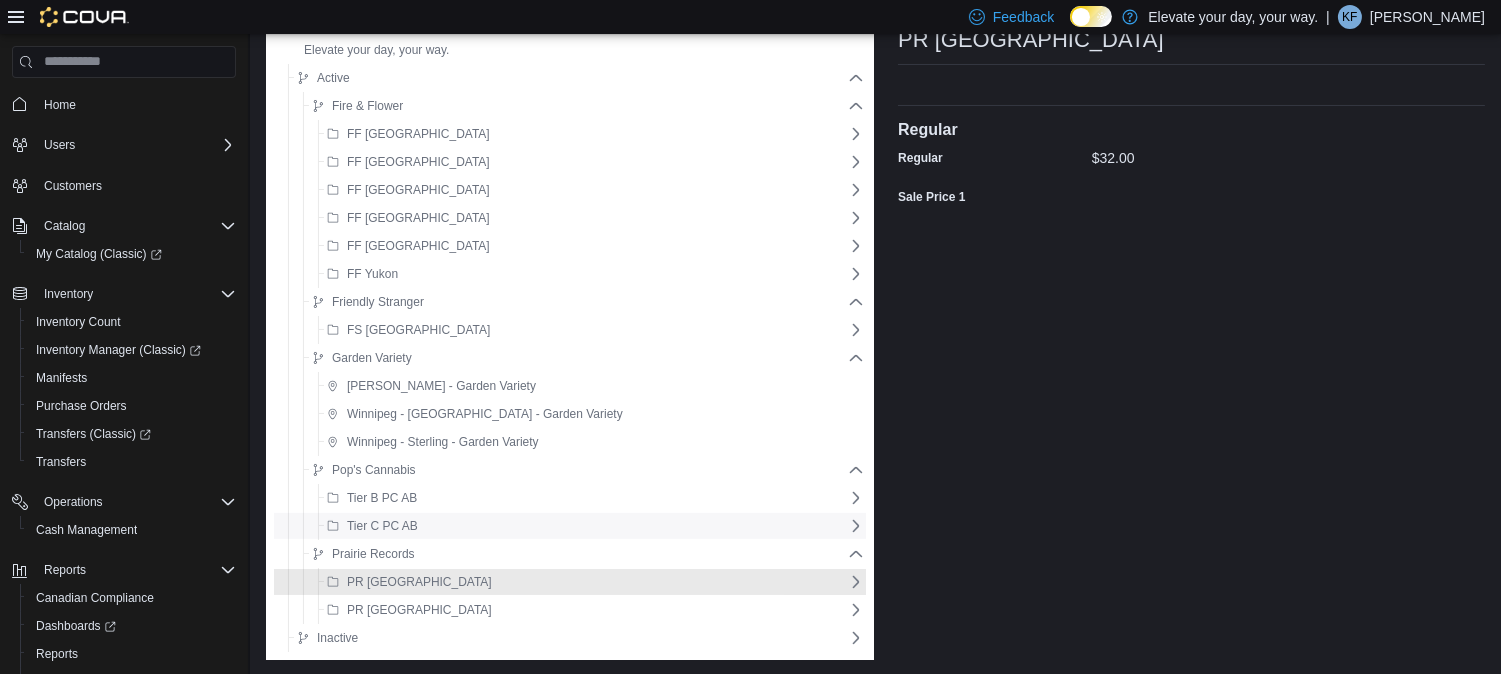 click on "Tier C PC AB" at bounding box center [583, 526] 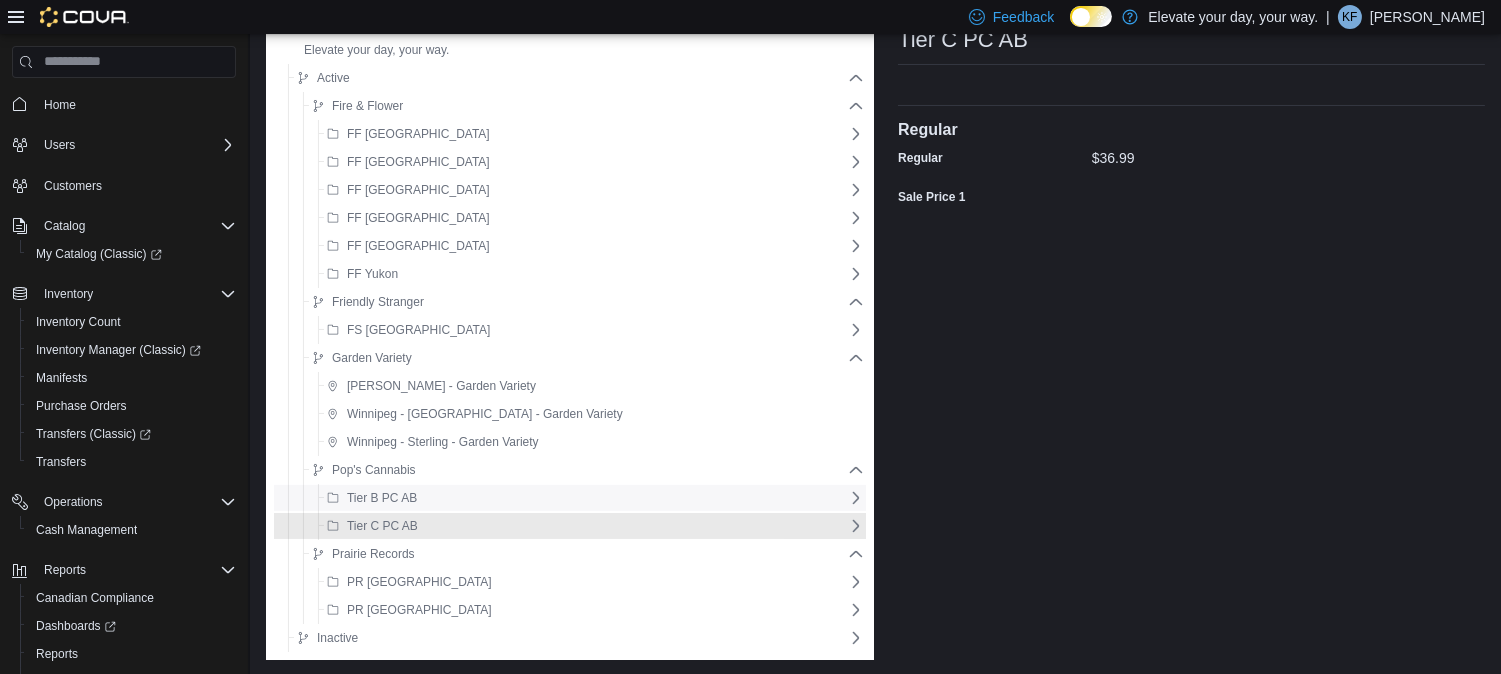 click on "Tier B PC AB" at bounding box center (583, 498) 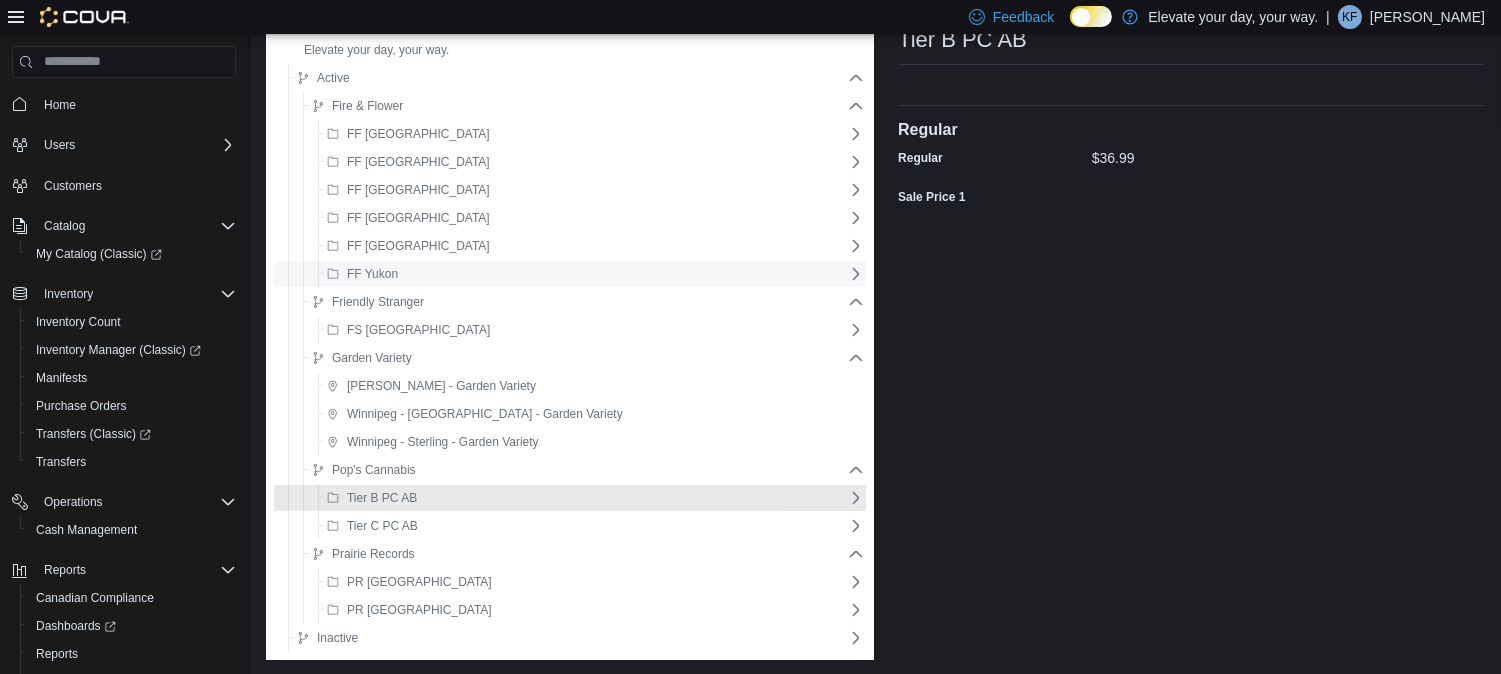 click on "FF Yukon" at bounding box center [589, 274] 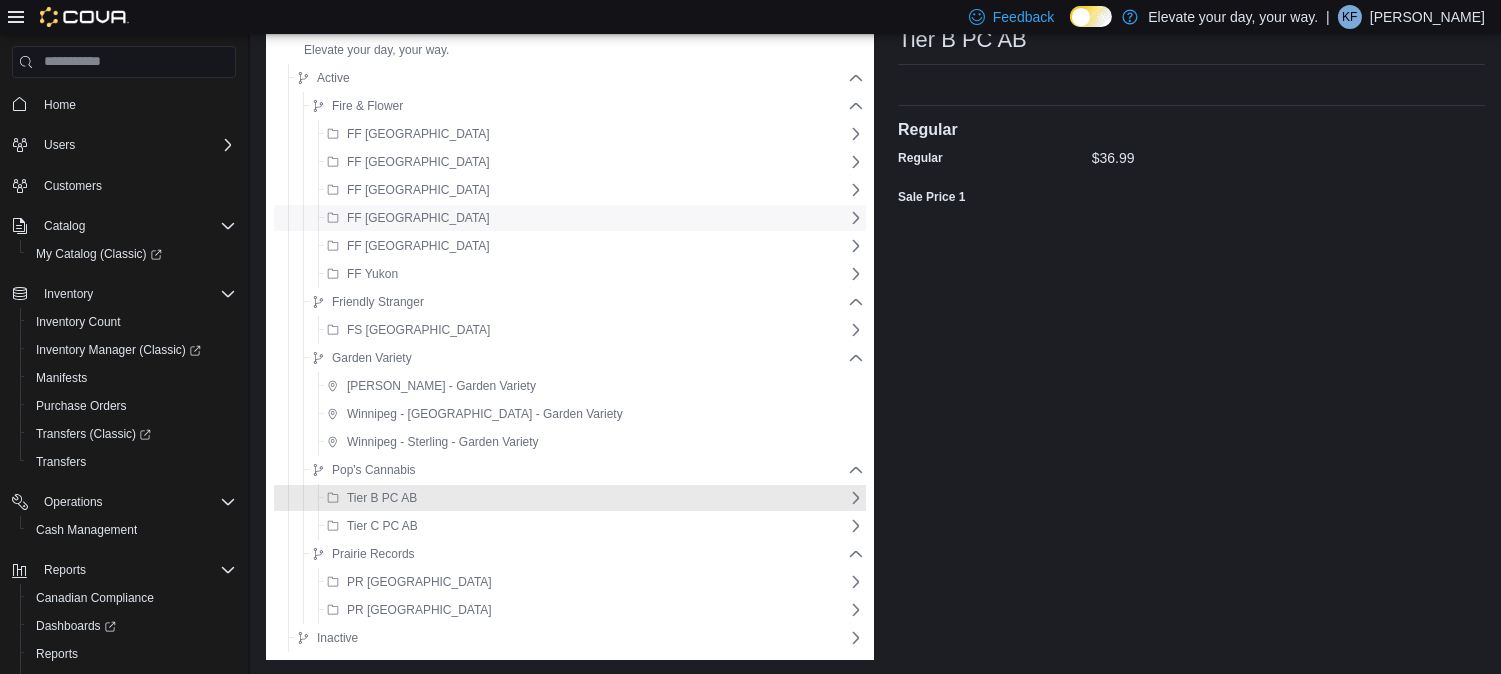 click on "FF [GEOGRAPHIC_DATA]" at bounding box center (583, 218) 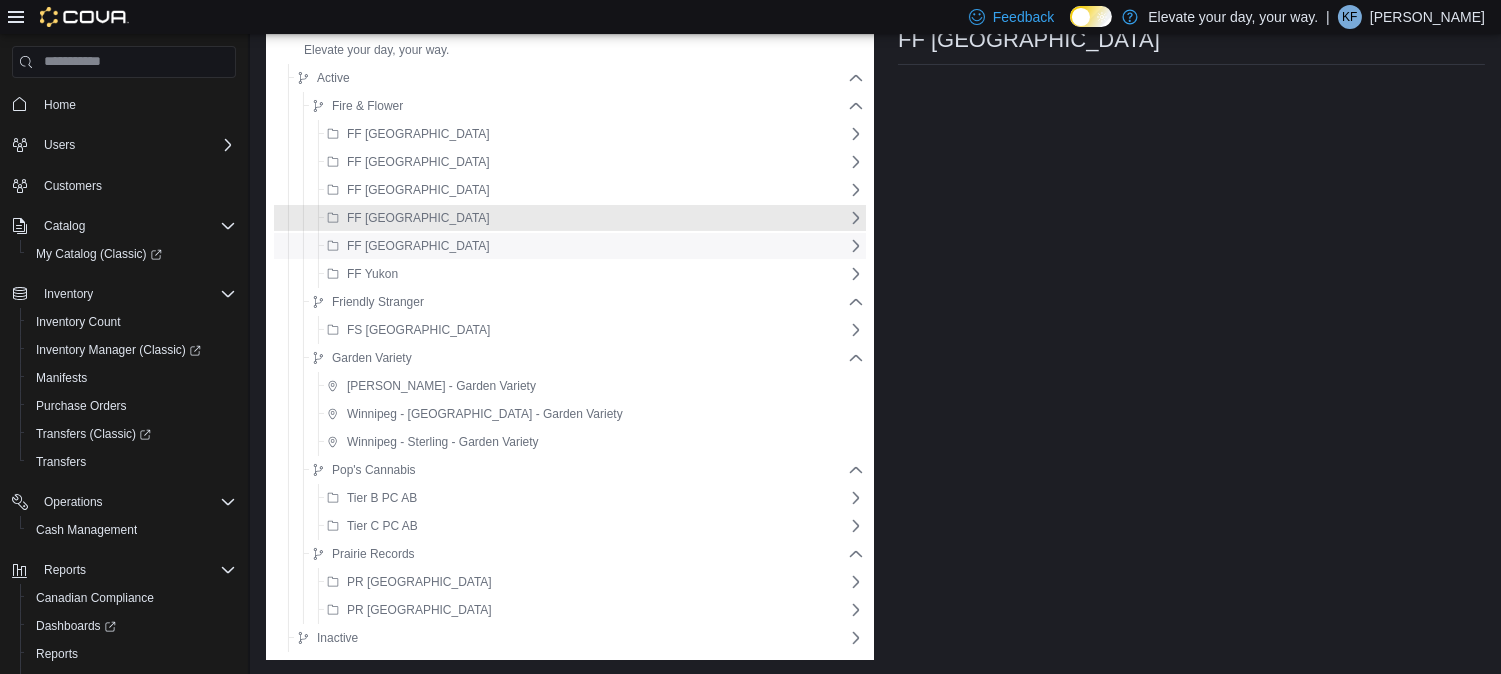 click on "FF [GEOGRAPHIC_DATA]" at bounding box center [418, 246] 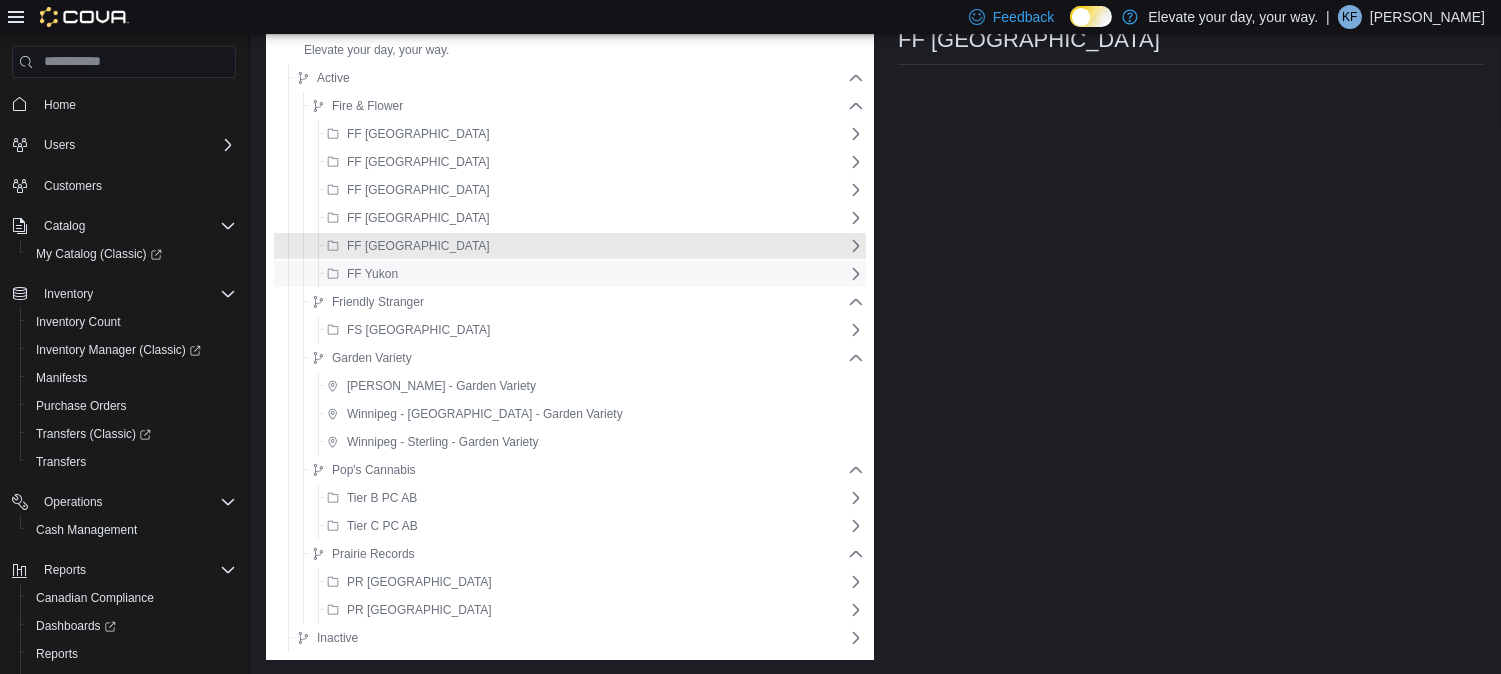 click on "FF Yukon" at bounding box center (583, 274) 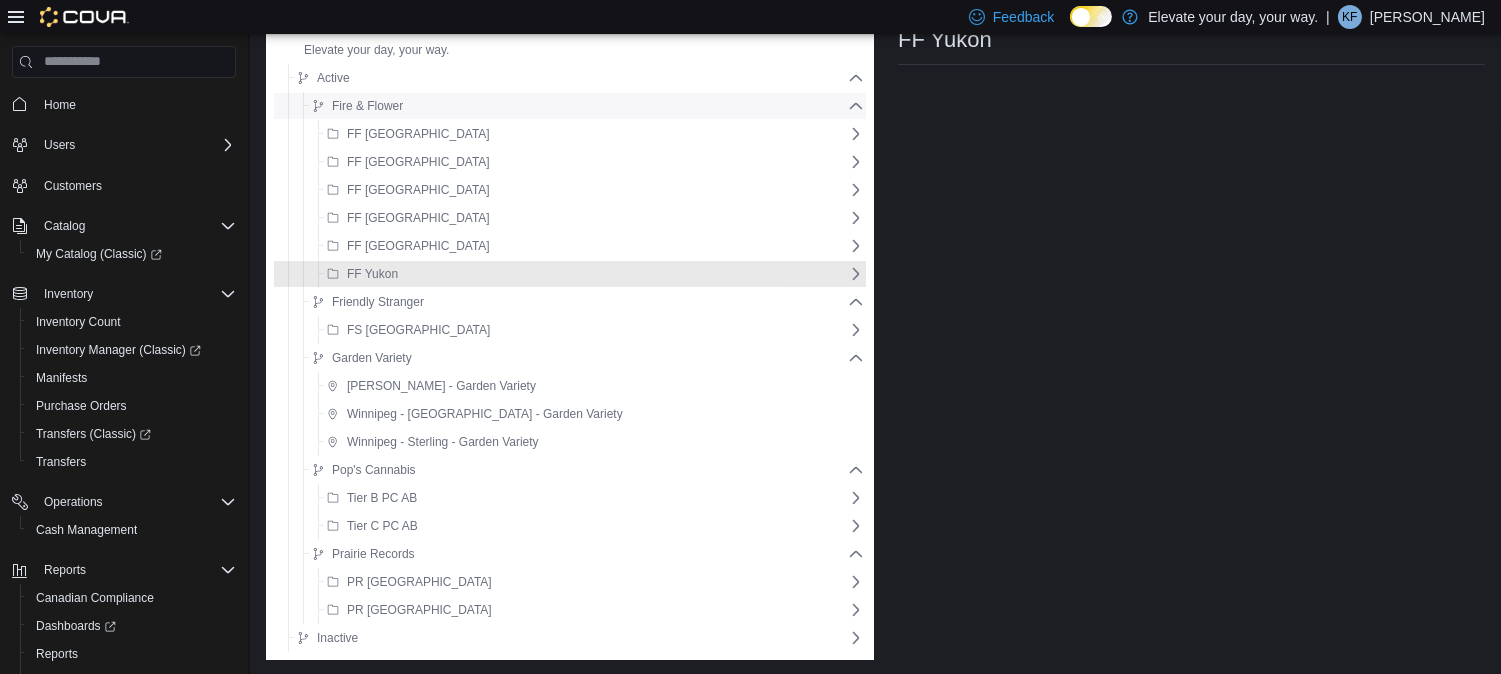 scroll, scrollTop: 27, scrollLeft: 0, axis: vertical 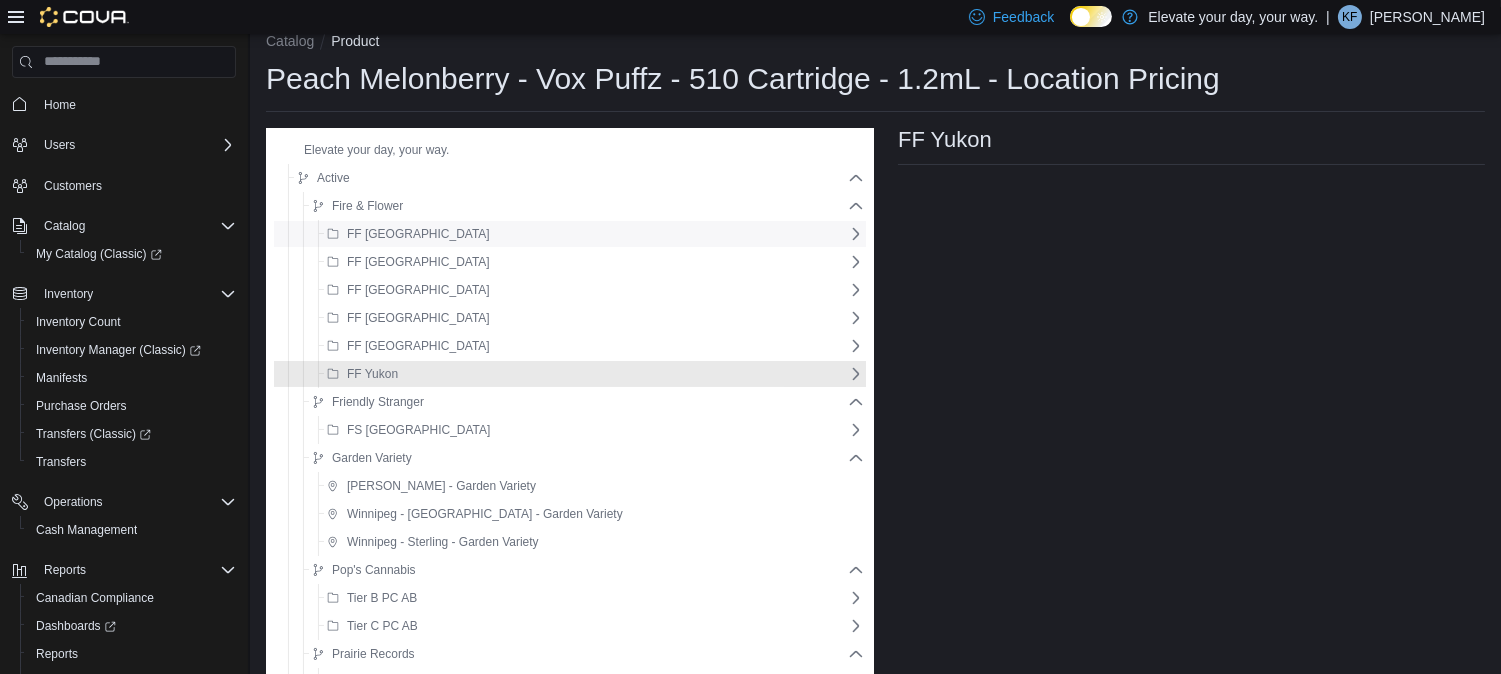 click on "FF [GEOGRAPHIC_DATA]" at bounding box center (583, 234) 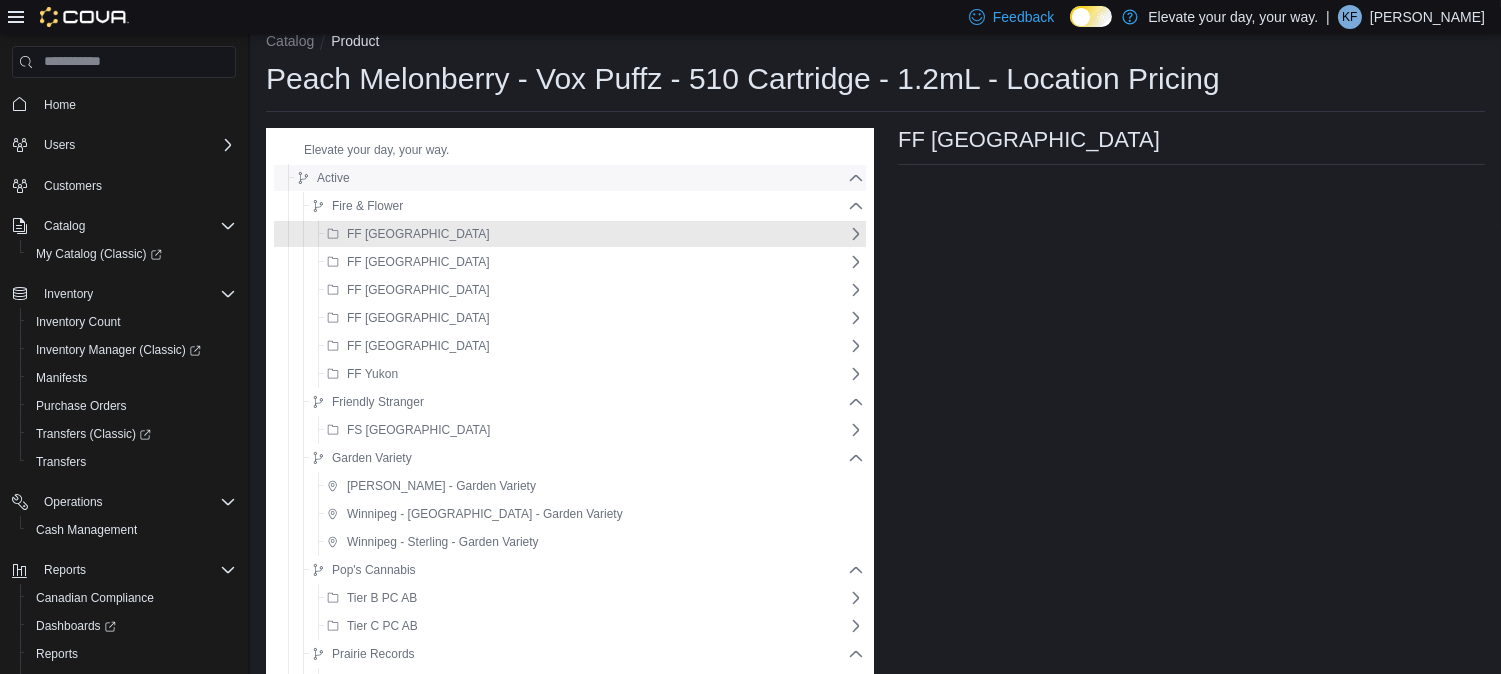 click 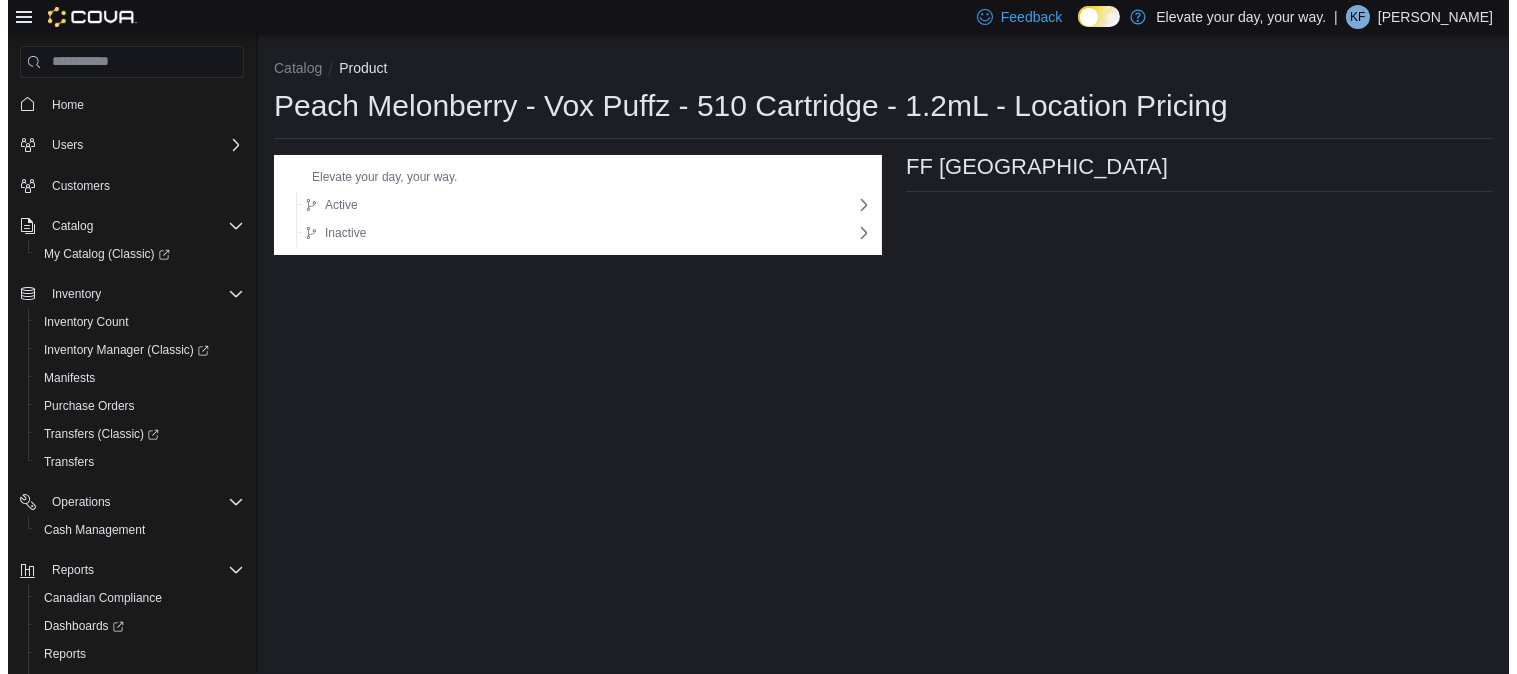 scroll, scrollTop: 0, scrollLeft: 0, axis: both 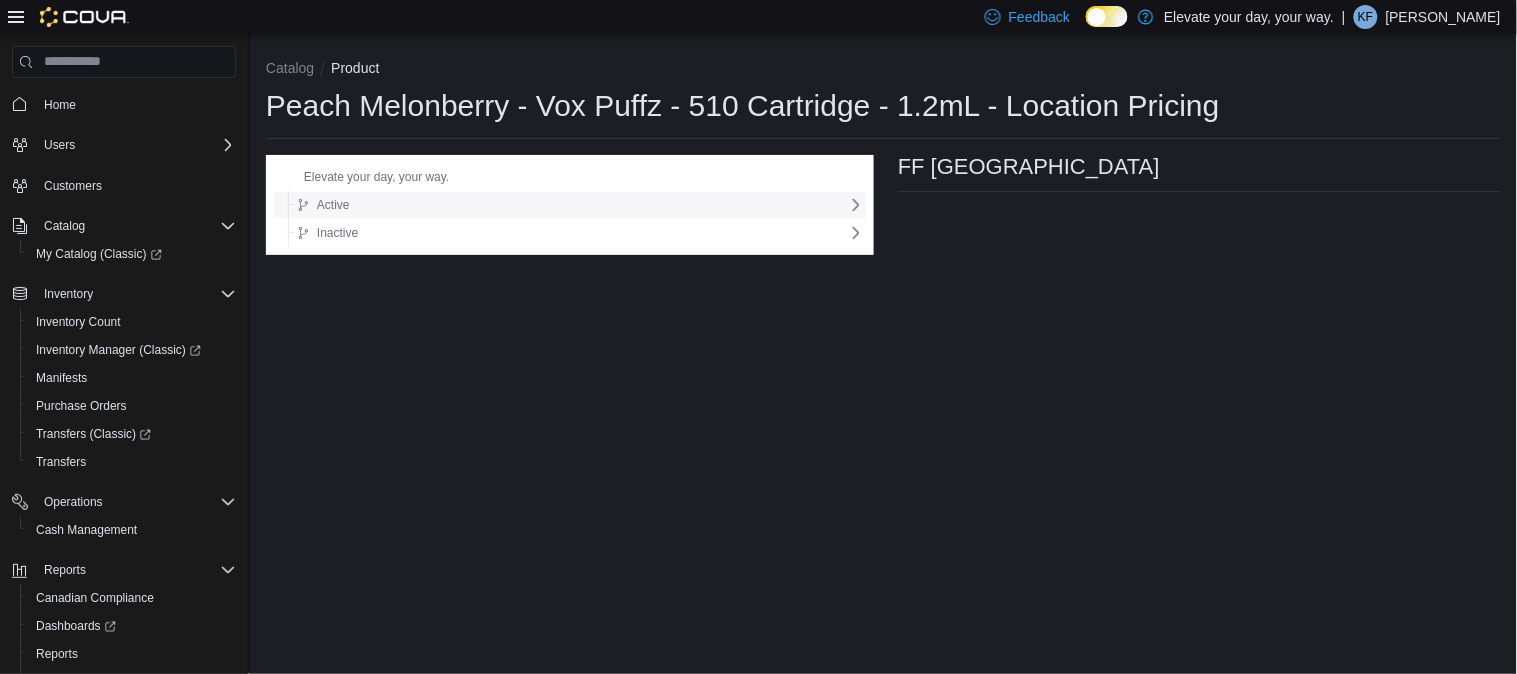 click 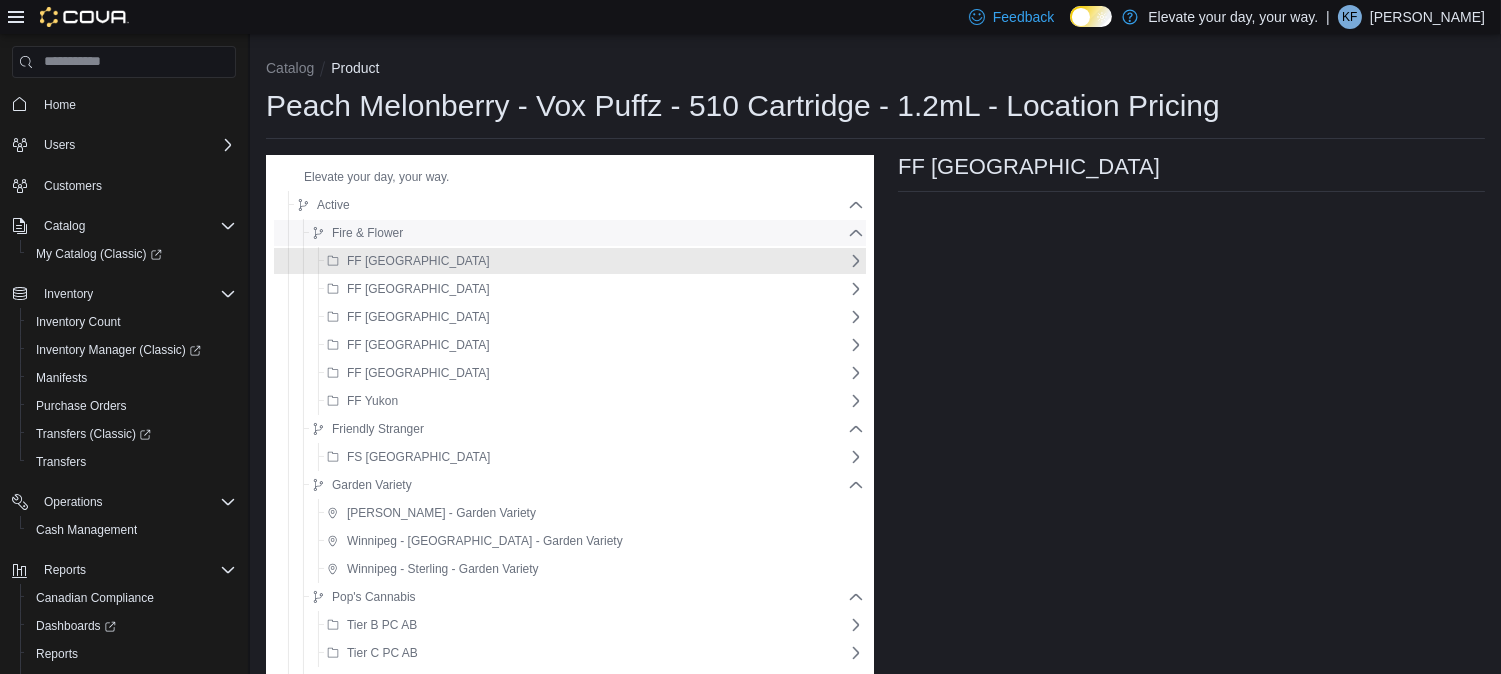 click 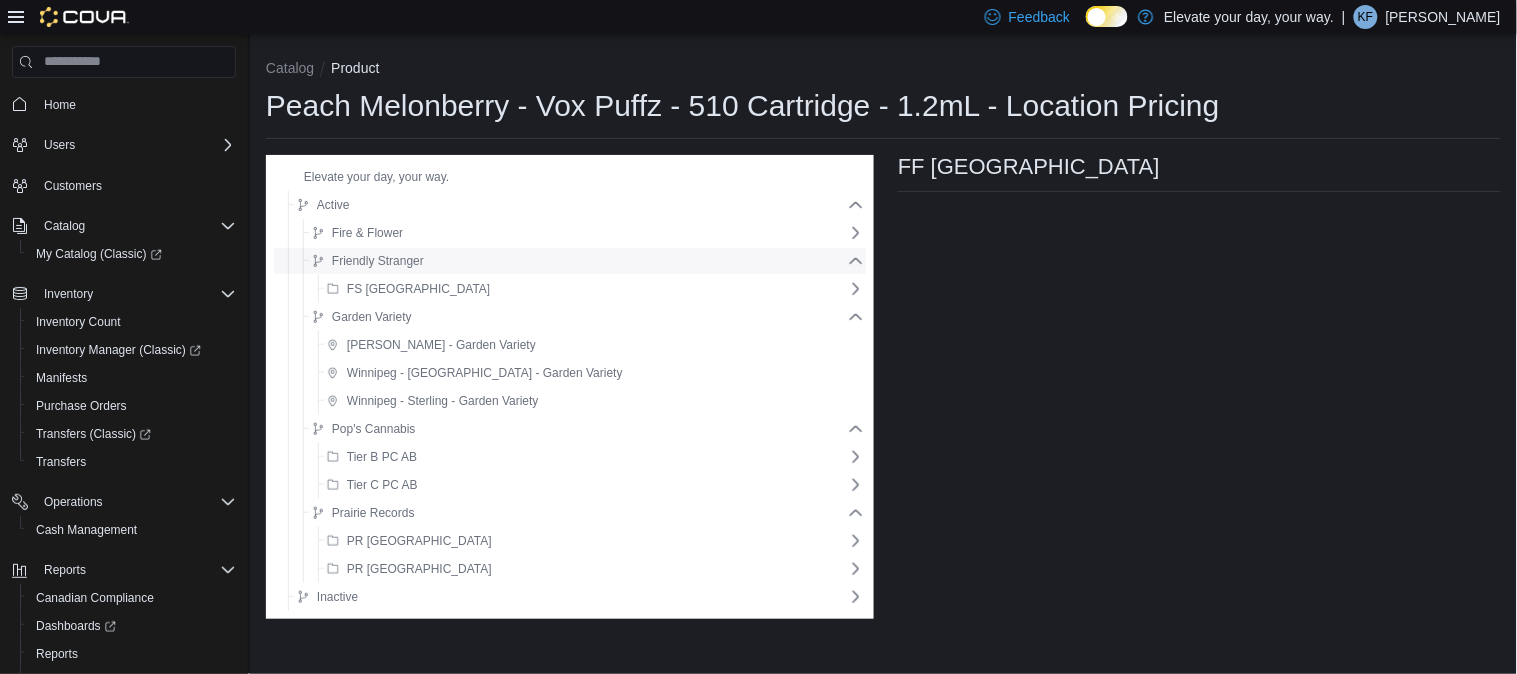 click 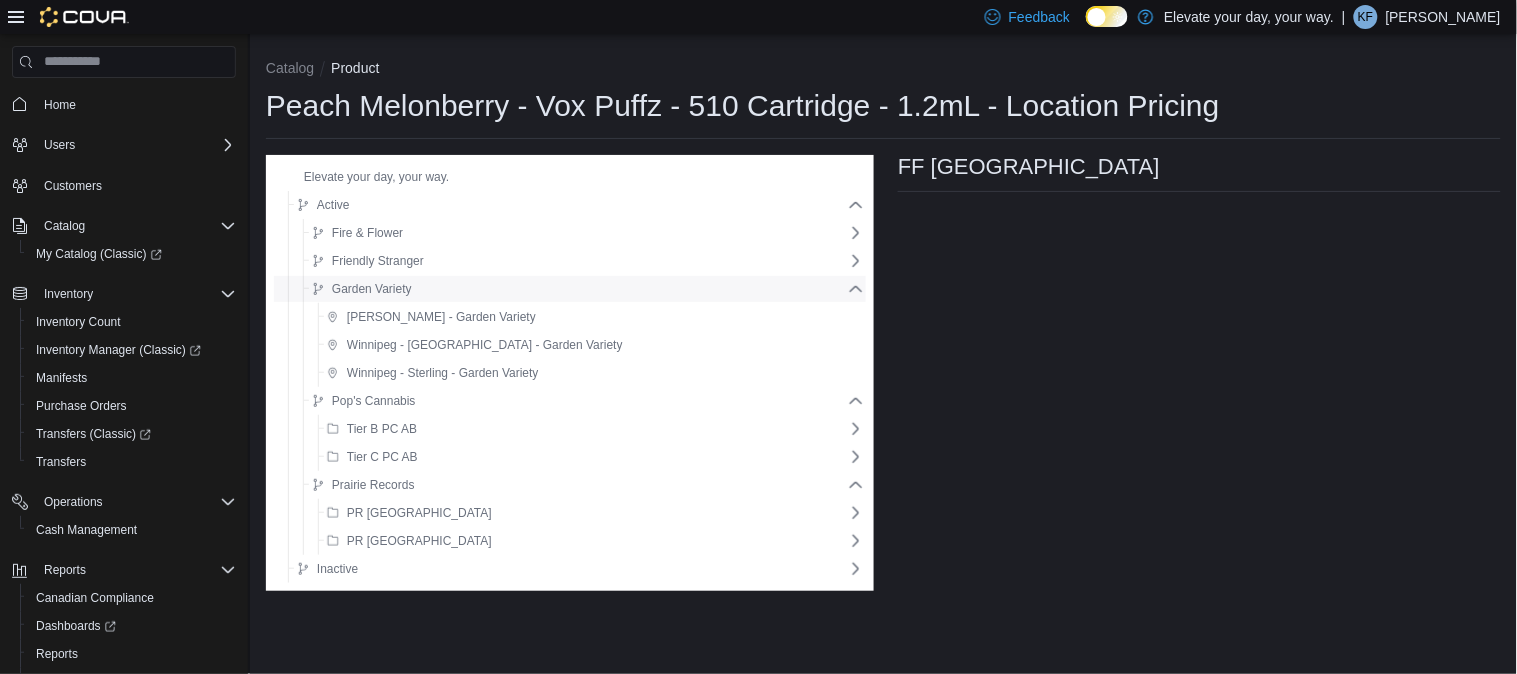 click 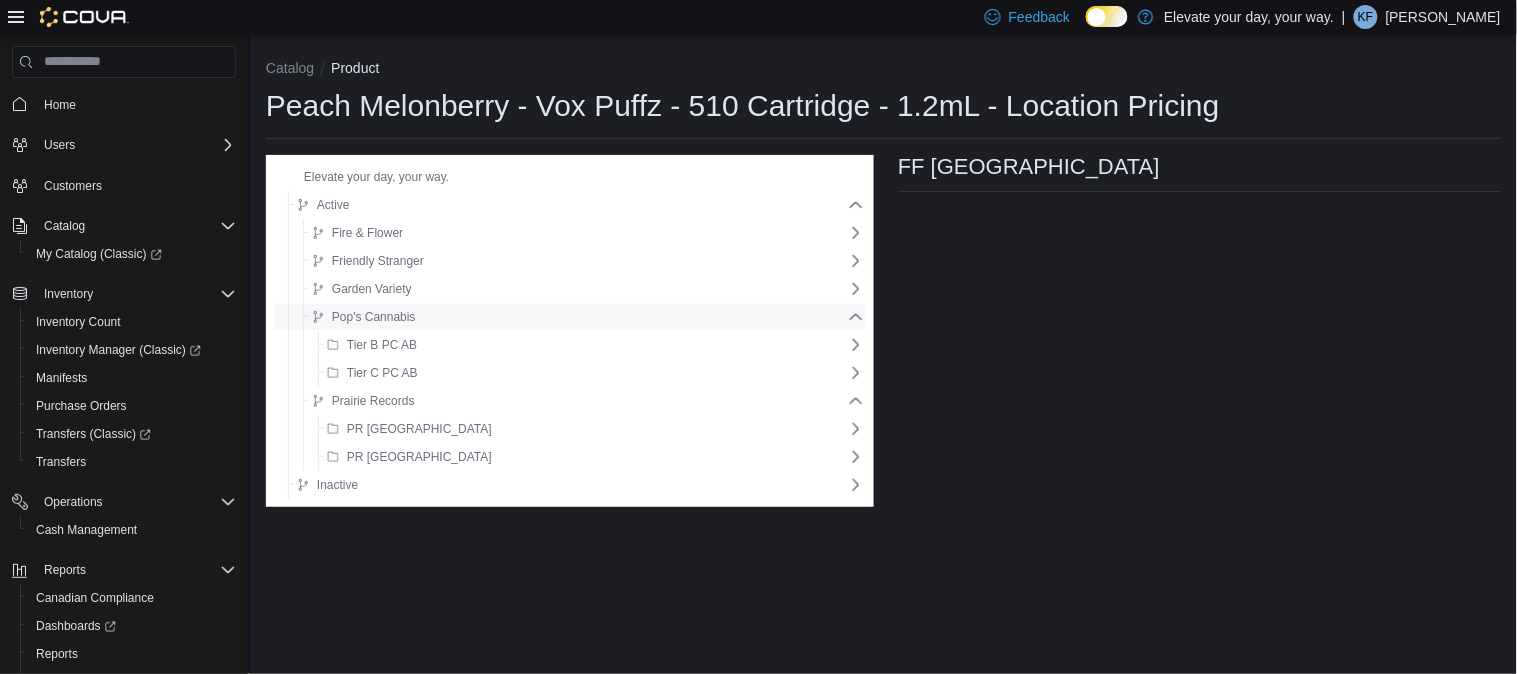 click 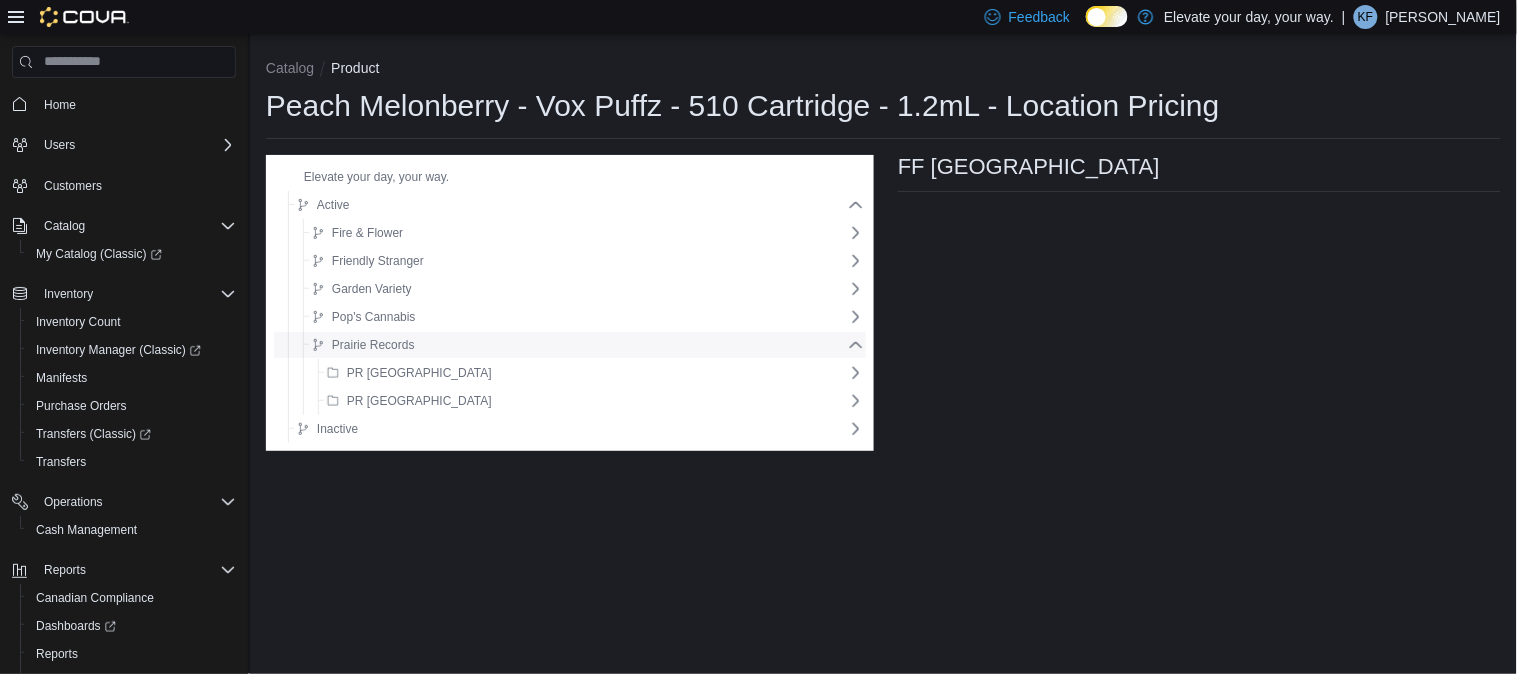 click 